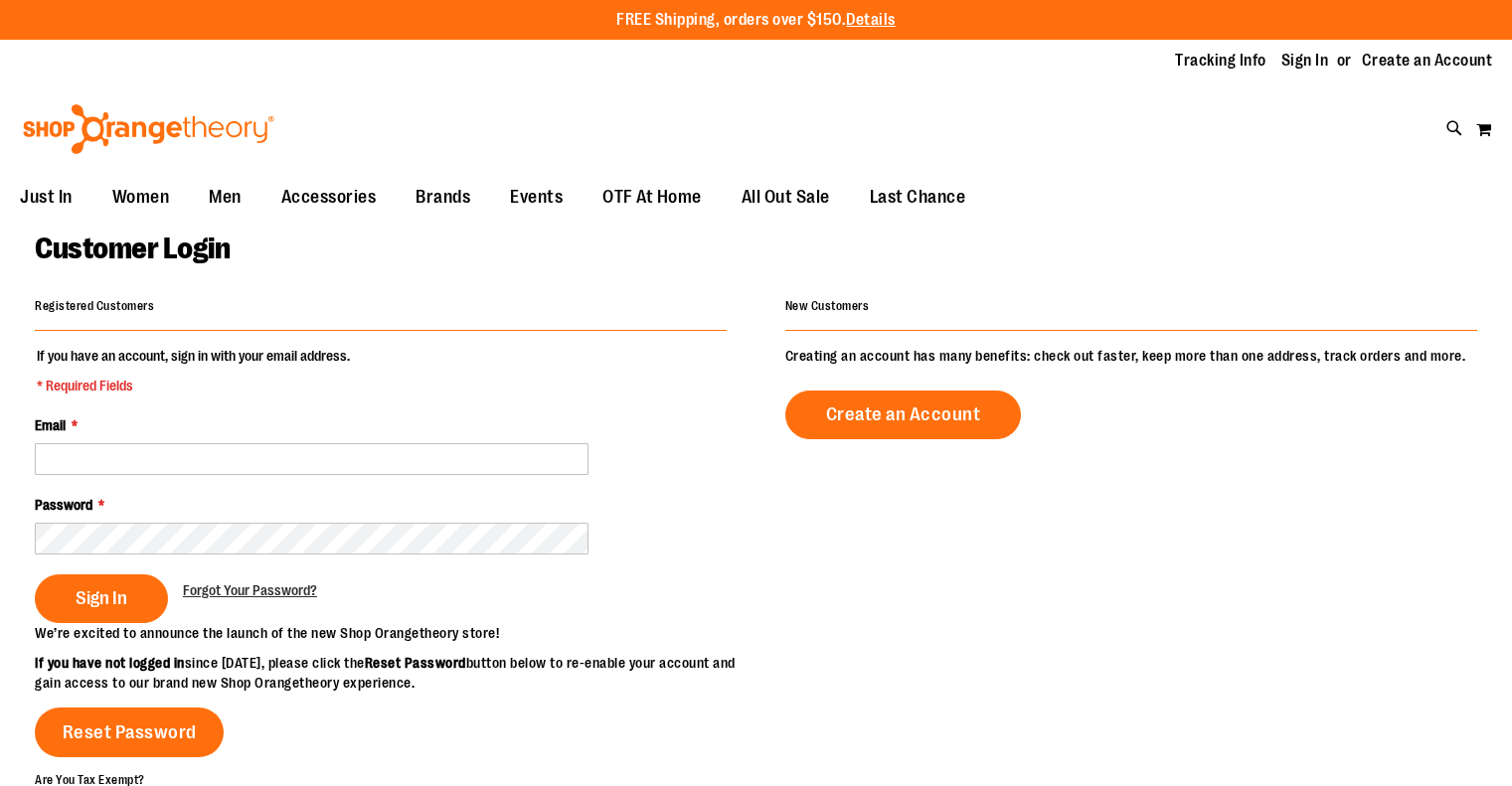 scroll, scrollTop: 0, scrollLeft: 0, axis: both 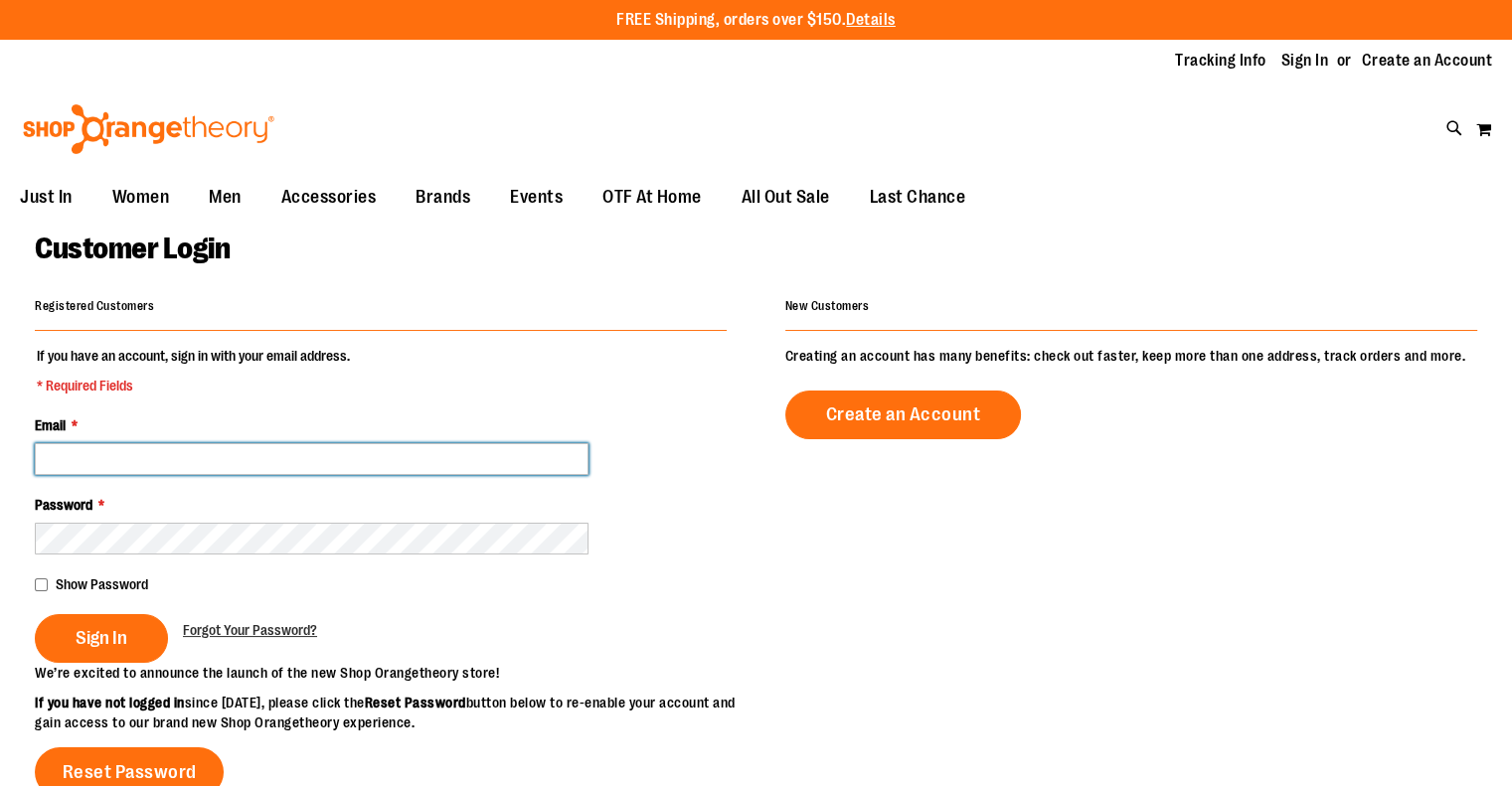 click on "Email *" at bounding box center [311, 459] 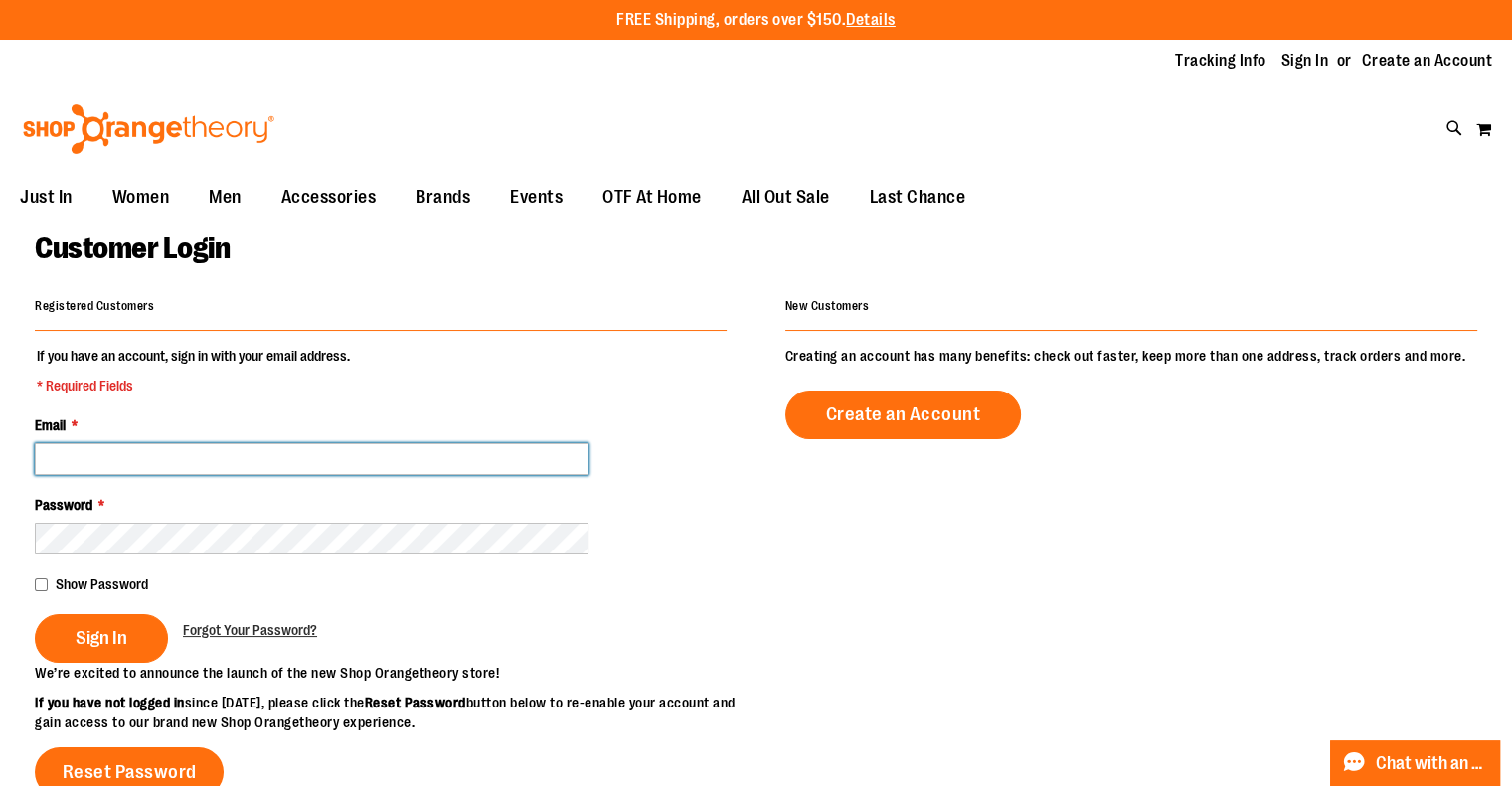 type on "**********" 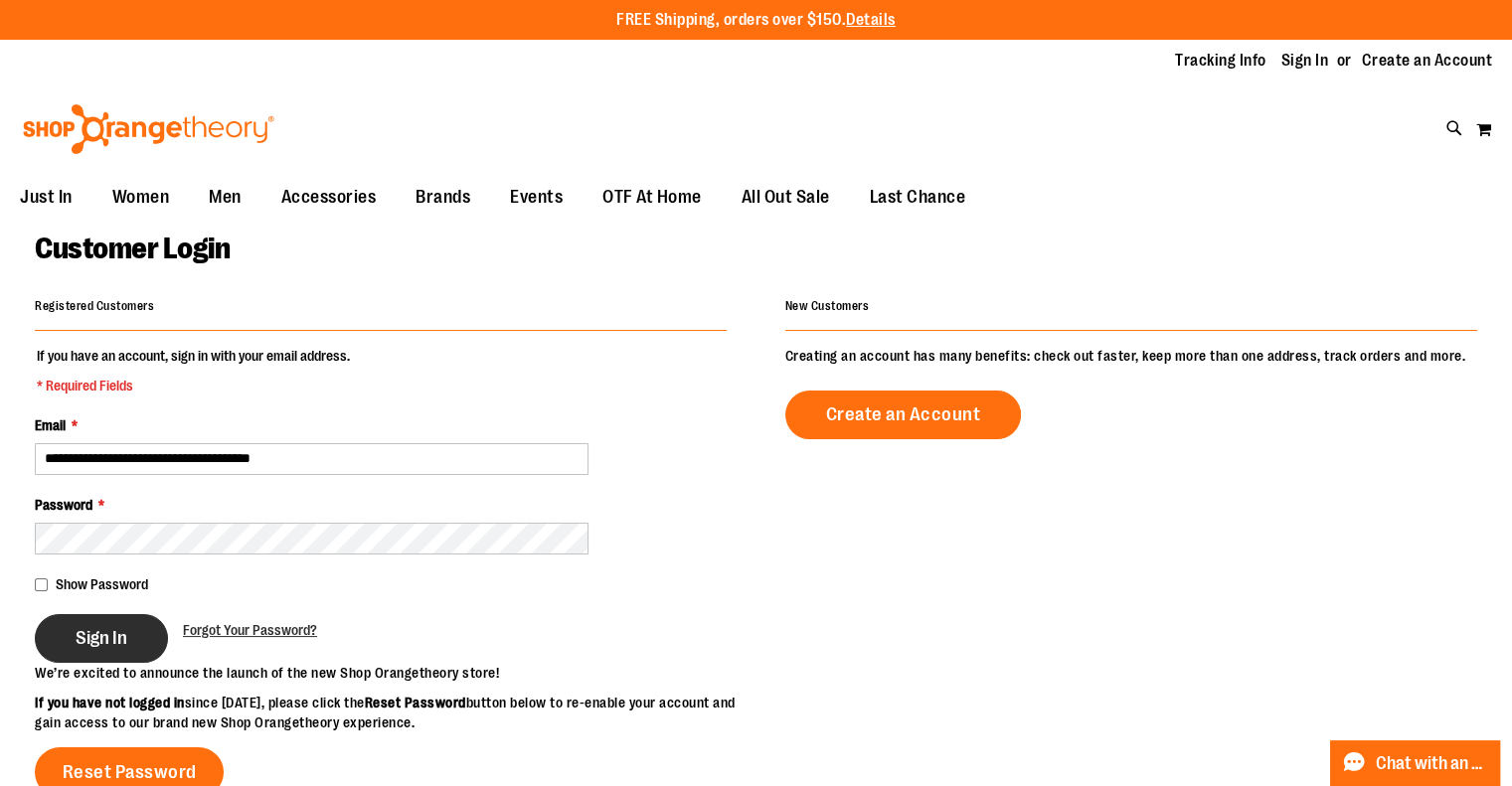 click on "Sign In" at bounding box center [101, 638] 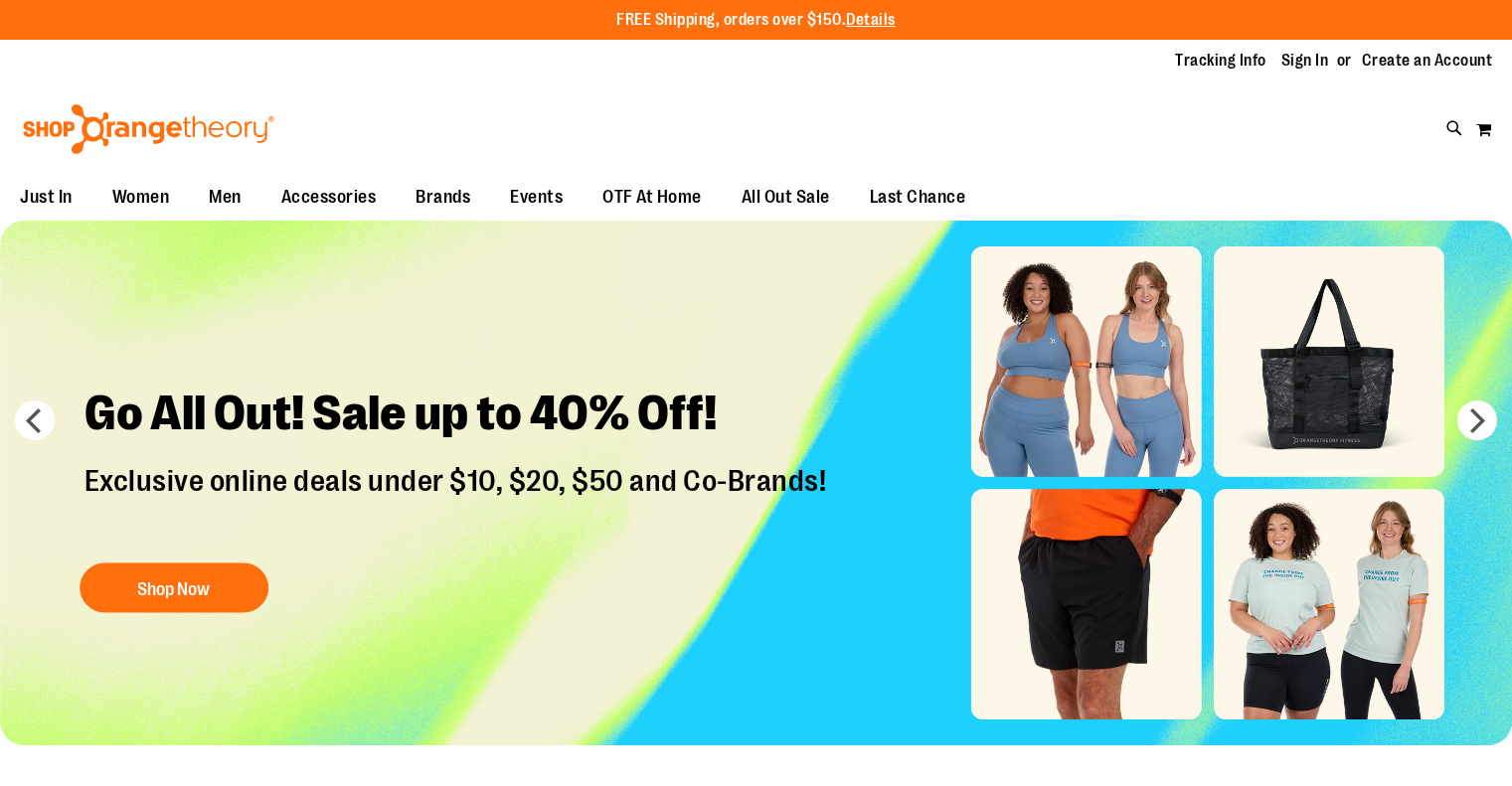 scroll, scrollTop: 0, scrollLeft: 0, axis: both 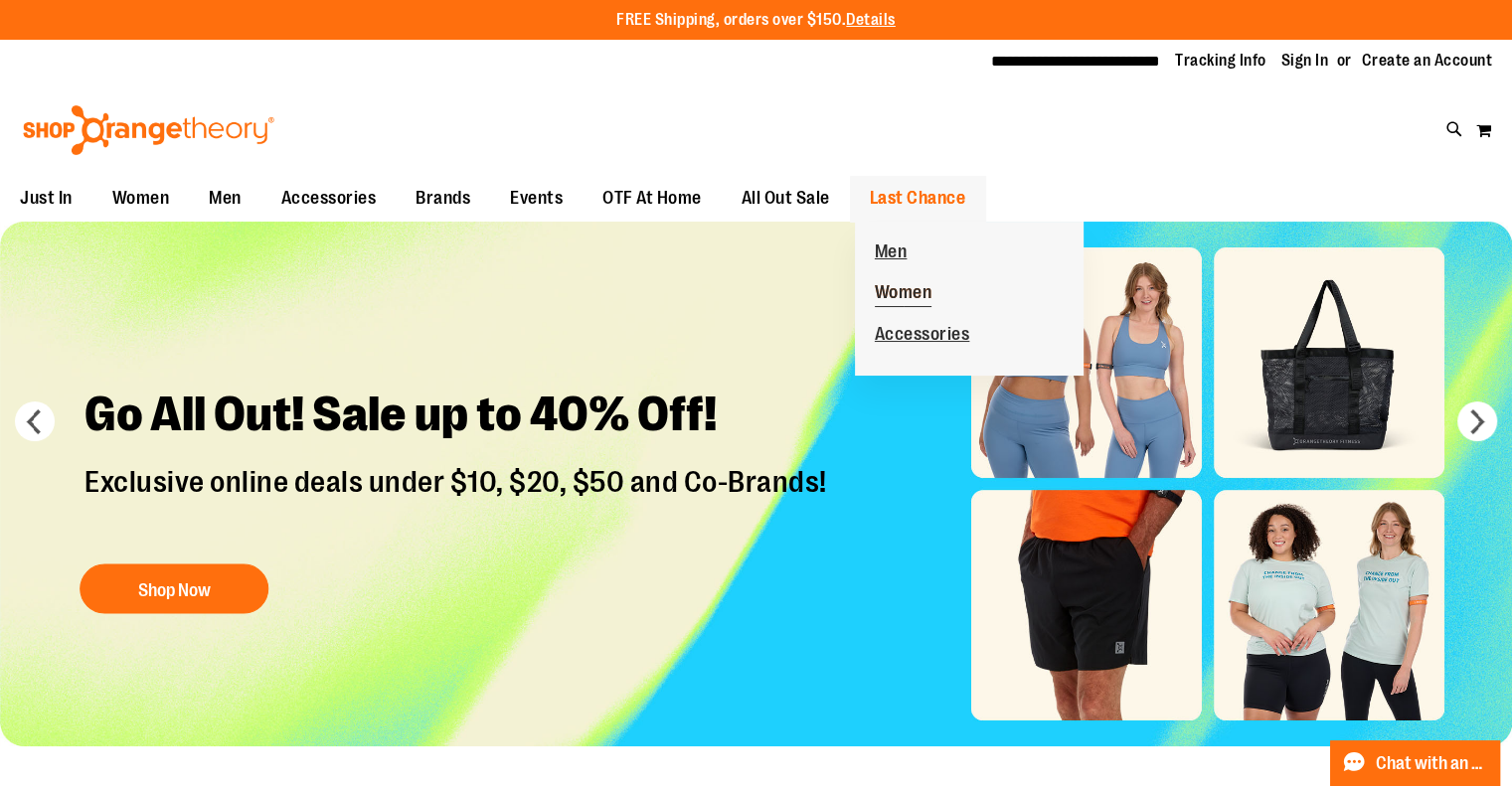 click on "Women" at bounding box center [904, 294] 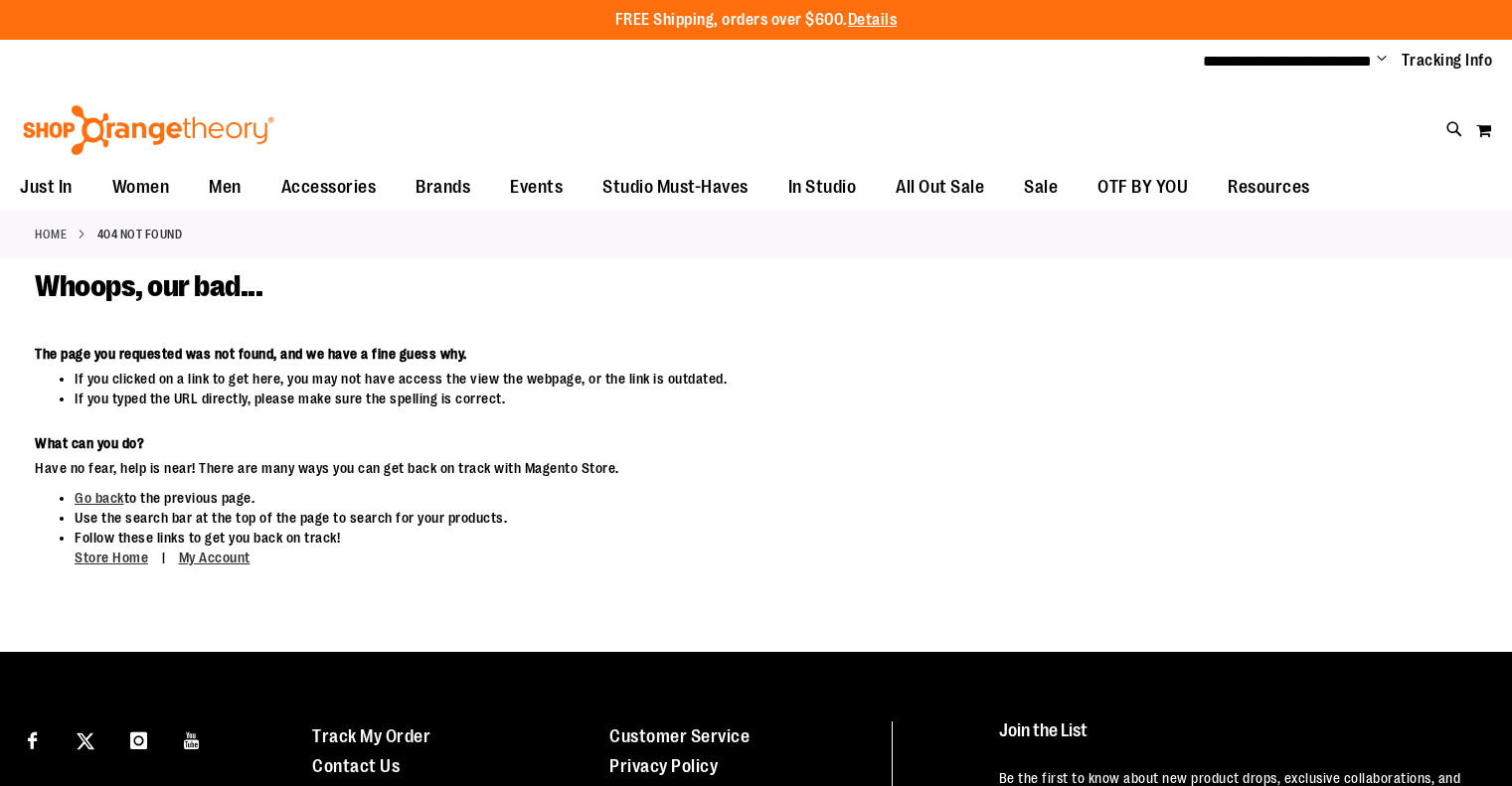 scroll, scrollTop: 0, scrollLeft: 0, axis: both 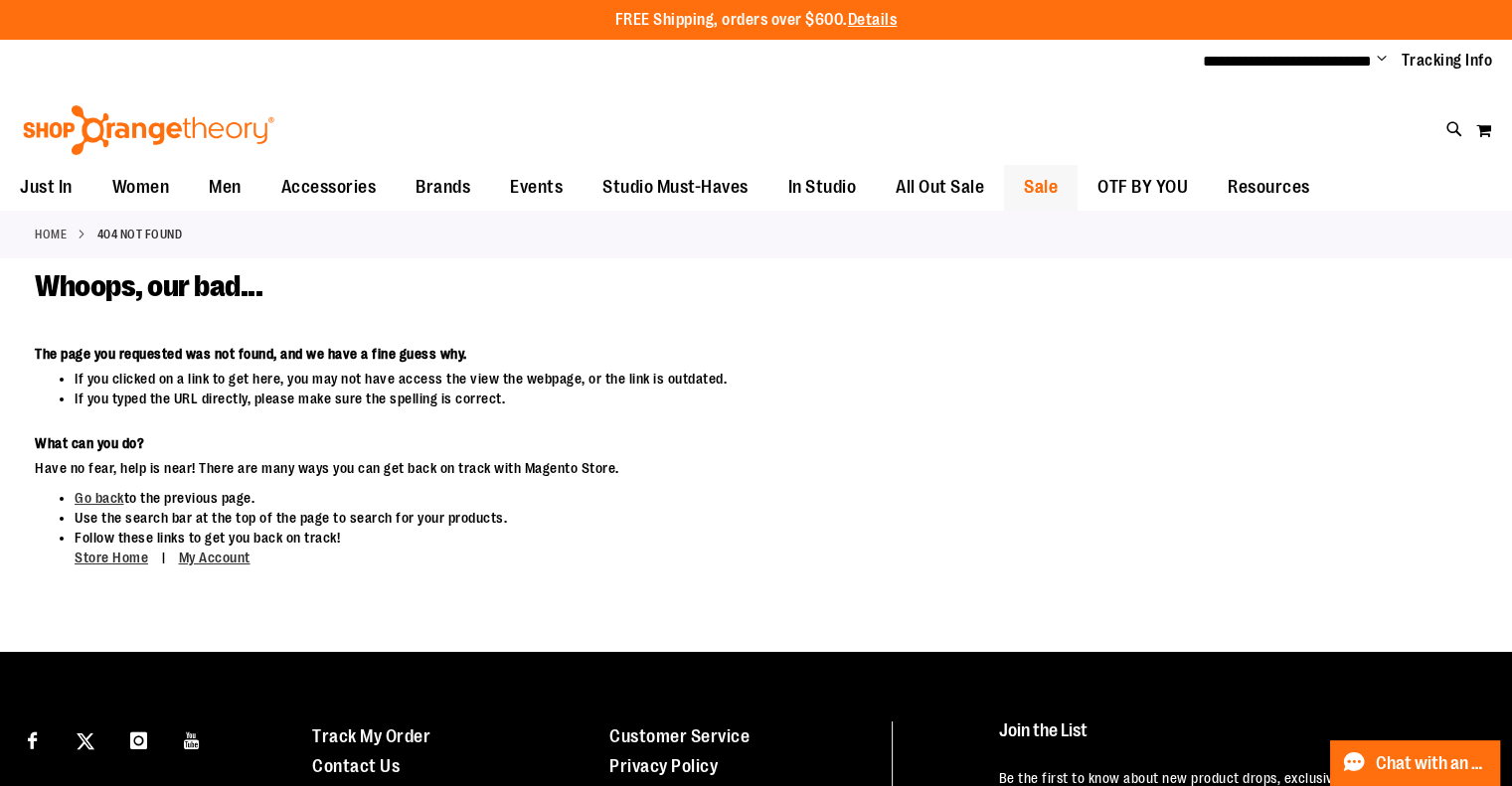 click on "Sale" at bounding box center (1041, 187) 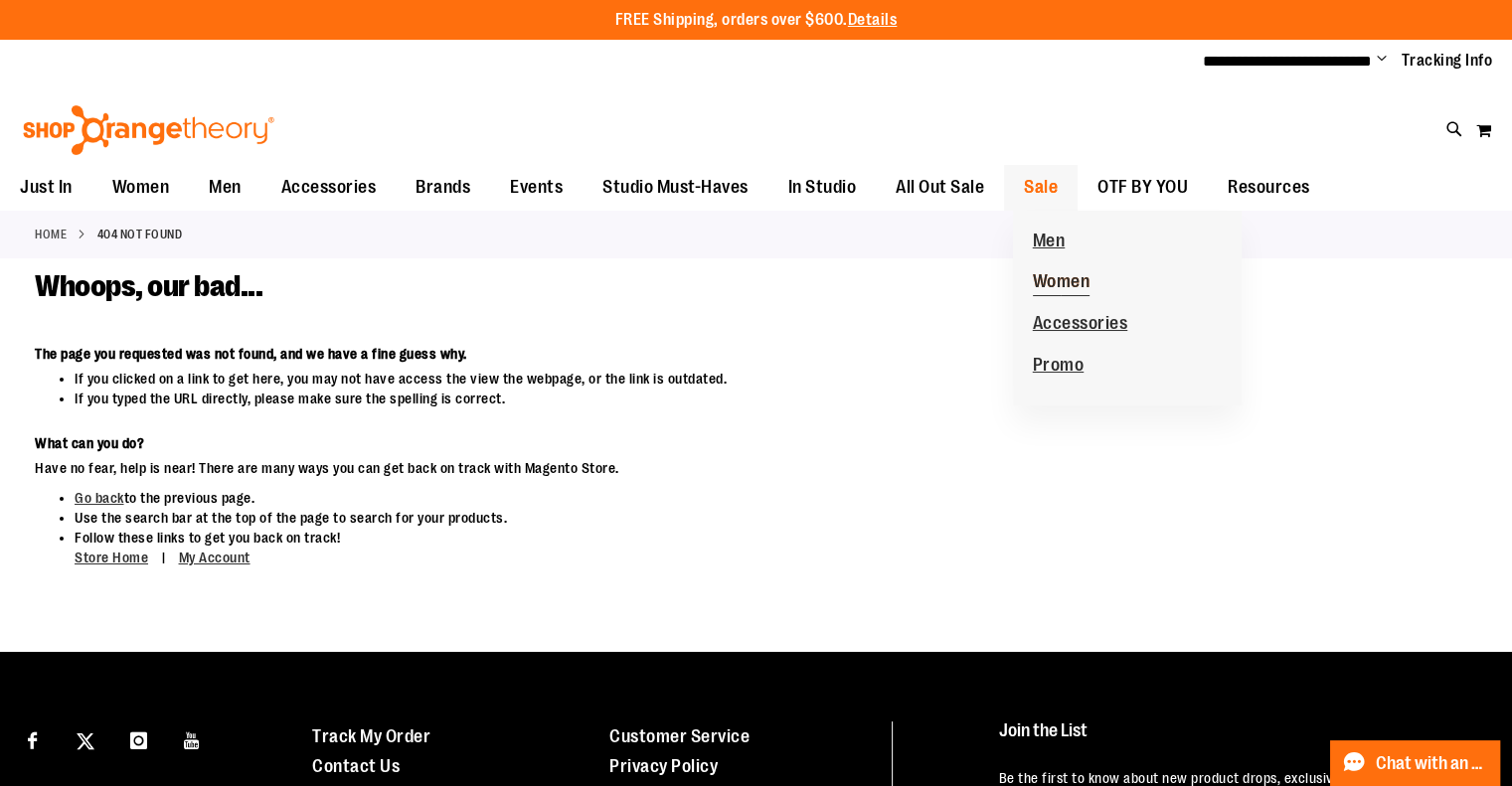 click on "Women" at bounding box center [1062, 283] 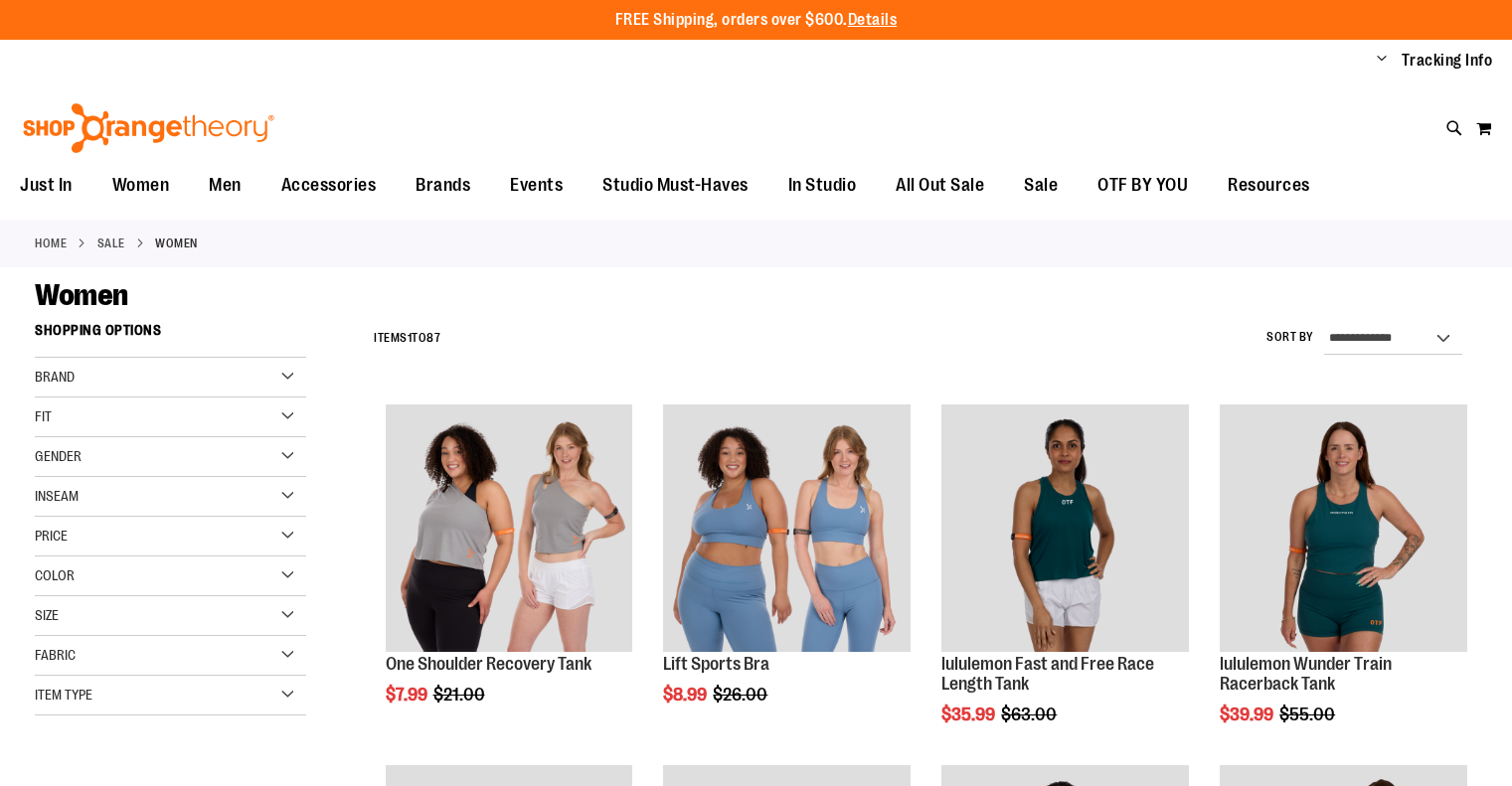 scroll, scrollTop: 0, scrollLeft: 0, axis: both 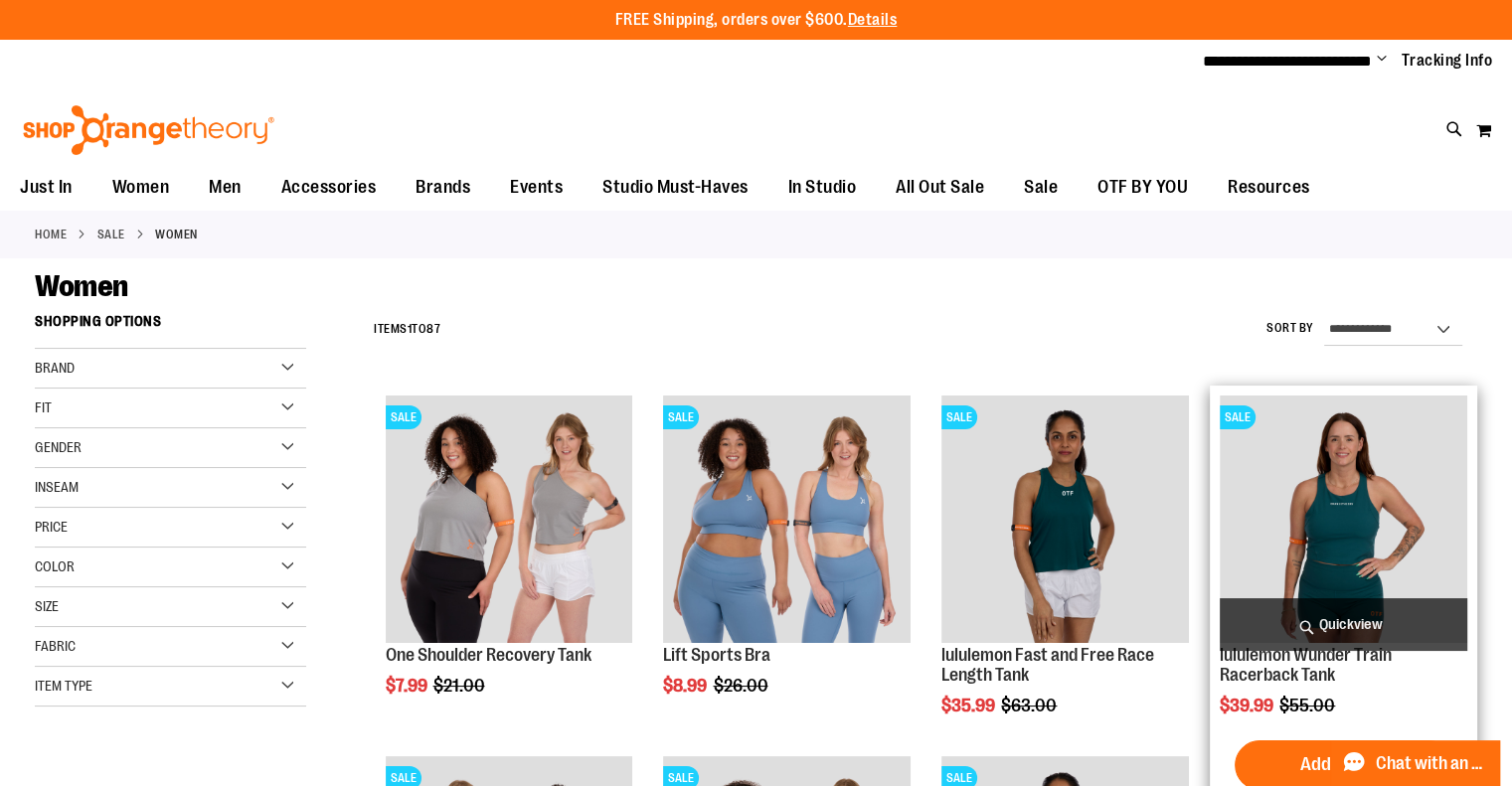 click on "Quickview" at bounding box center [1343, 624] 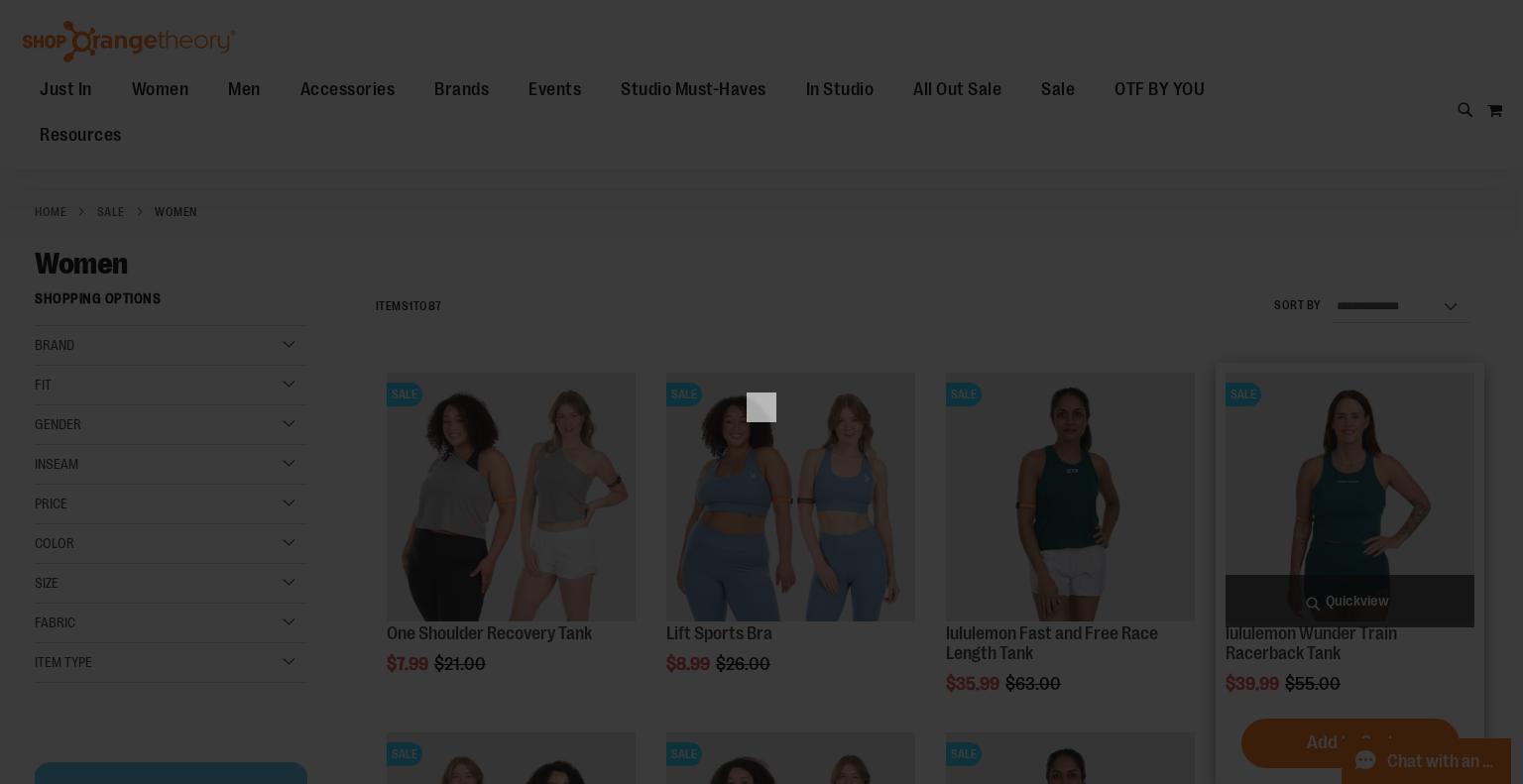 scroll, scrollTop: 0, scrollLeft: 0, axis: both 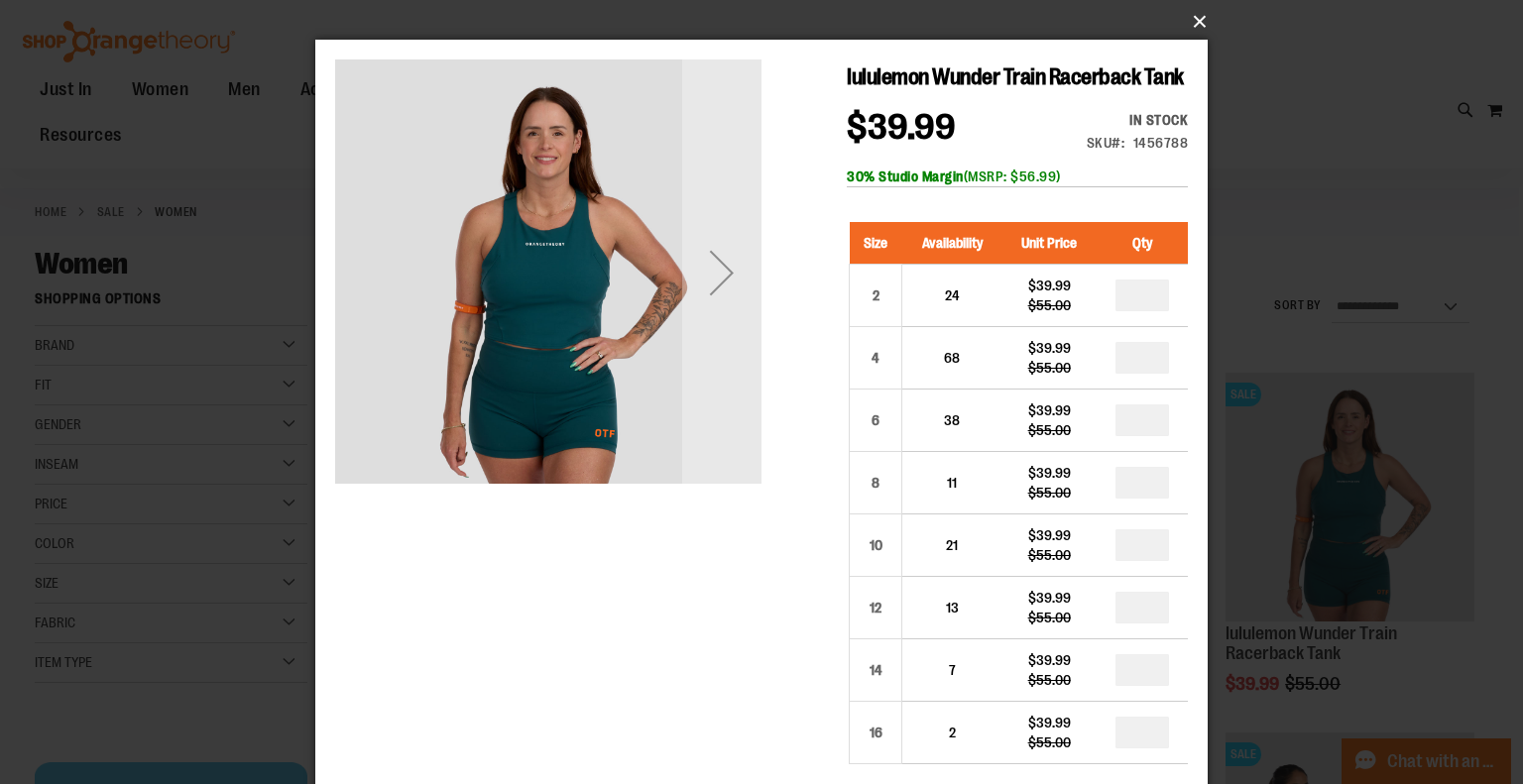 click on "×" at bounding box center (767, 22) 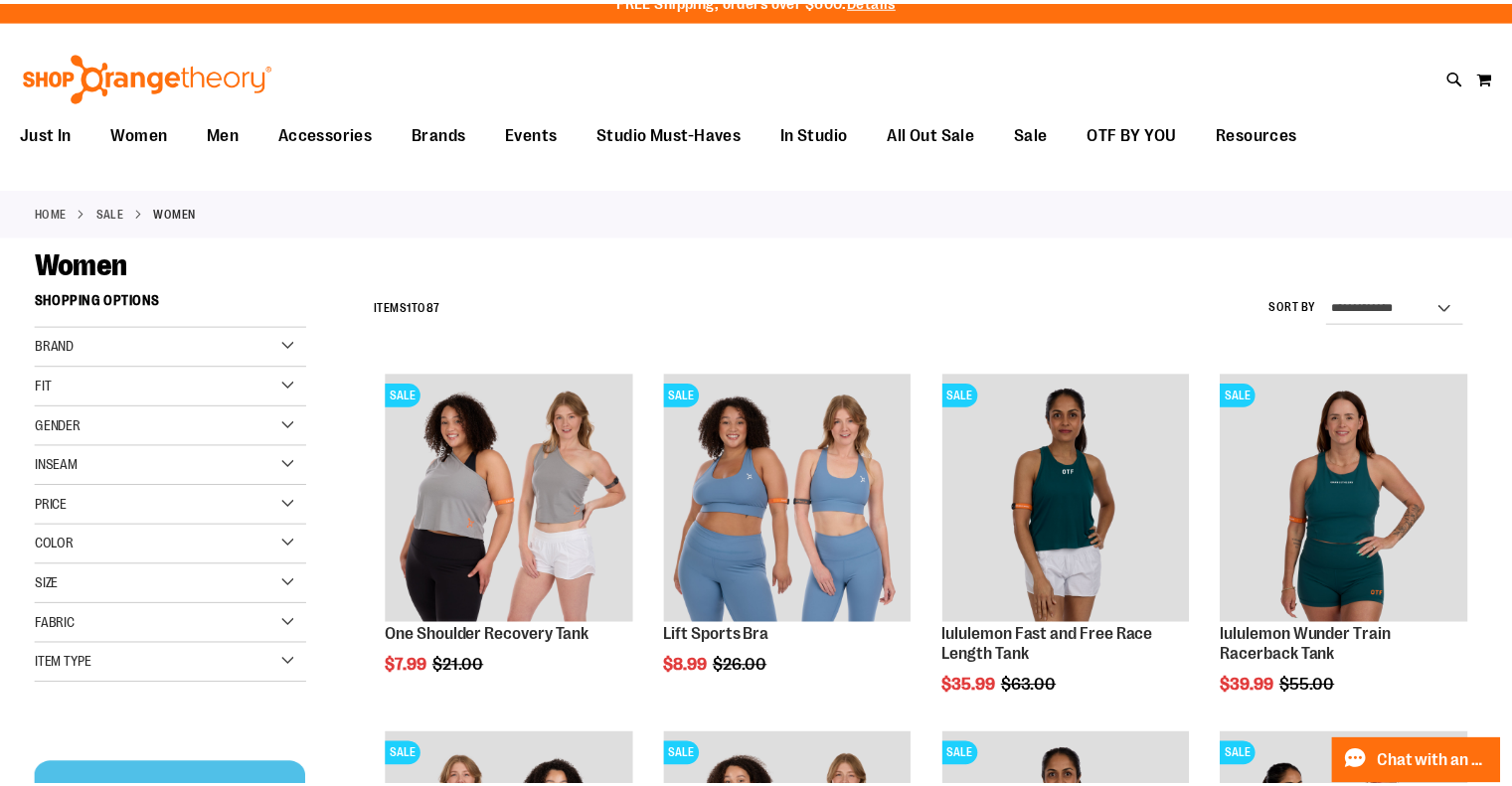 scroll, scrollTop: 0, scrollLeft: 0, axis: both 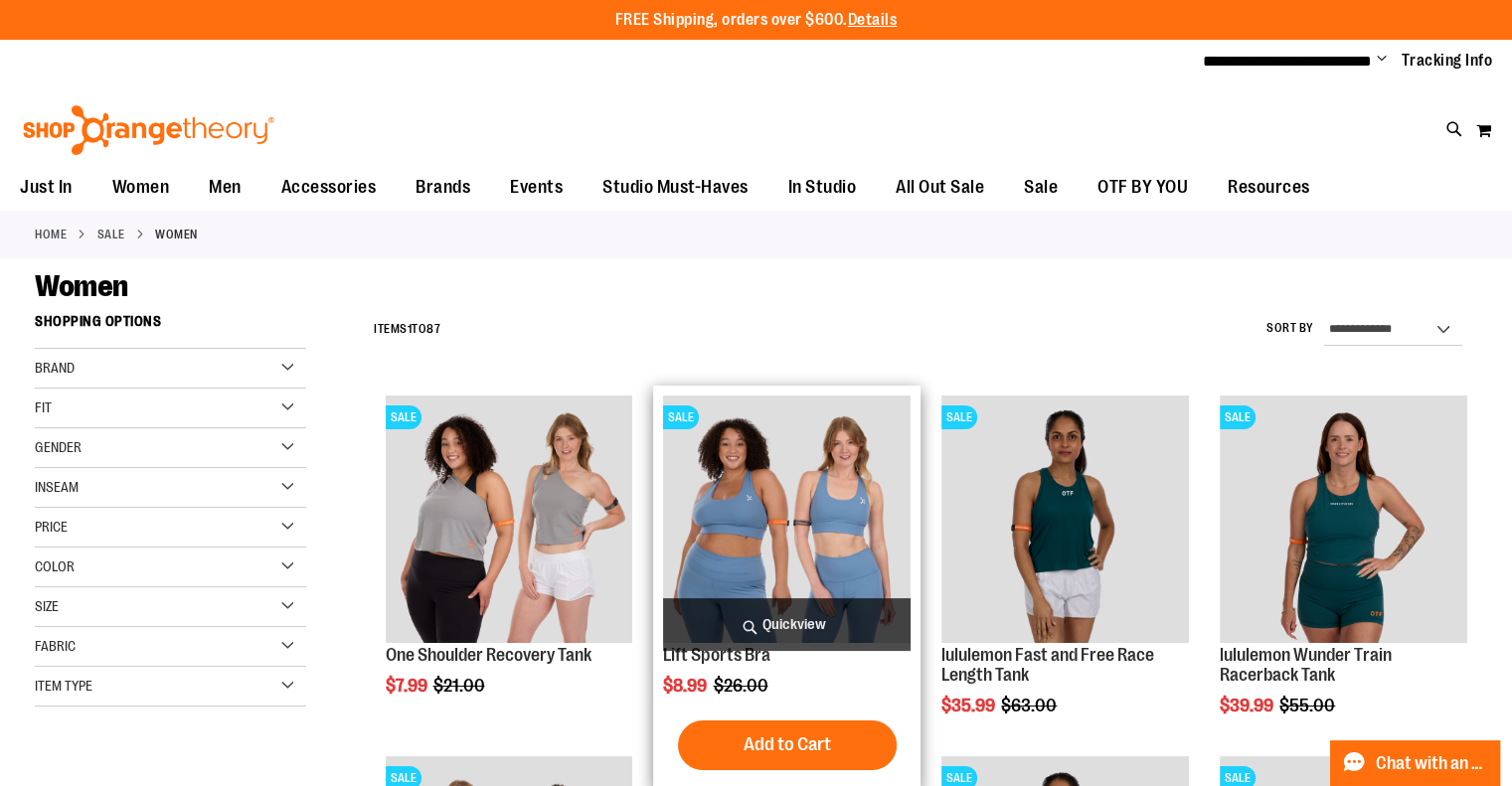 click at bounding box center (786, 519) 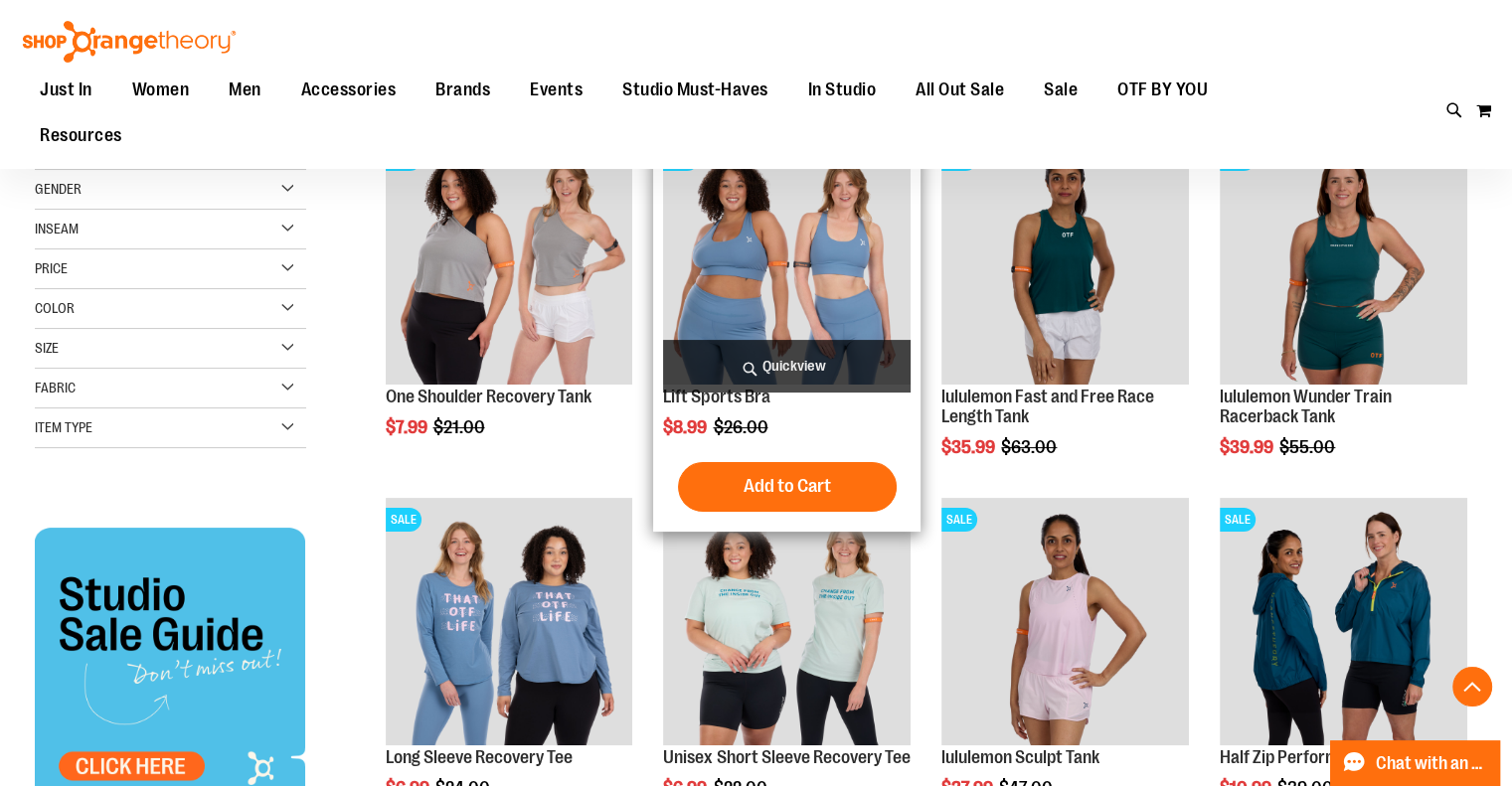 scroll, scrollTop: 235, scrollLeft: 0, axis: vertical 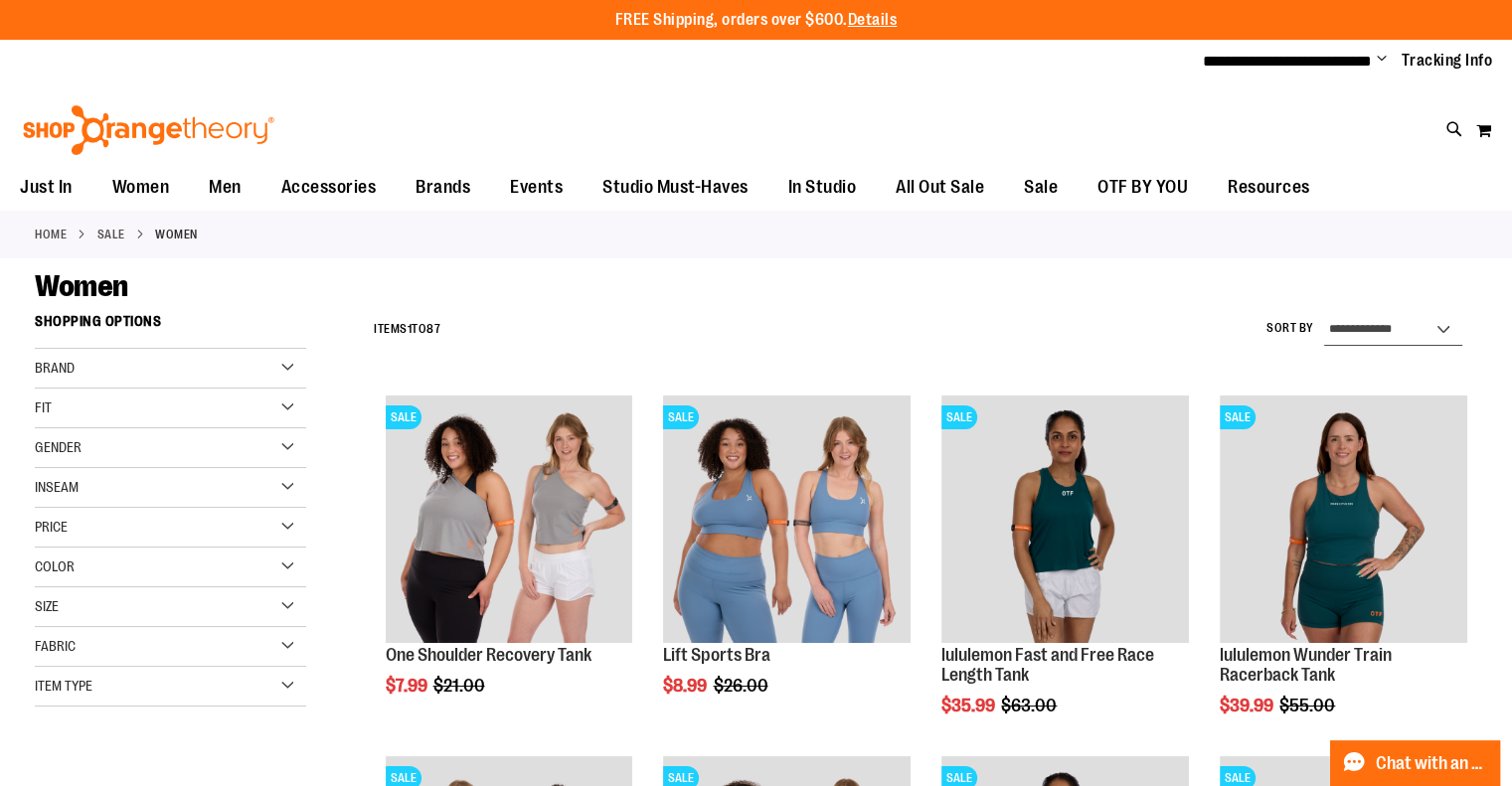 click on "**********" at bounding box center (1393, 330) 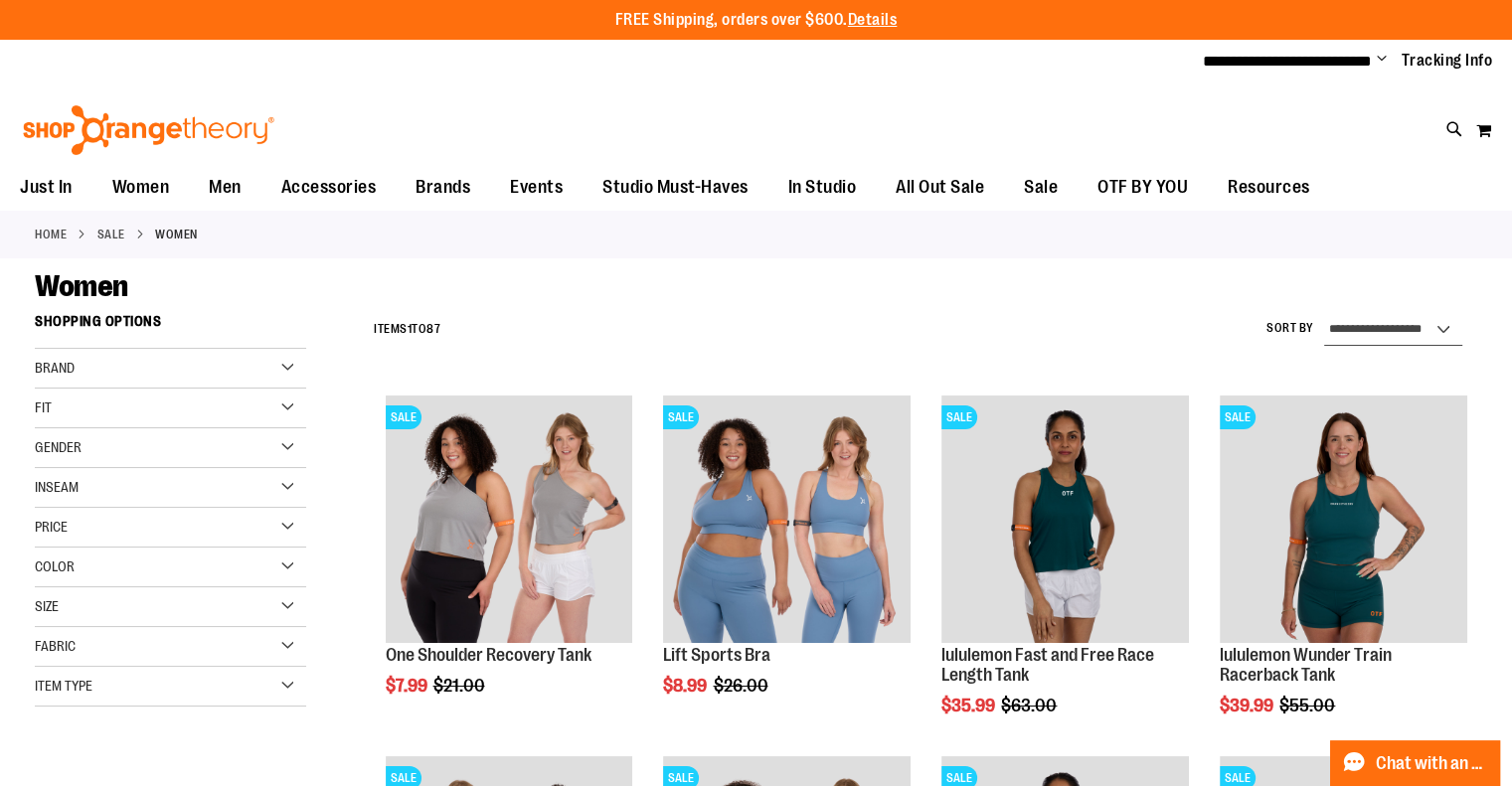 click on "**********" at bounding box center (1393, 330) 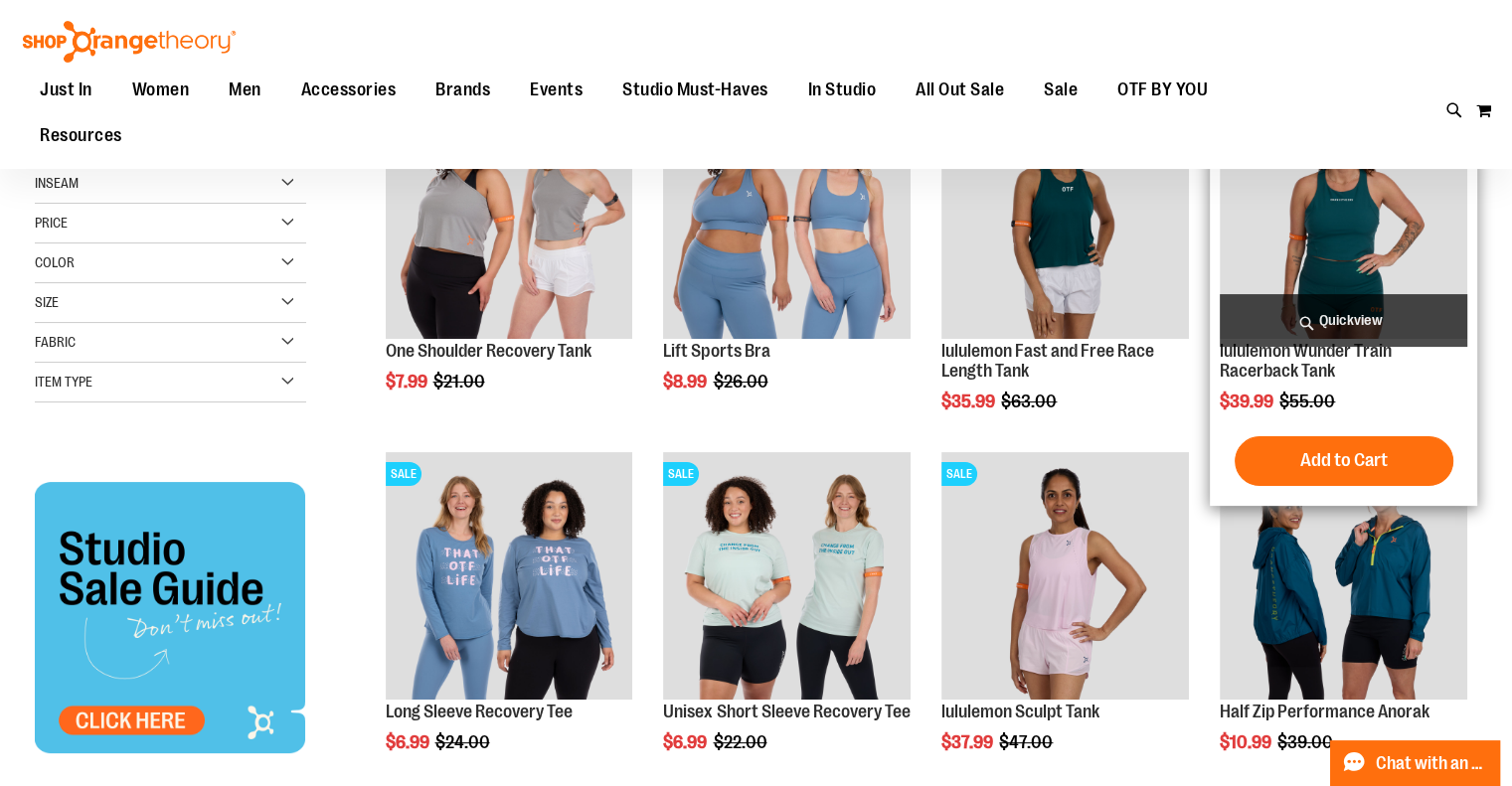 scroll, scrollTop: 0, scrollLeft: 0, axis: both 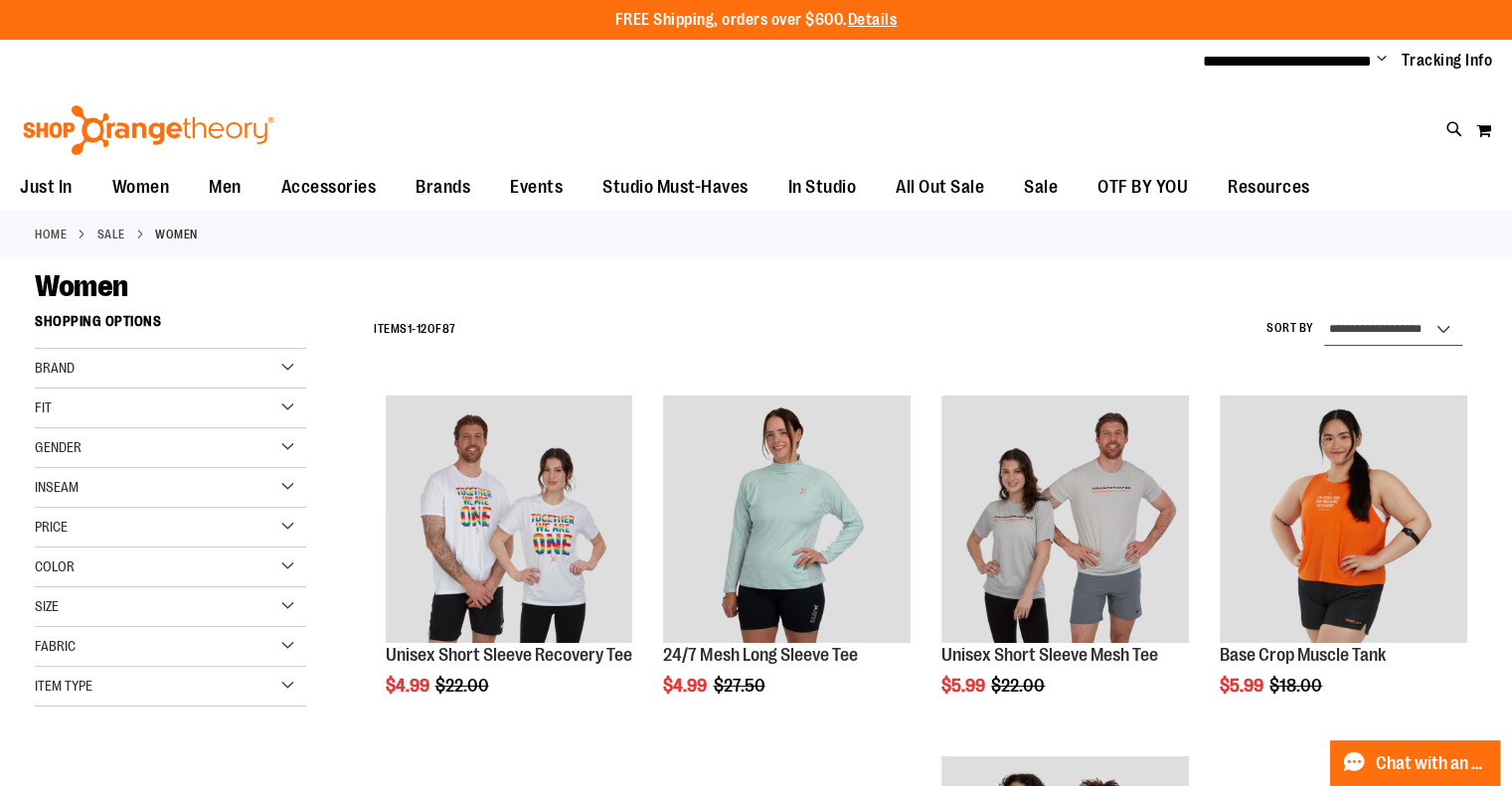 click on "**********" at bounding box center [1393, 330] 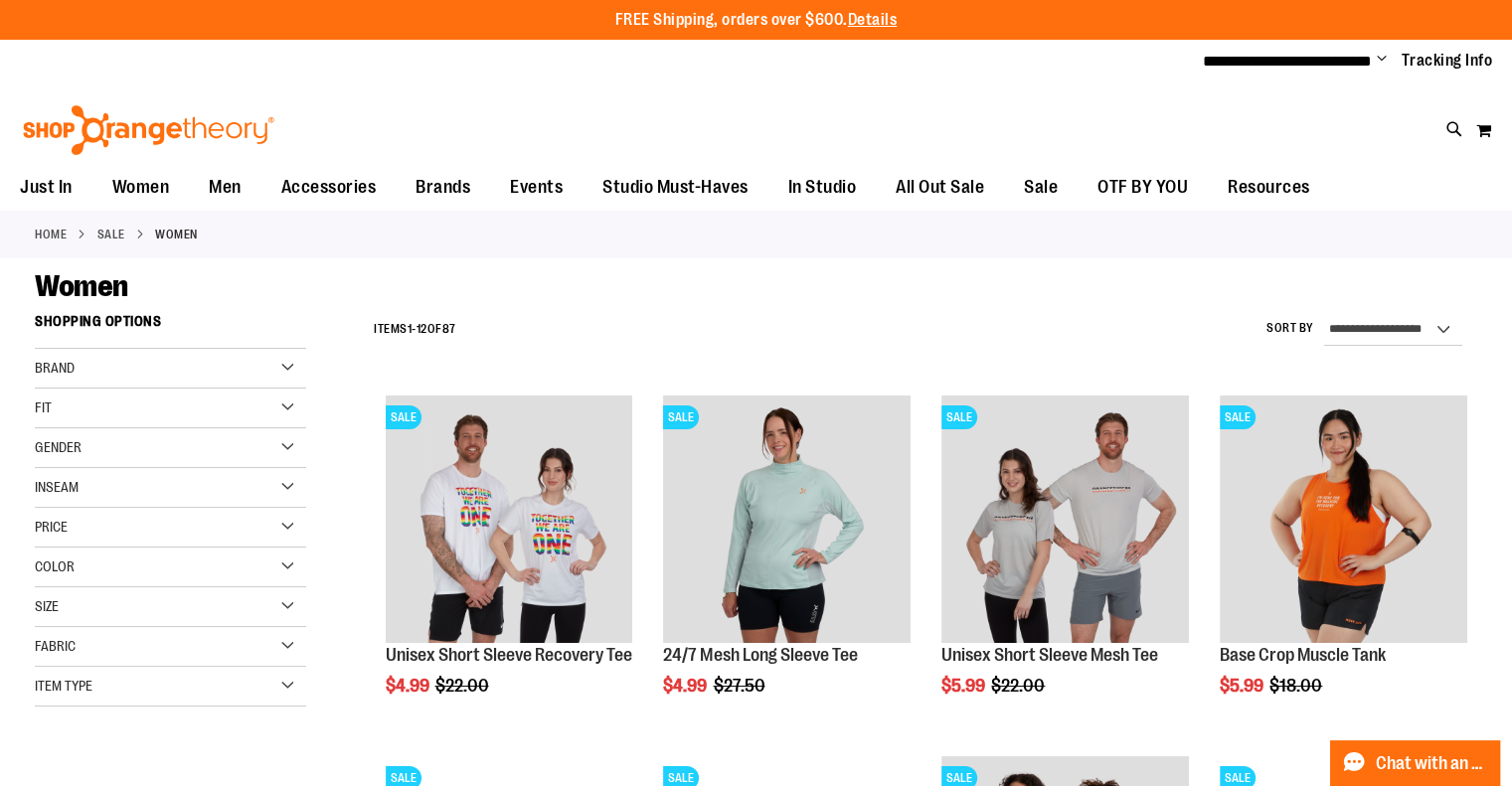 click on "Women" at bounding box center (756, 286) 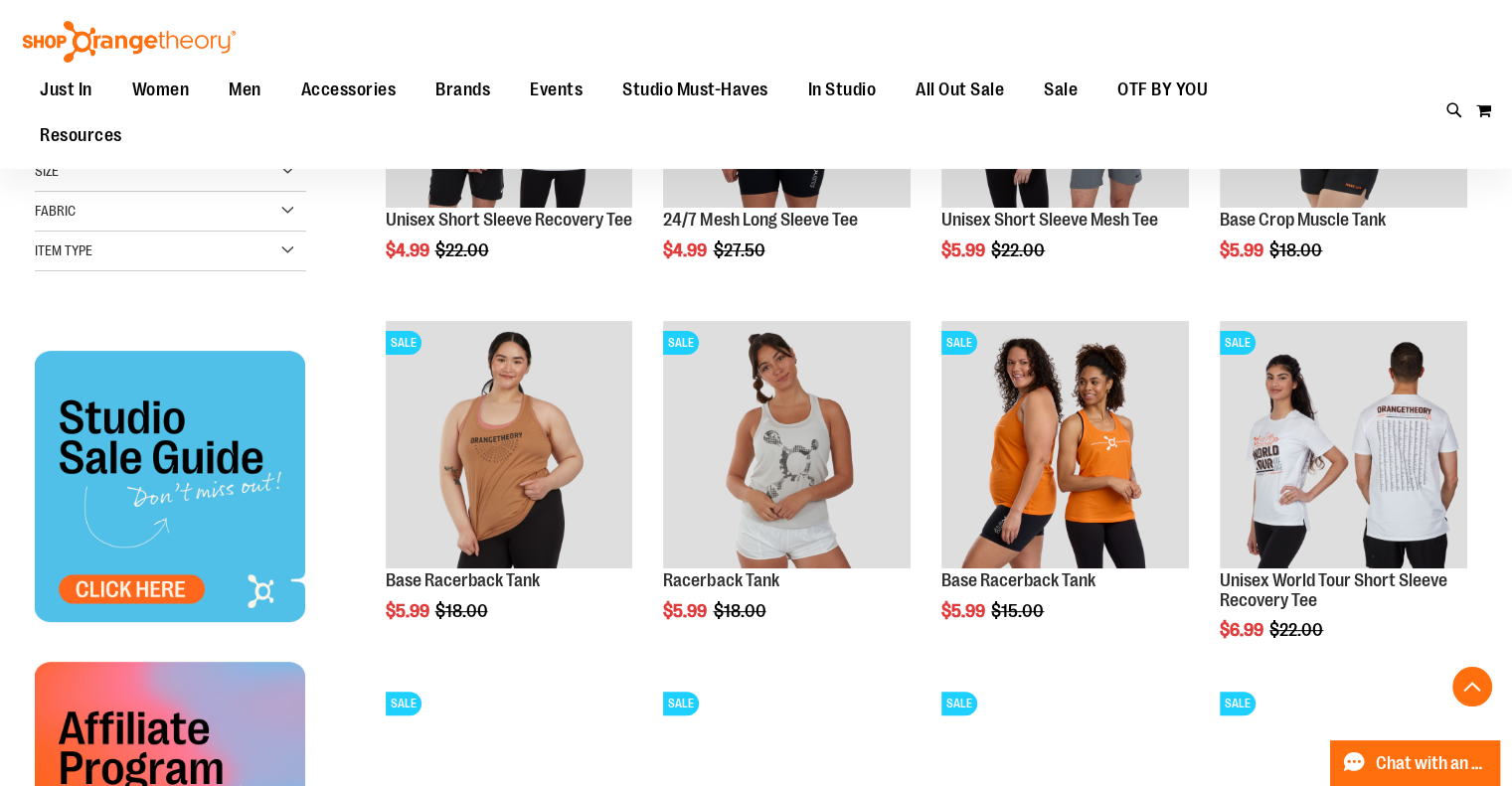 scroll, scrollTop: 439, scrollLeft: 0, axis: vertical 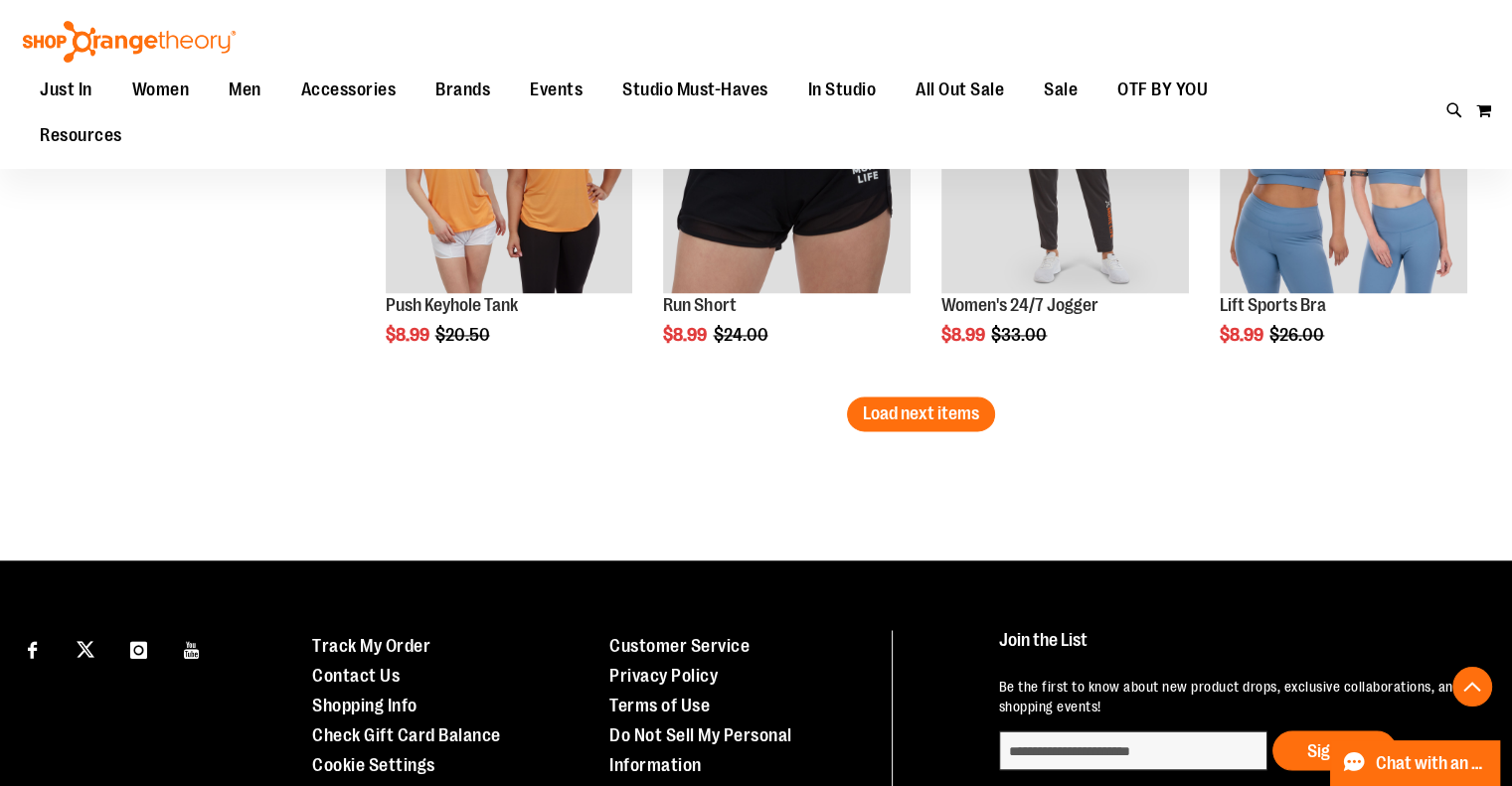 drag, startPoint x: 961, startPoint y: 416, endPoint x: 924, endPoint y: 412, distance: 37.215588 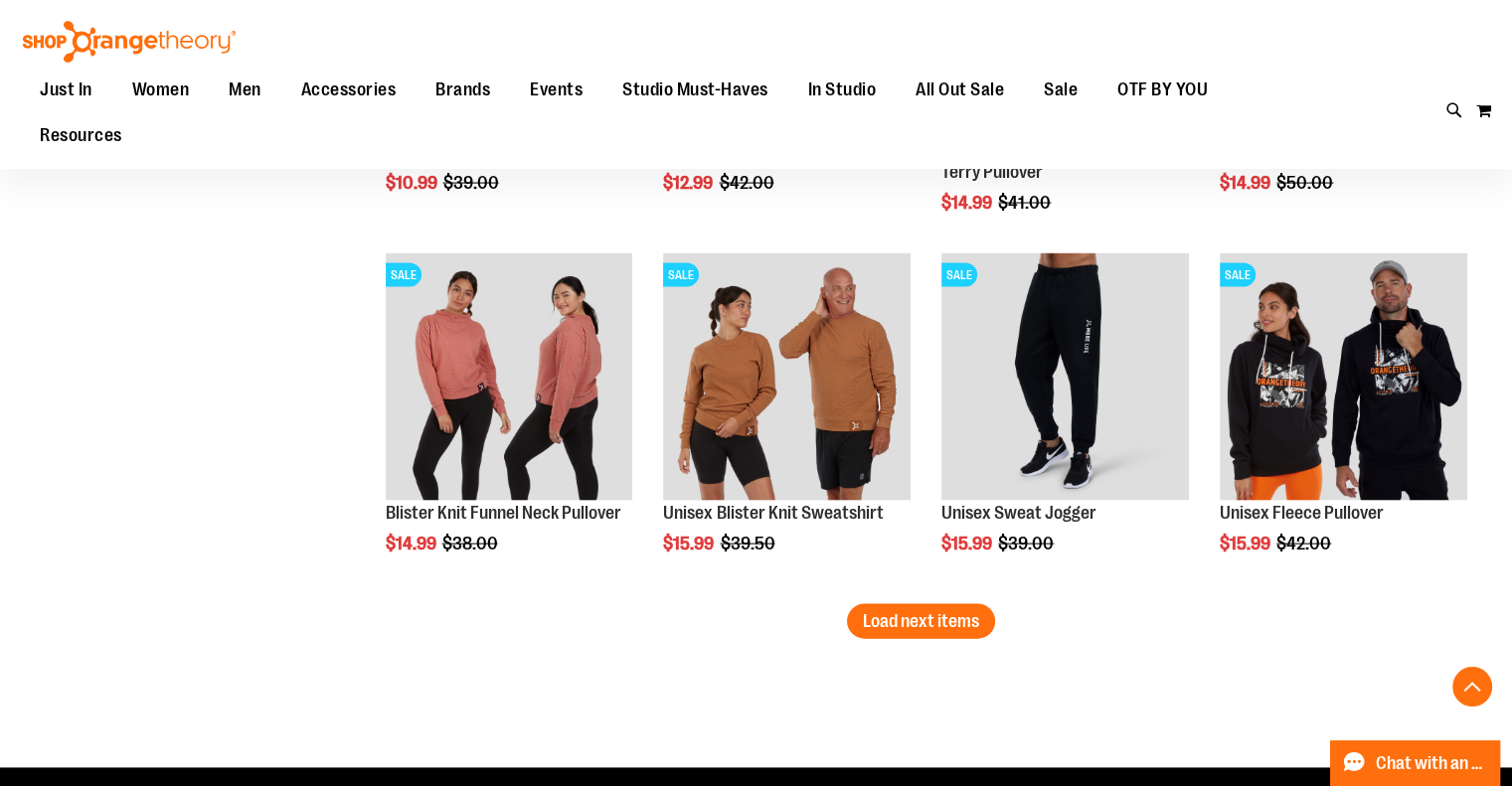 scroll, scrollTop: 4176, scrollLeft: 0, axis: vertical 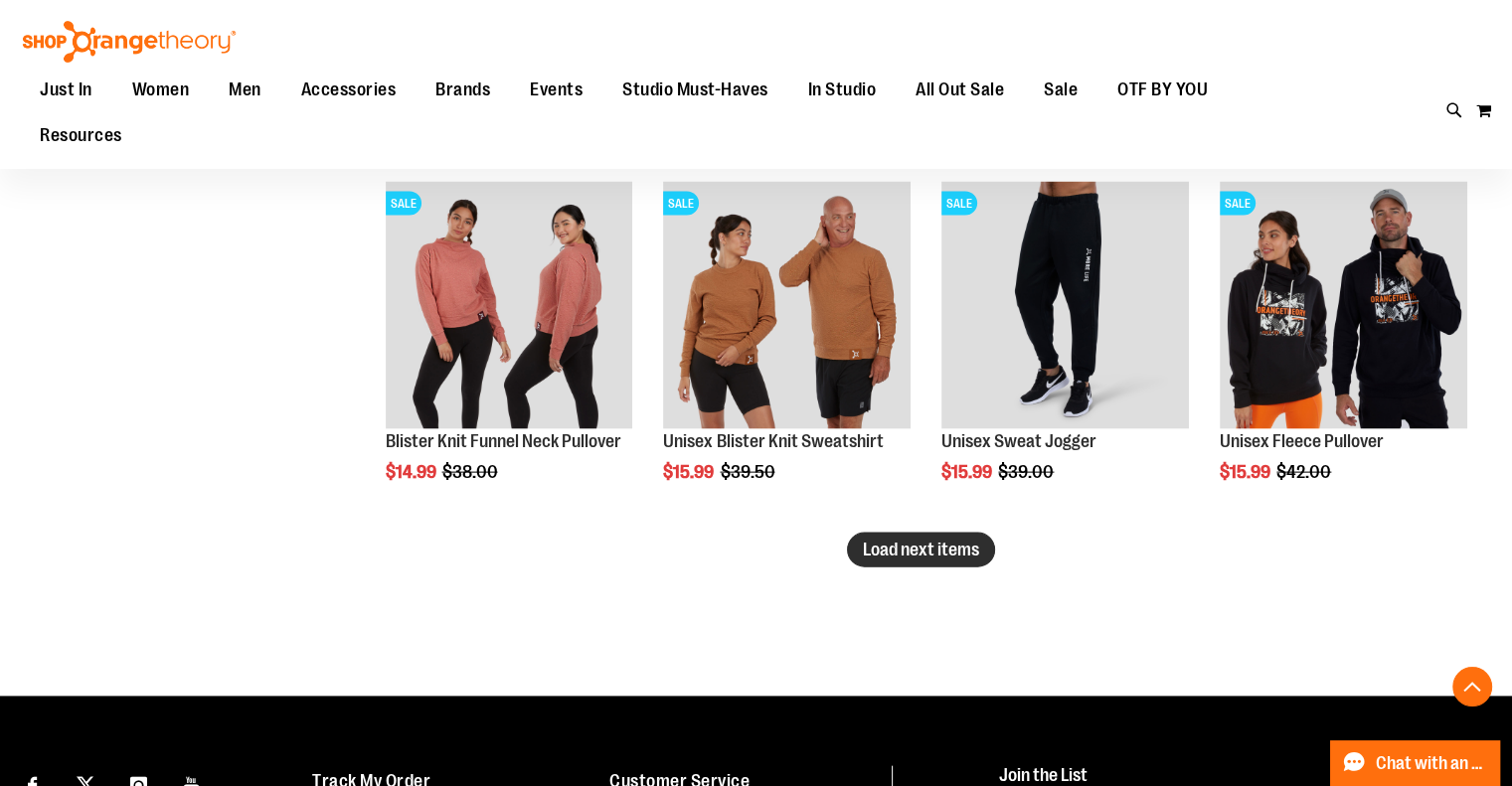 click on "Load next items" at bounding box center (921, 550) 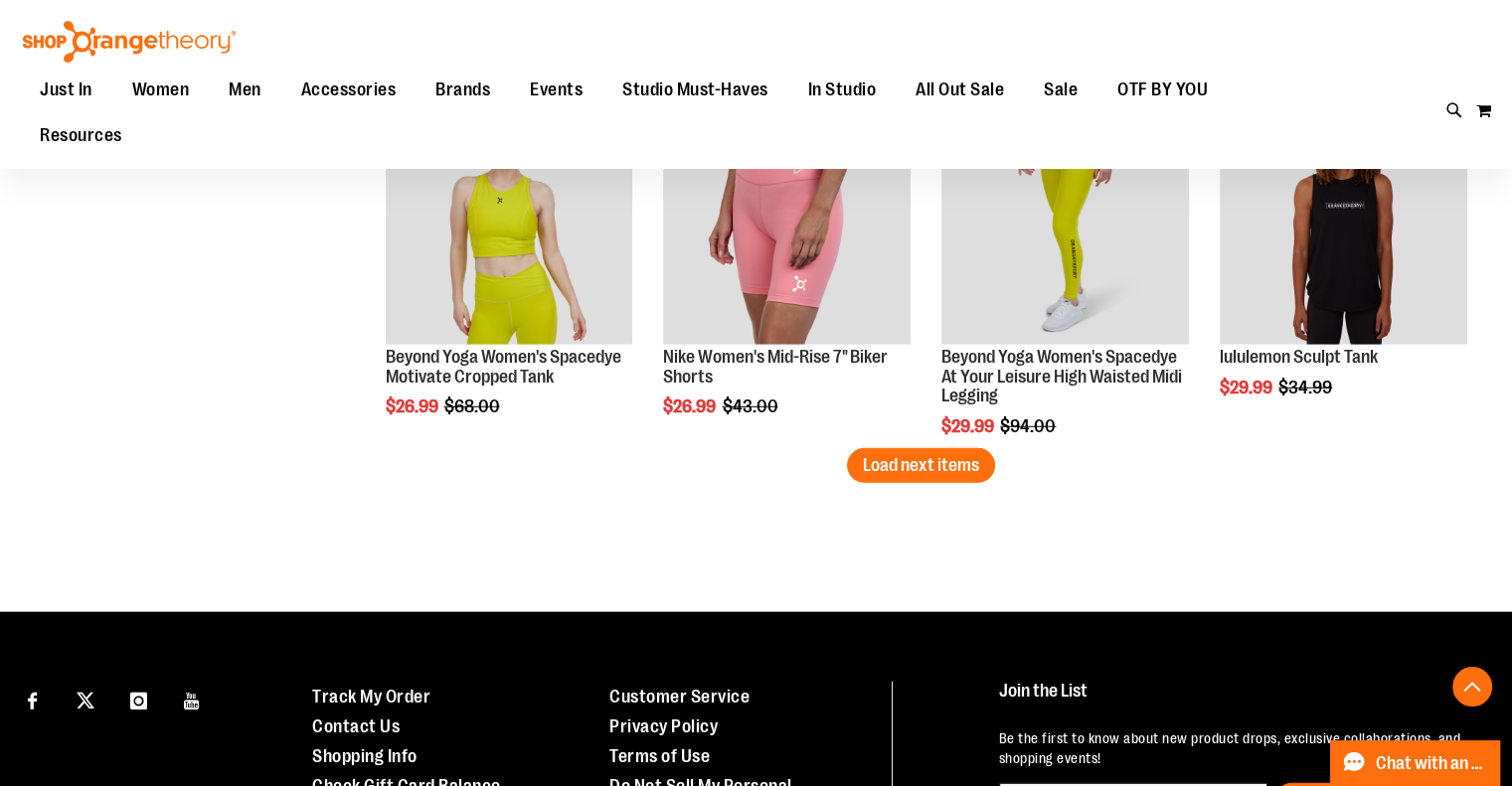 scroll, scrollTop: 5342, scrollLeft: 0, axis: vertical 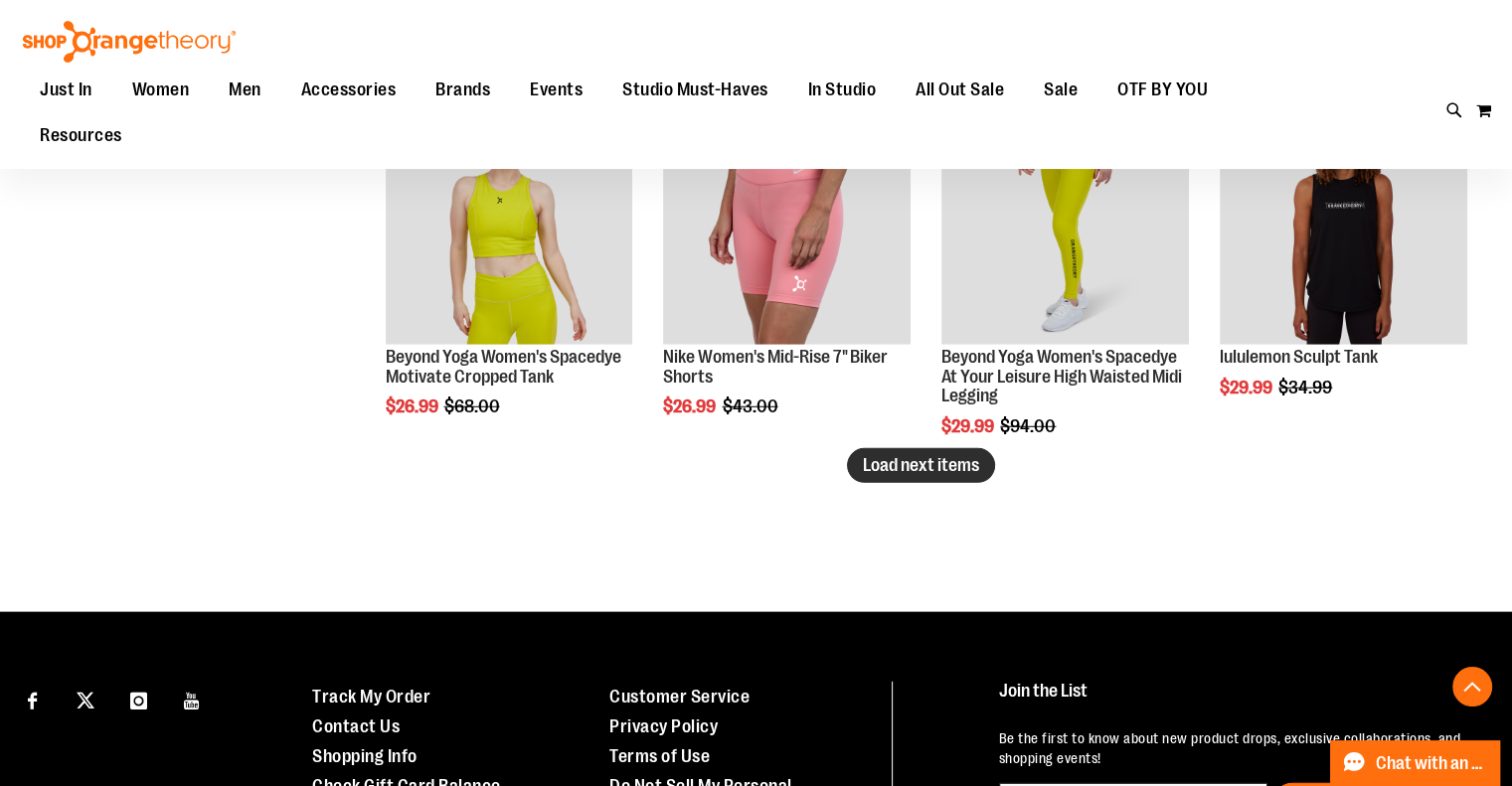 click on "Load next items" at bounding box center [921, 465] 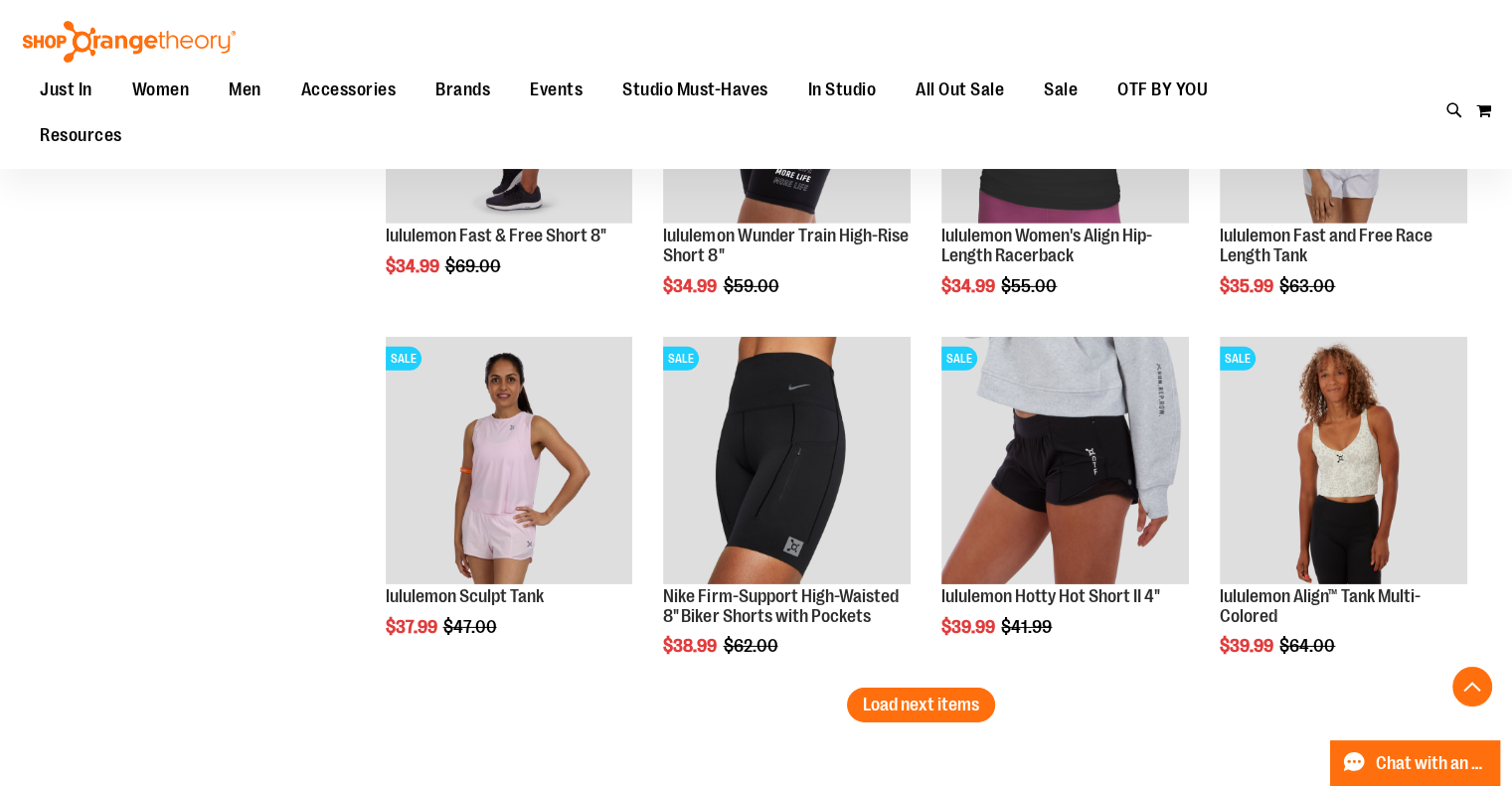 scroll, scrollTop: 6311, scrollLeft: 0, axis: vertical 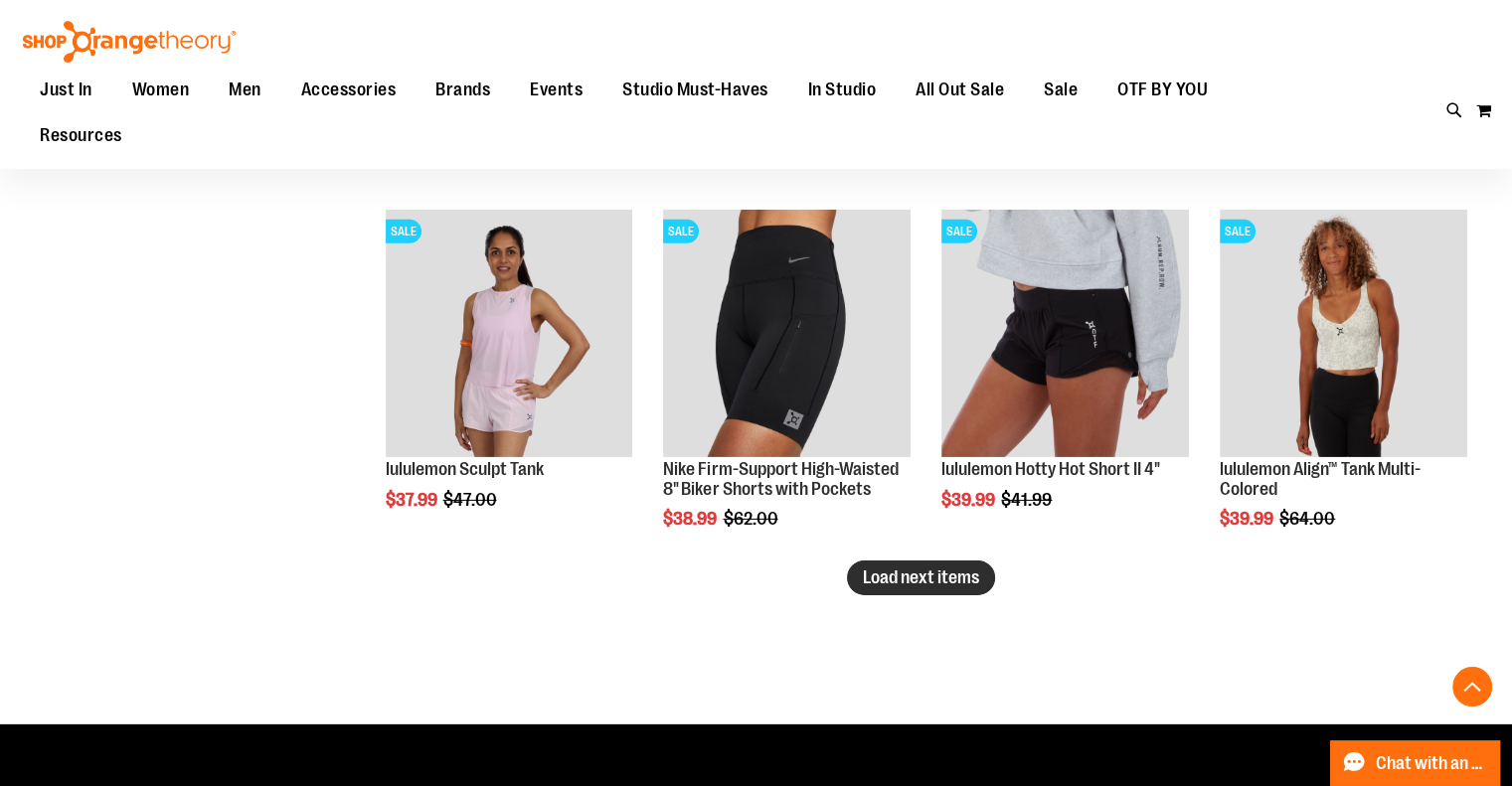 click on "Load next items" at bounding box center [921, 577] 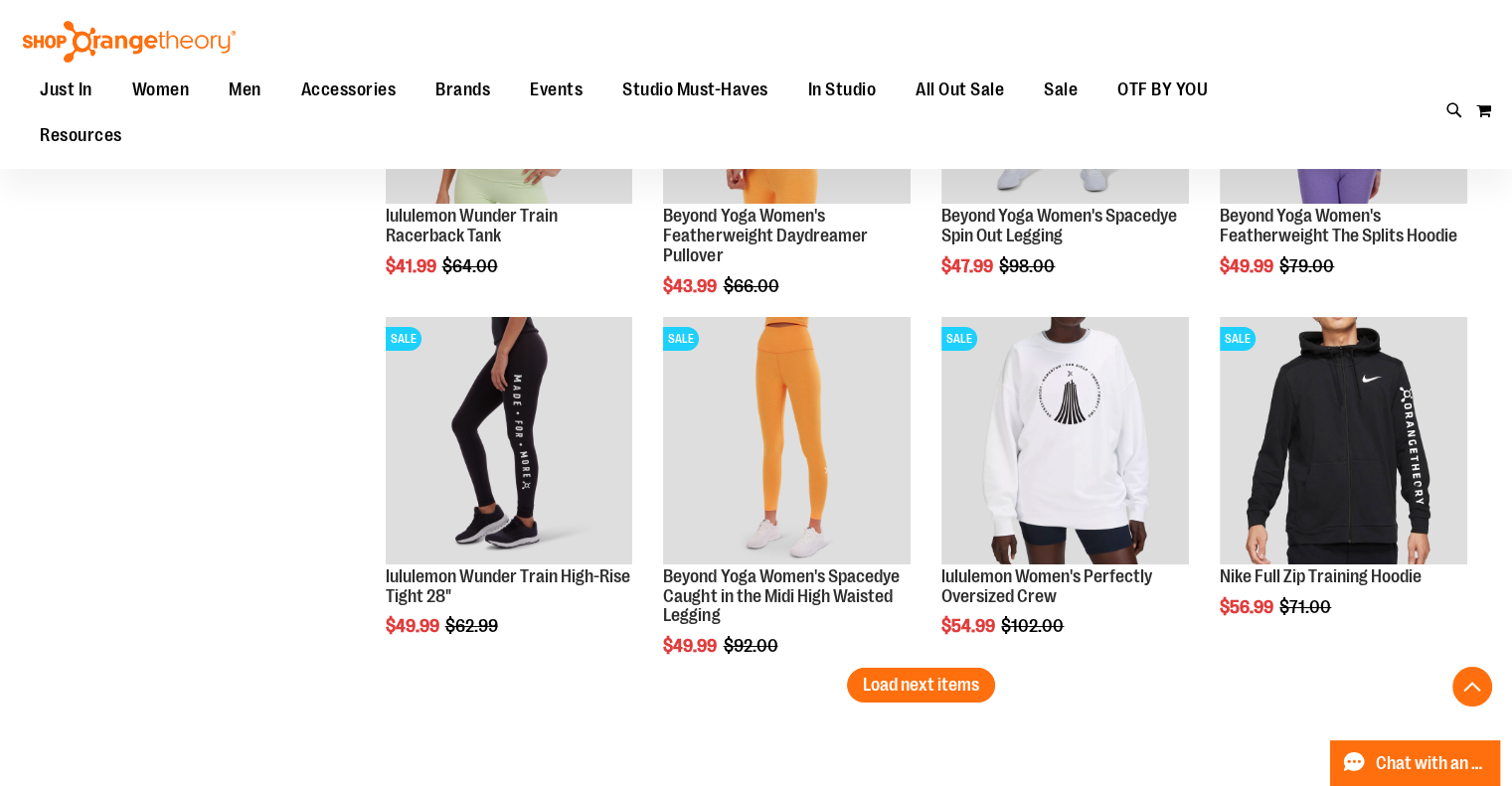 scroll, scrollTop: 7380, scrollLeft: 0, axis: vertical 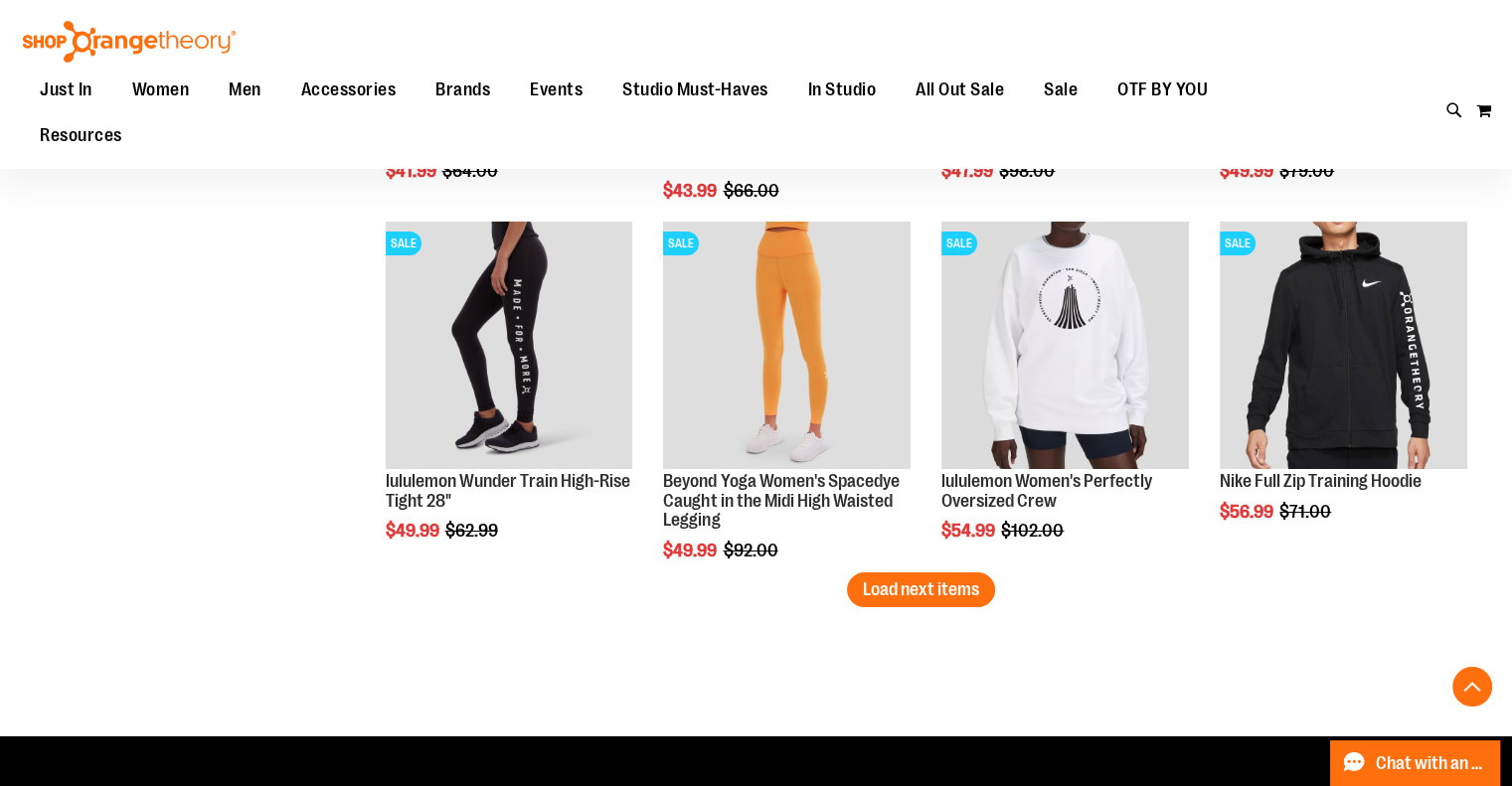 drag, startPoint x: 938, startPoint y: 592, endPoint x: 924, endPoint y: 583, distance: 16.643317 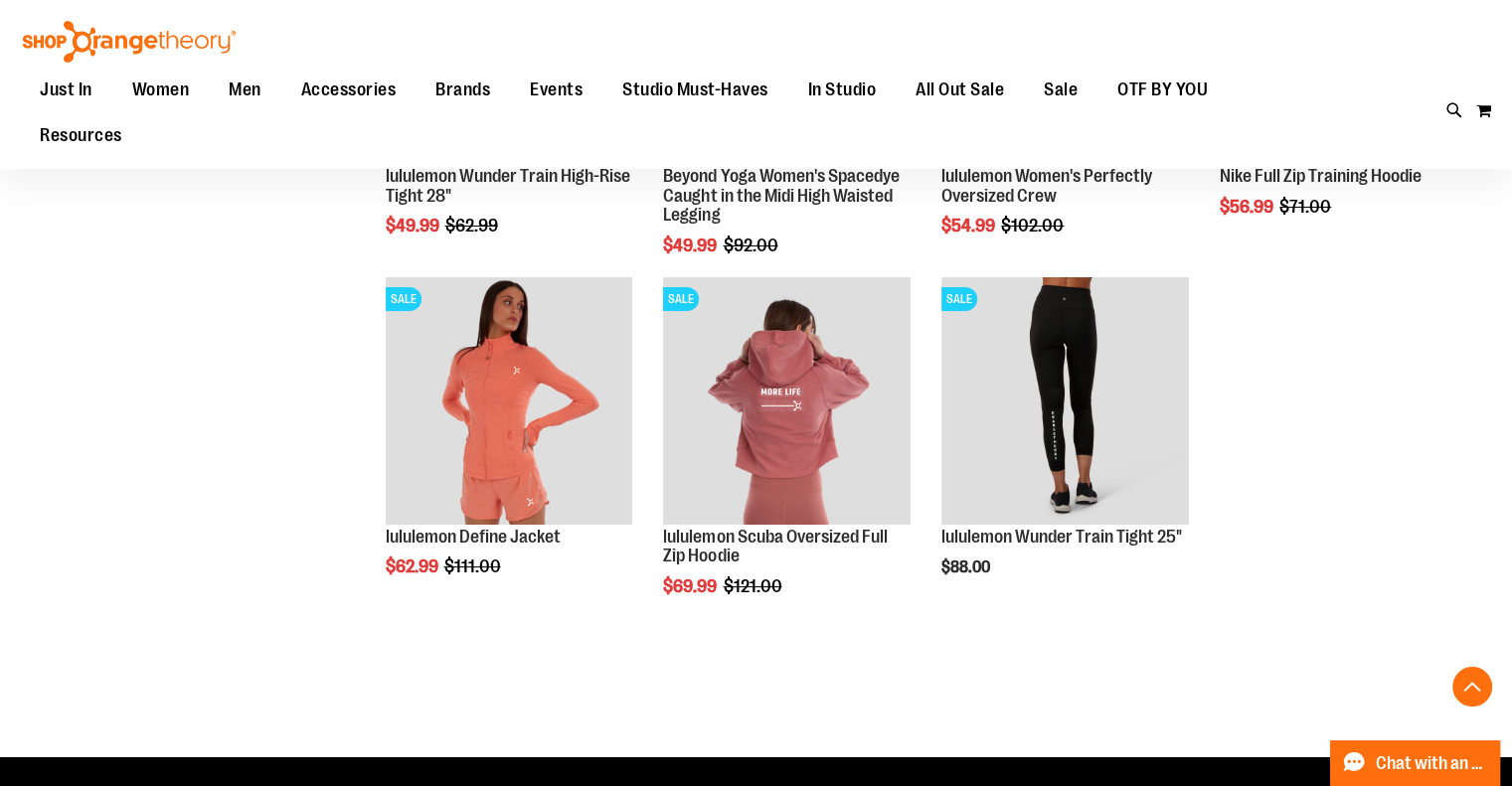 scroll, scrollTop: 7689, scrollLeft: 0, axis: vertical 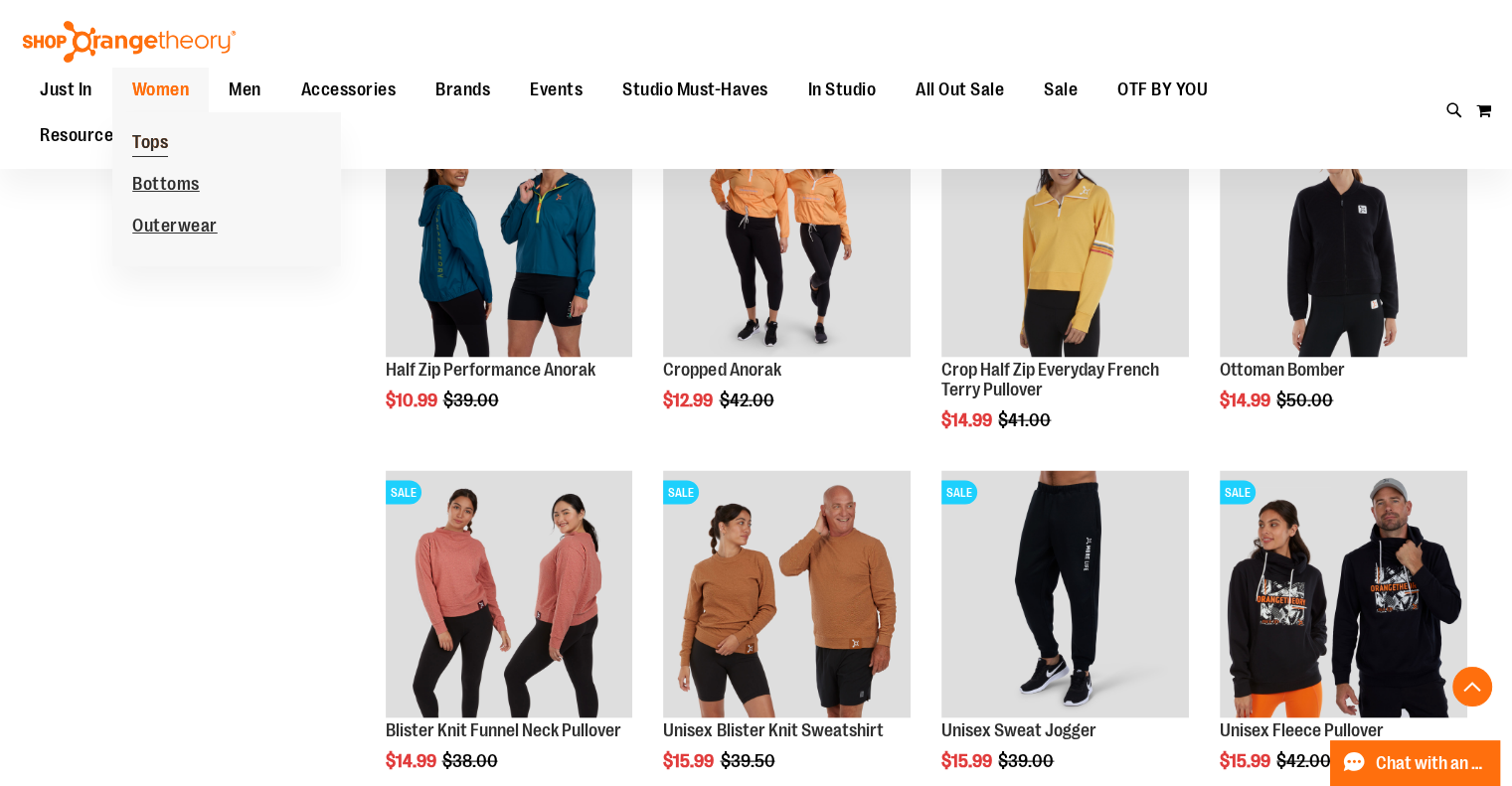 click on "Tops" at bounding box center [150, 143] 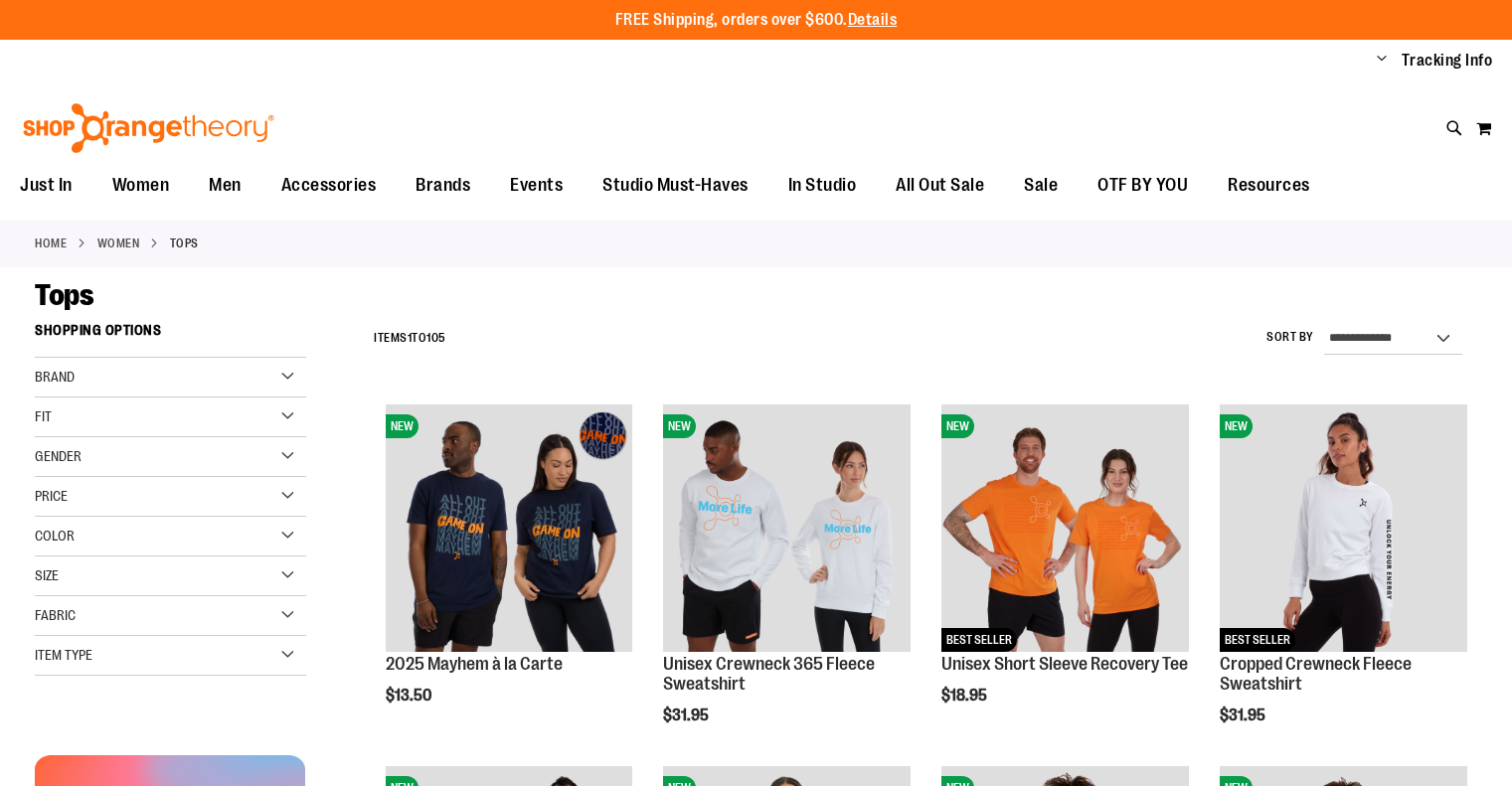 scroll, scrollTop: 0, scrollLeft: 0, axis: both 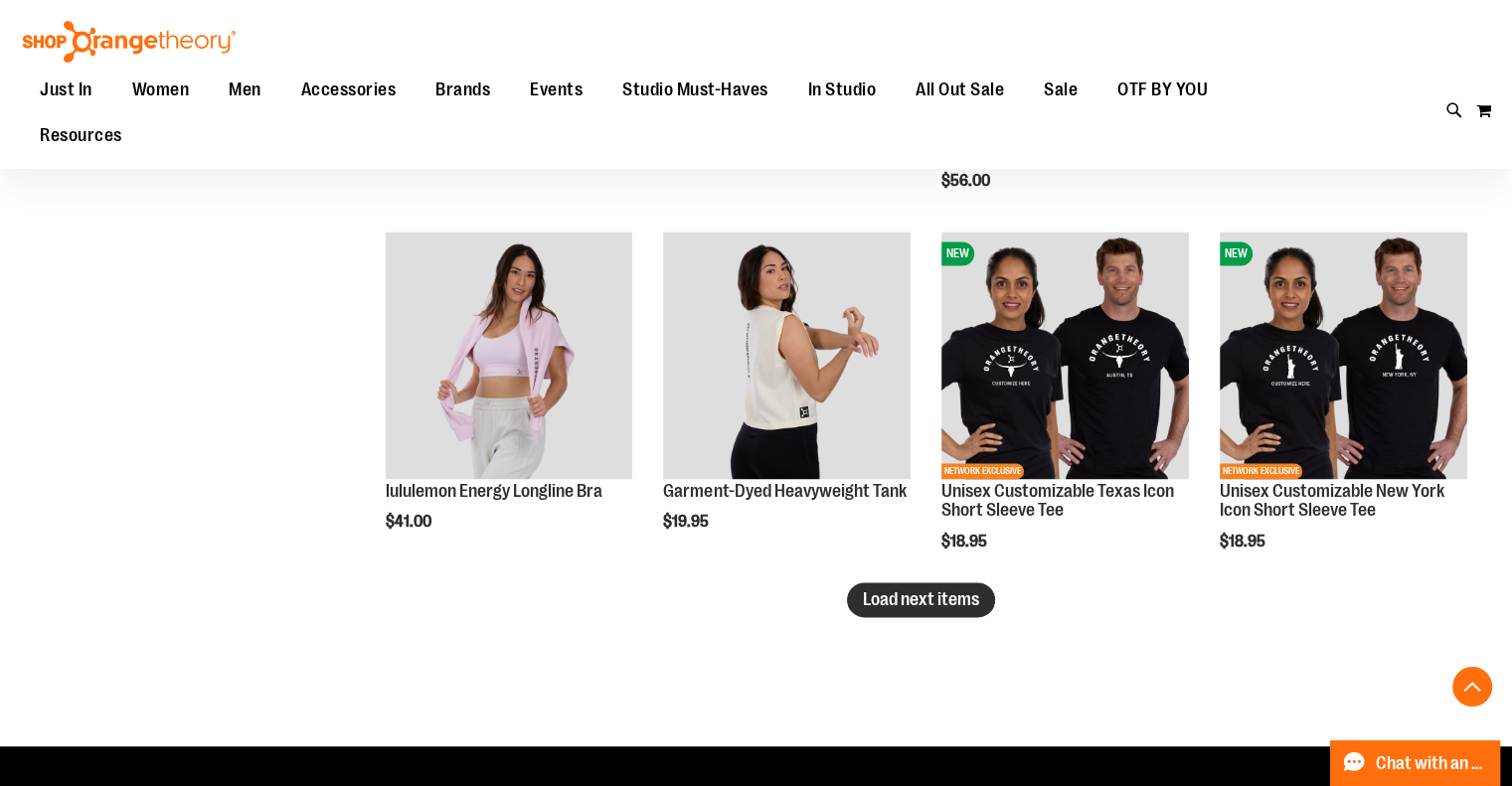 click on "Load next items" at bounding box center (921, 599) 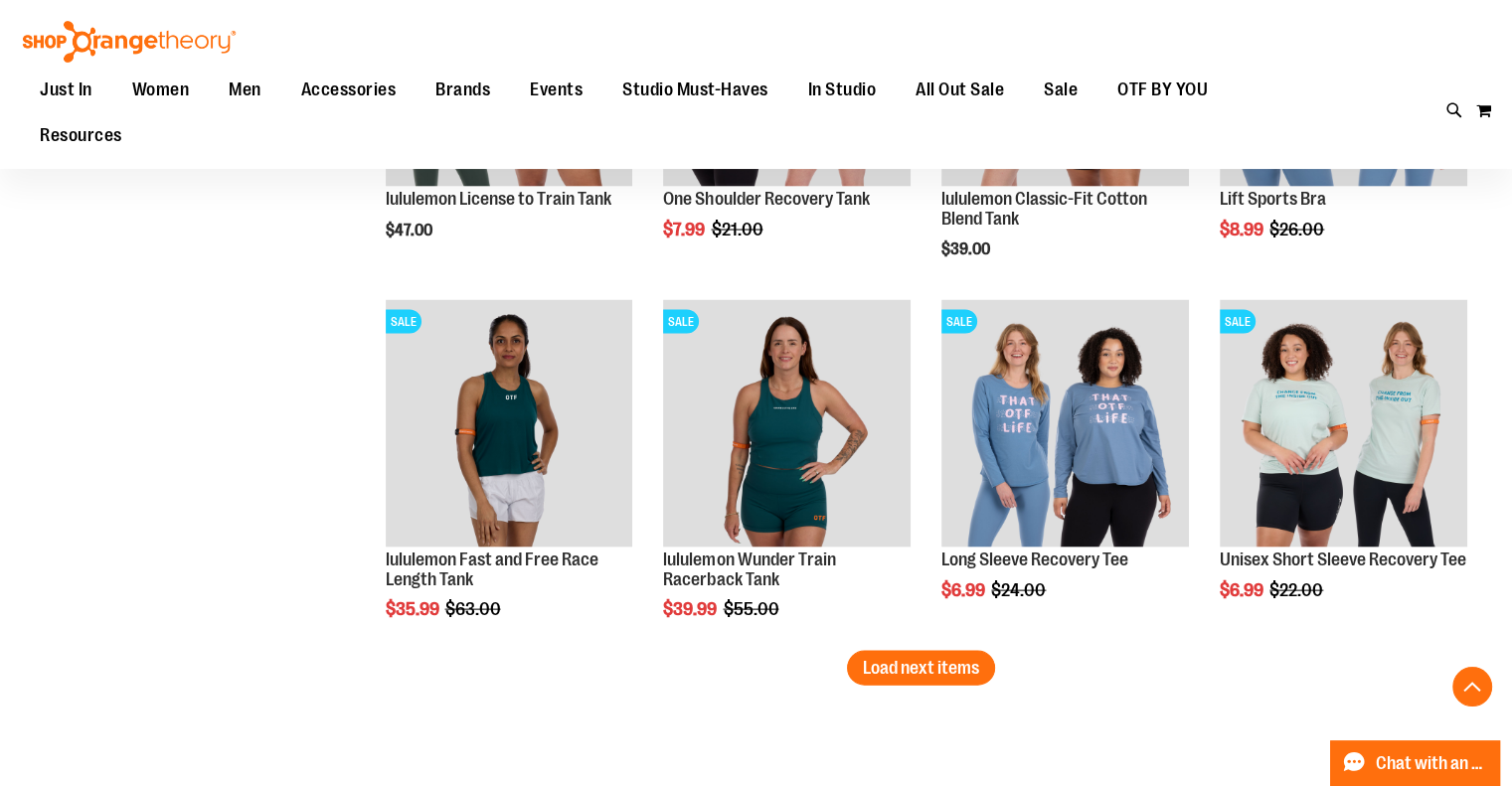 scroll, scrollTop: 4062, scrollLeft: 0, axis: vertical 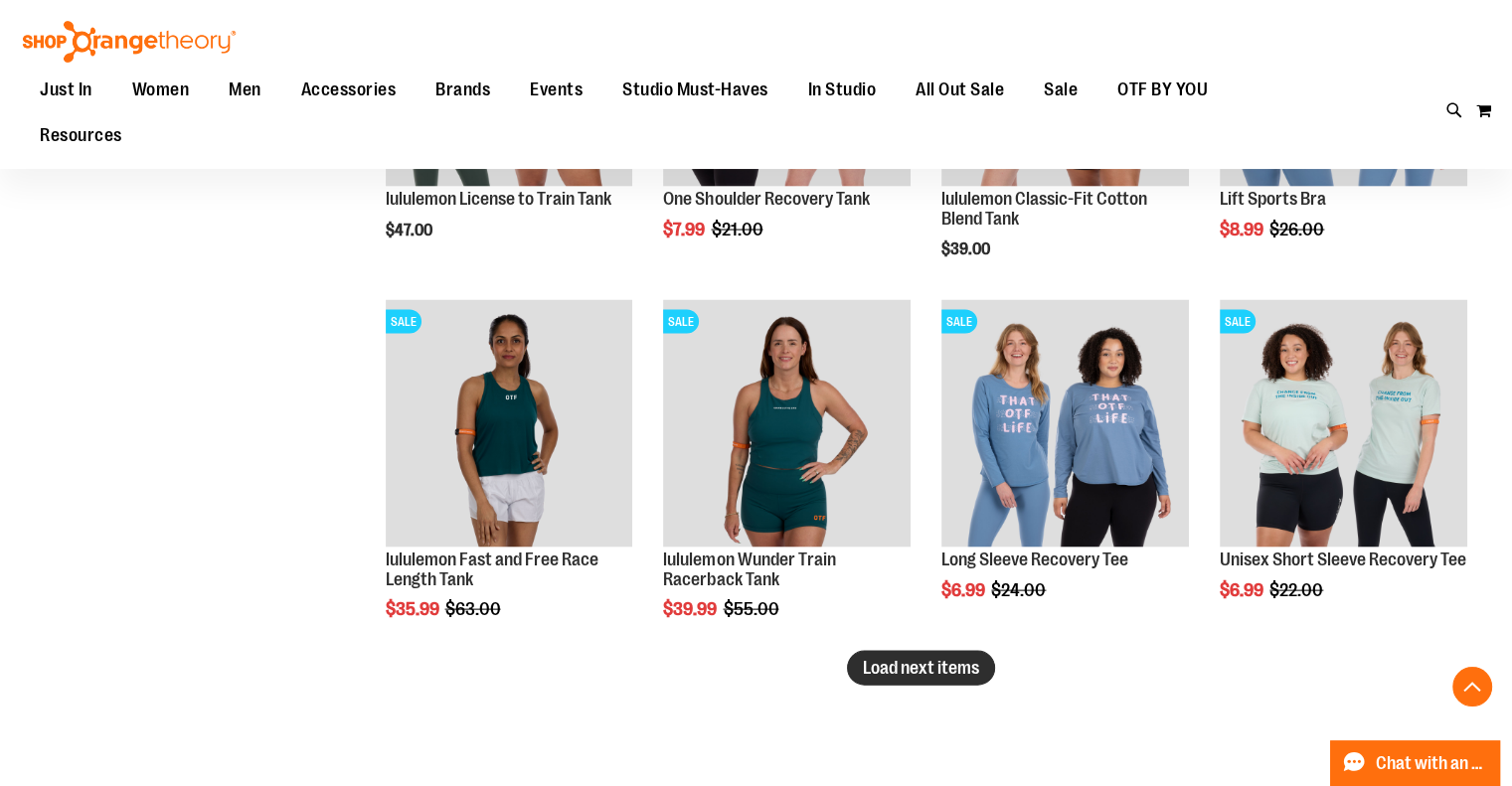 click on "Load next items" at bounding box center (921, 668) 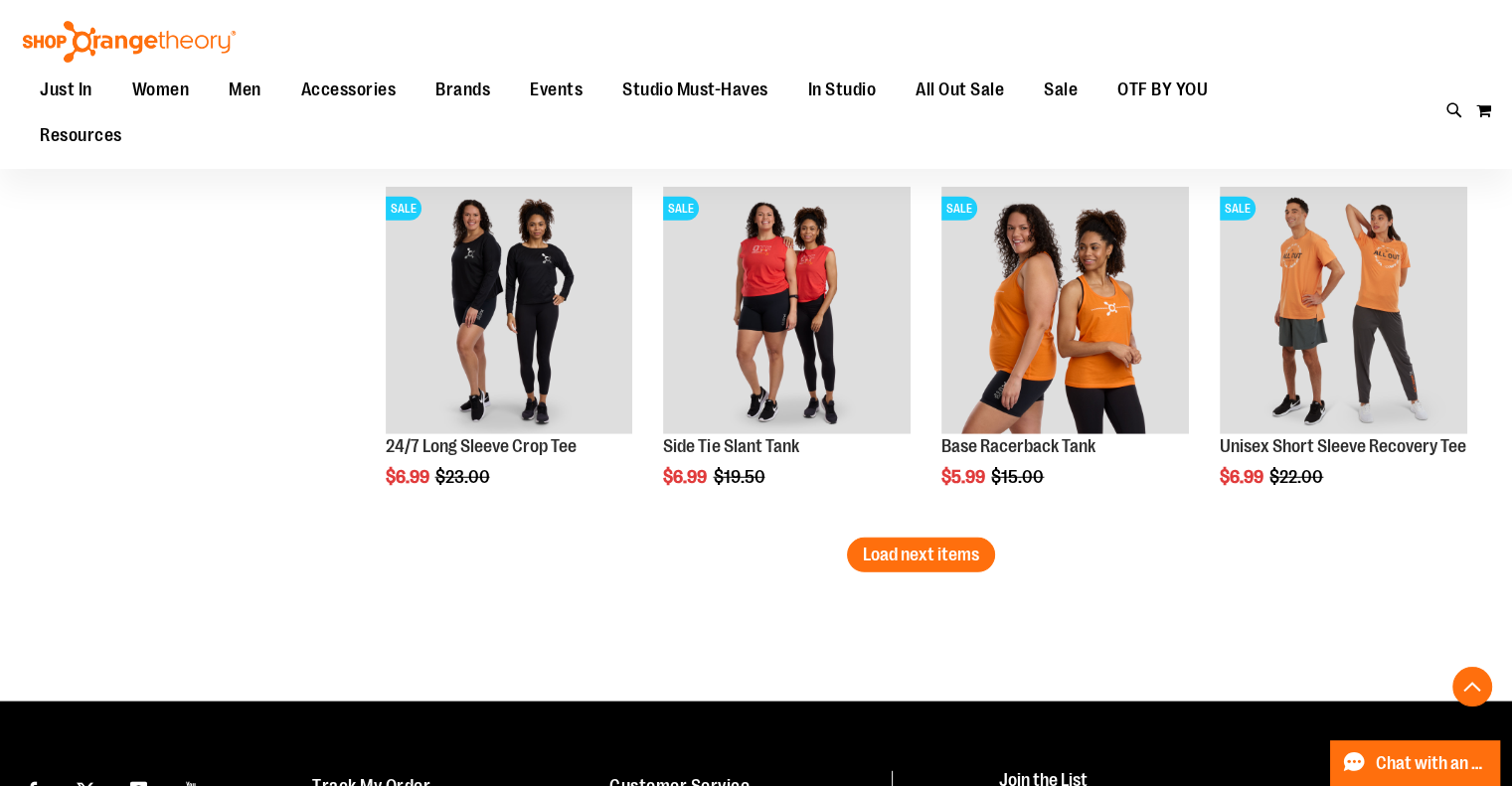 scroll, scrollTop: 5263, scrollLeft: 0, axis: vertical 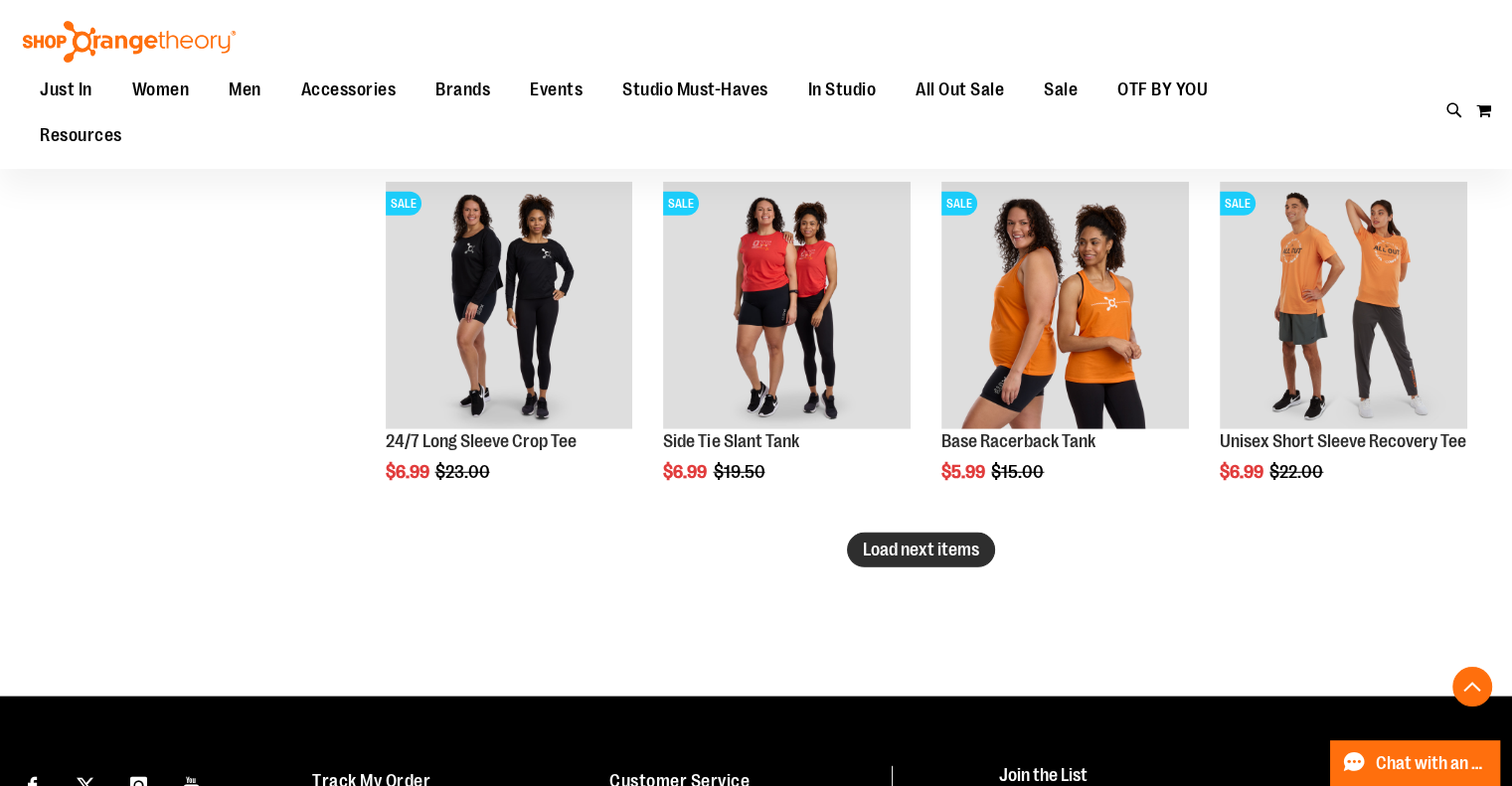 click on "Load next items" at bounding box center [921, 550] 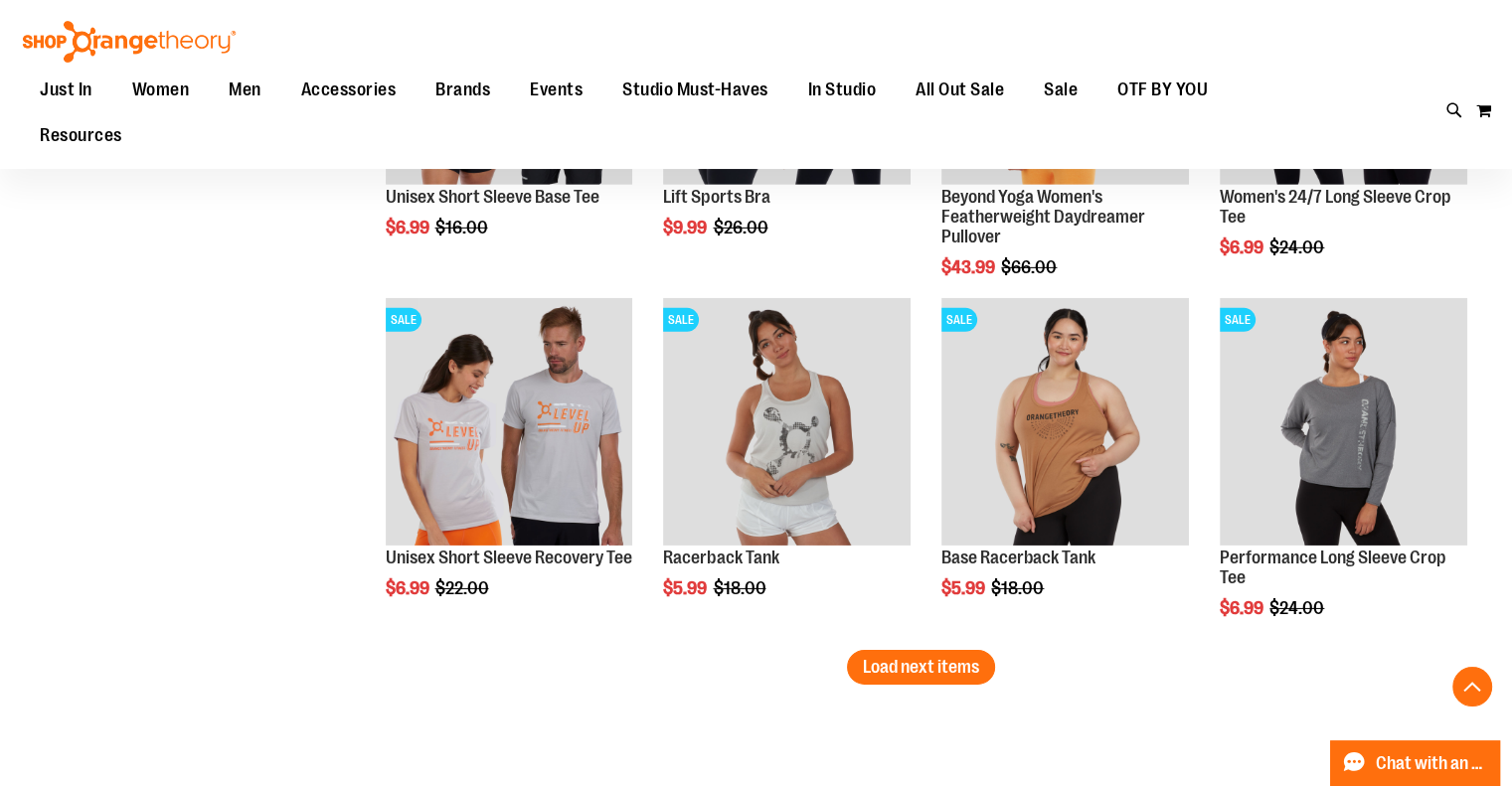 scroll, scrollTop: 6230, scrollLeft: 0, axis: vertical 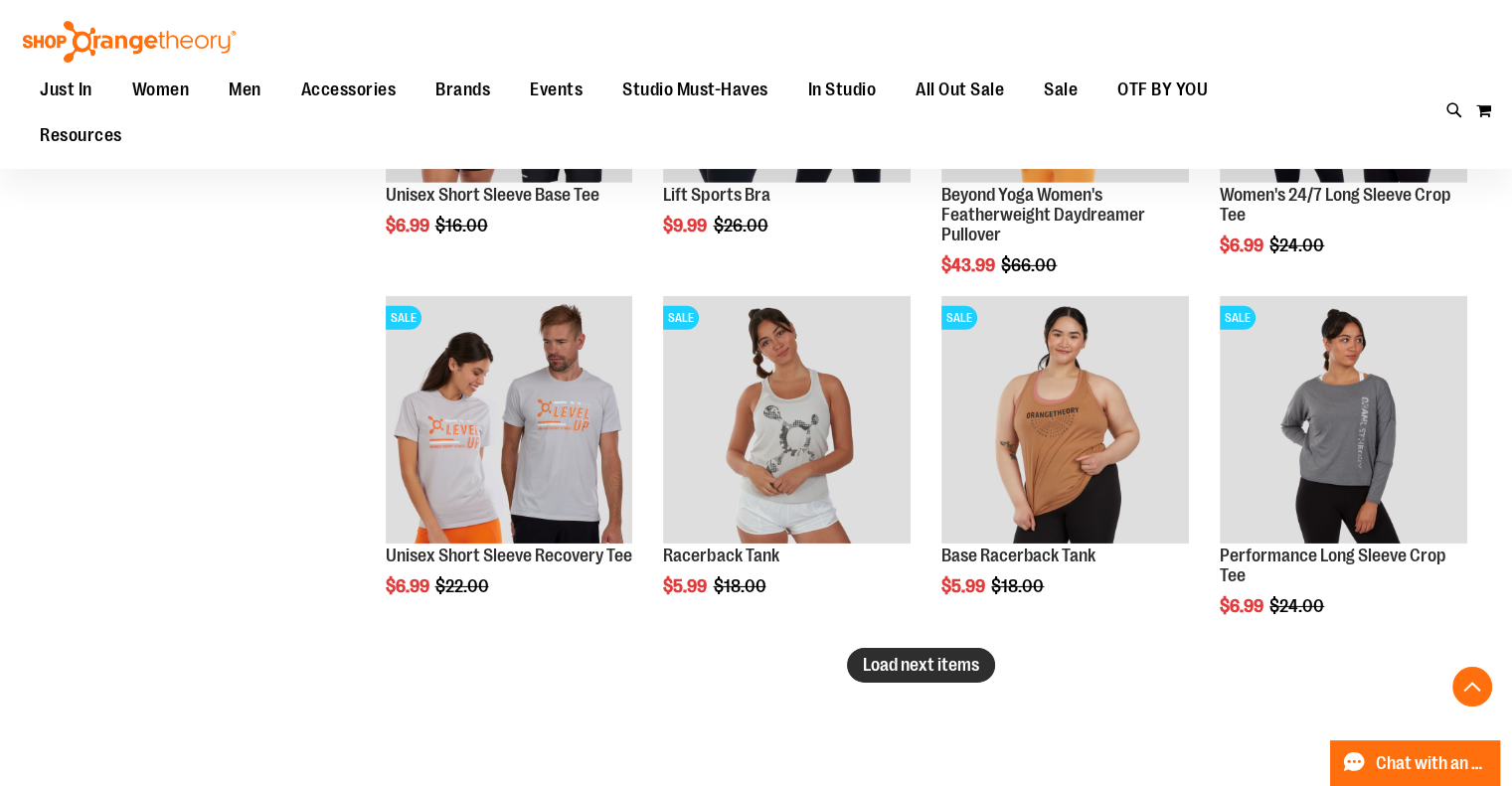 click on "Load next items" at bounding box center [921, 665] 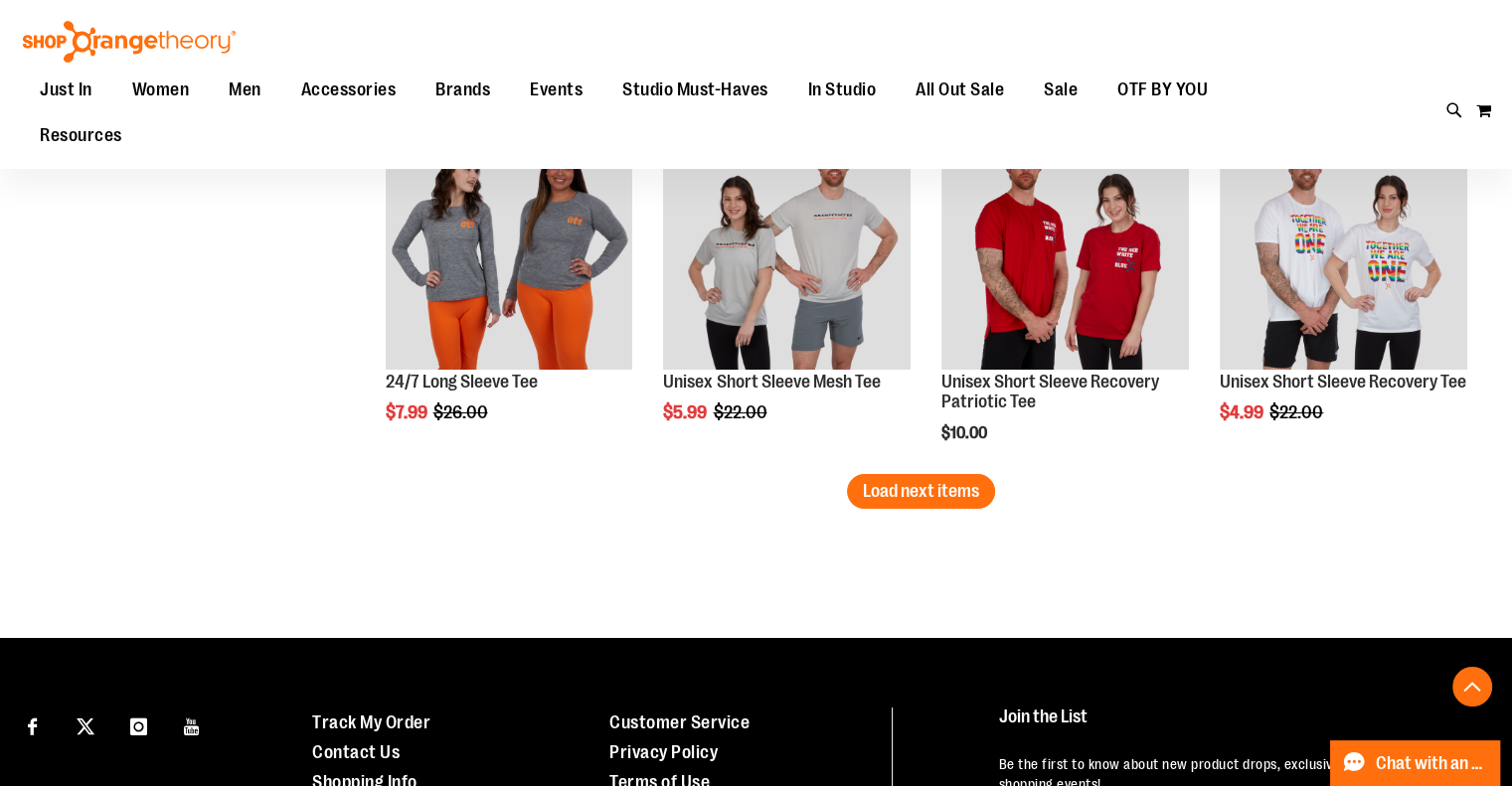 scroll, scrollTop: 7490, scrollLeft: 0, axis: vertical 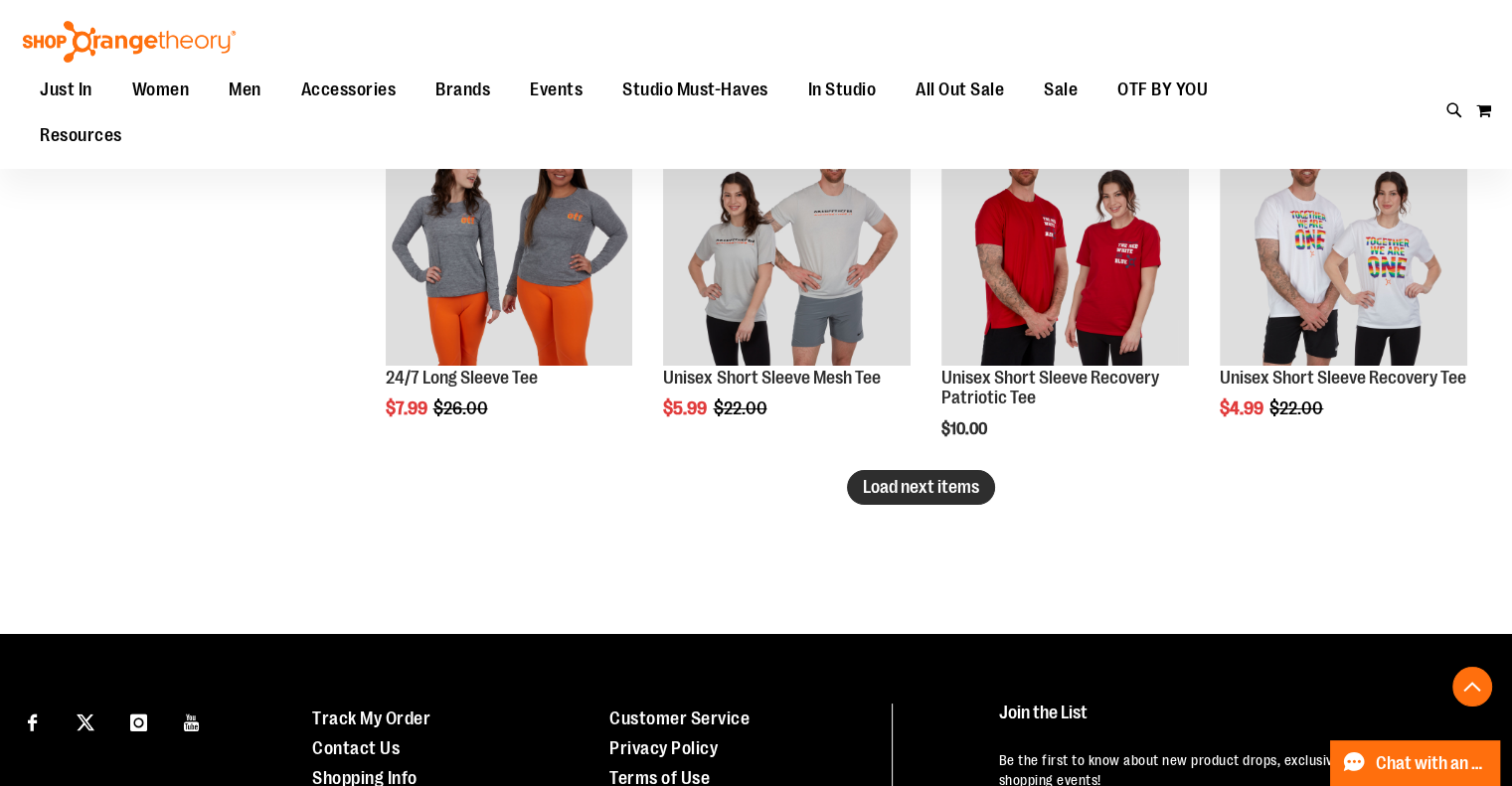 click on "Load next items" at bounding box center [921, 487] 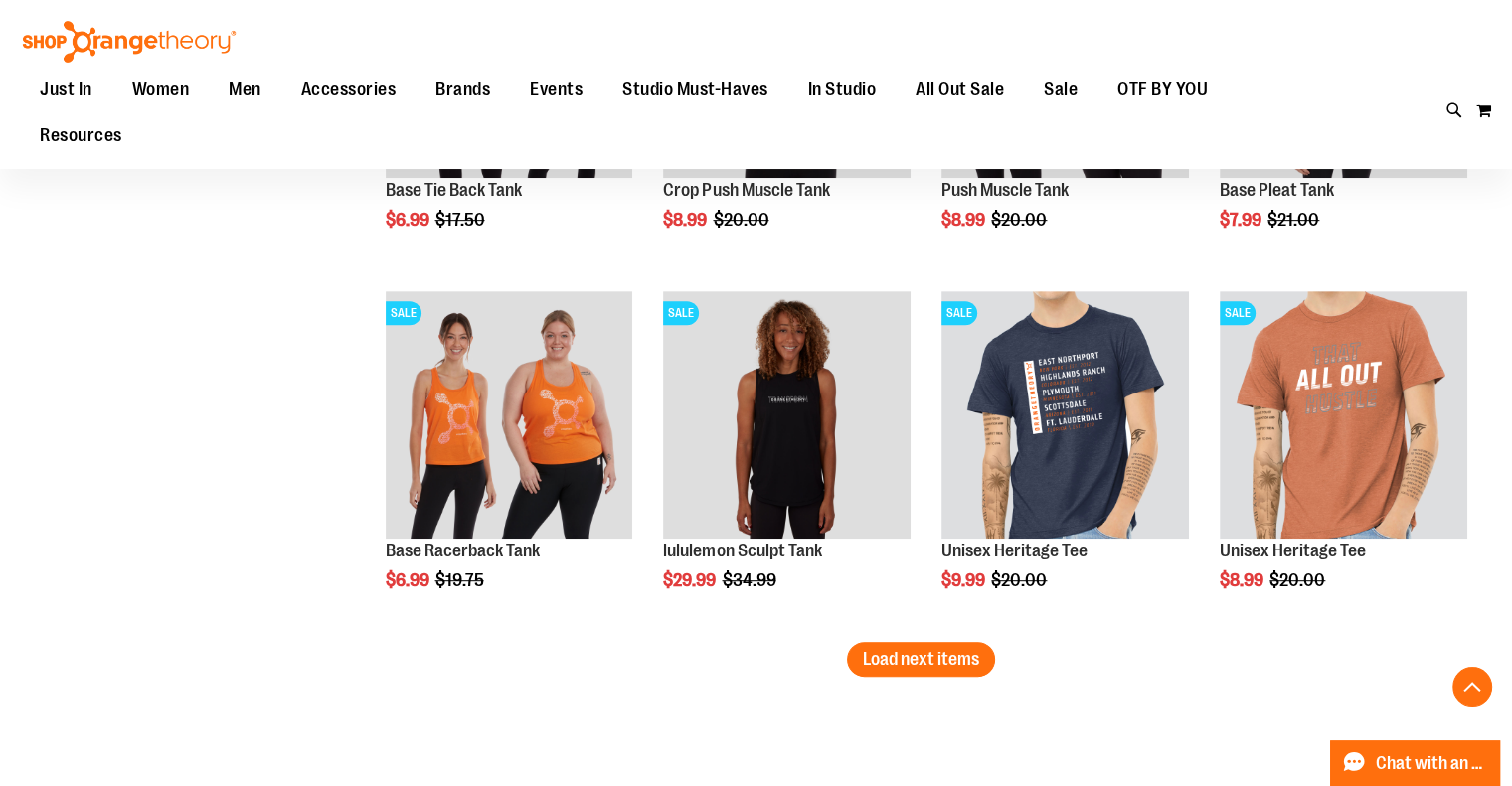 scroll, scrollTop: 8514, scrollLeft: 0, axis: vertical 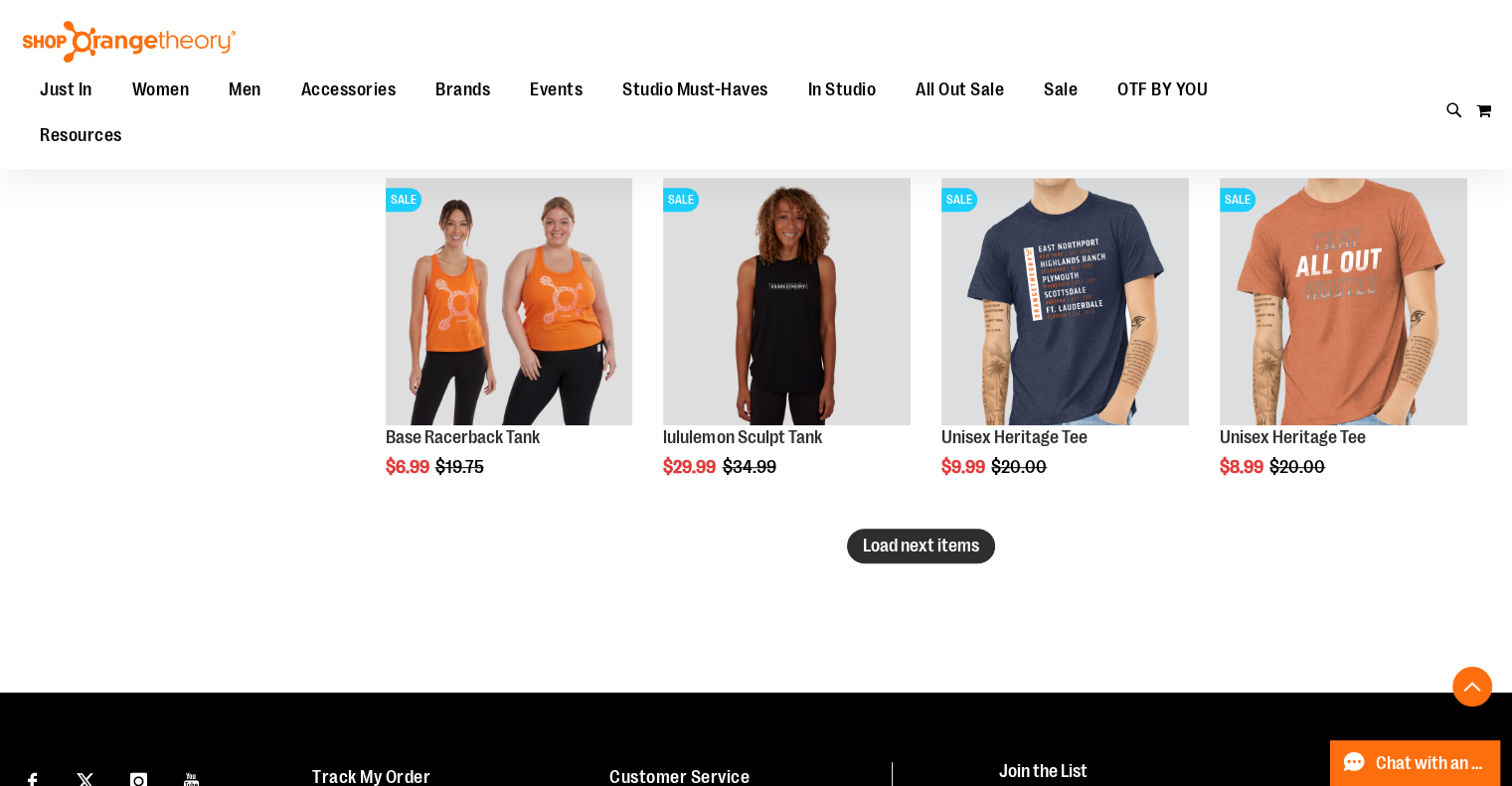 click on "Load next items" at bounding box center [921, 546] 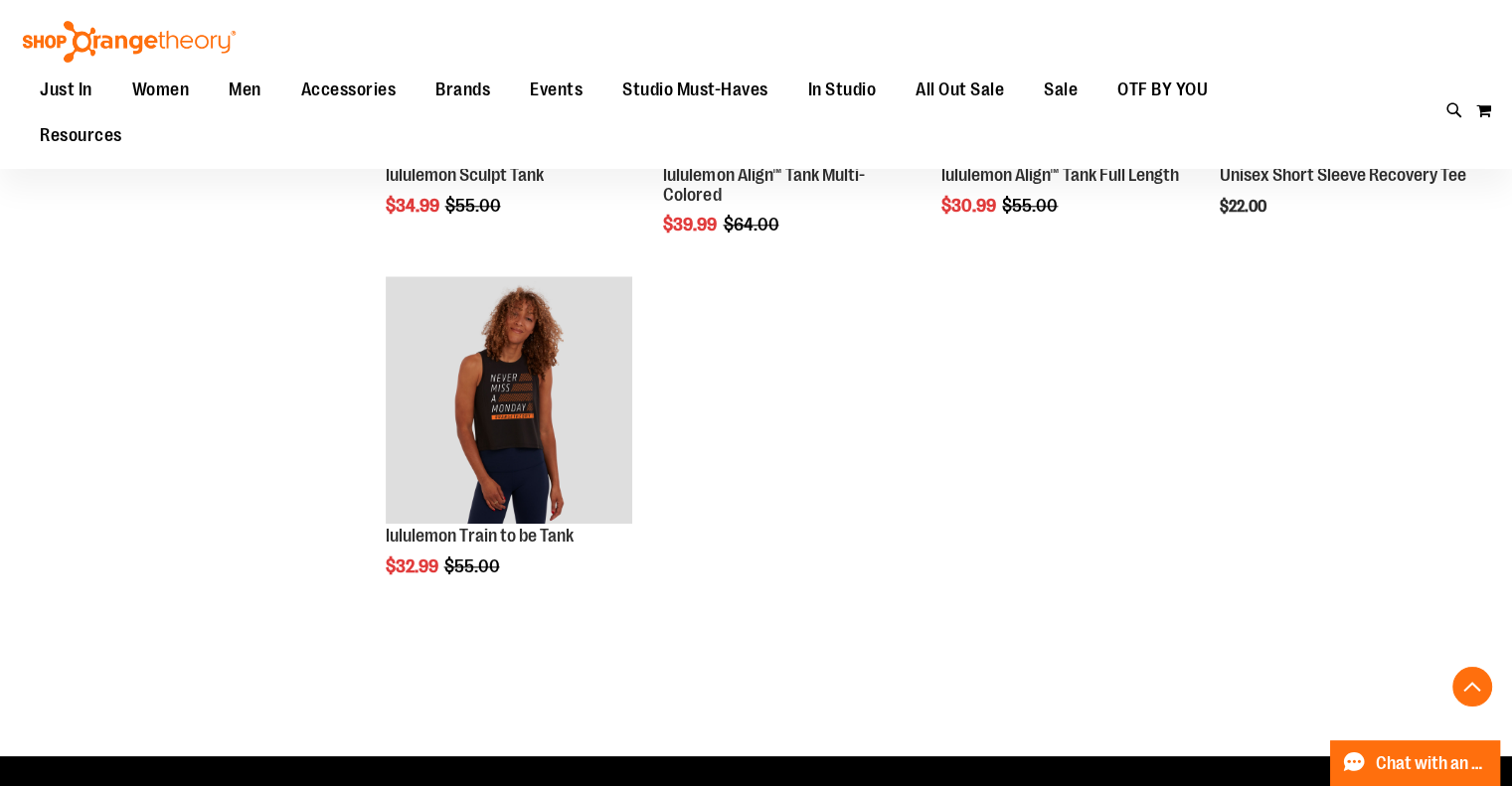scroll, scrollTop: 9508, scrollLeft: 0, axis: vertical 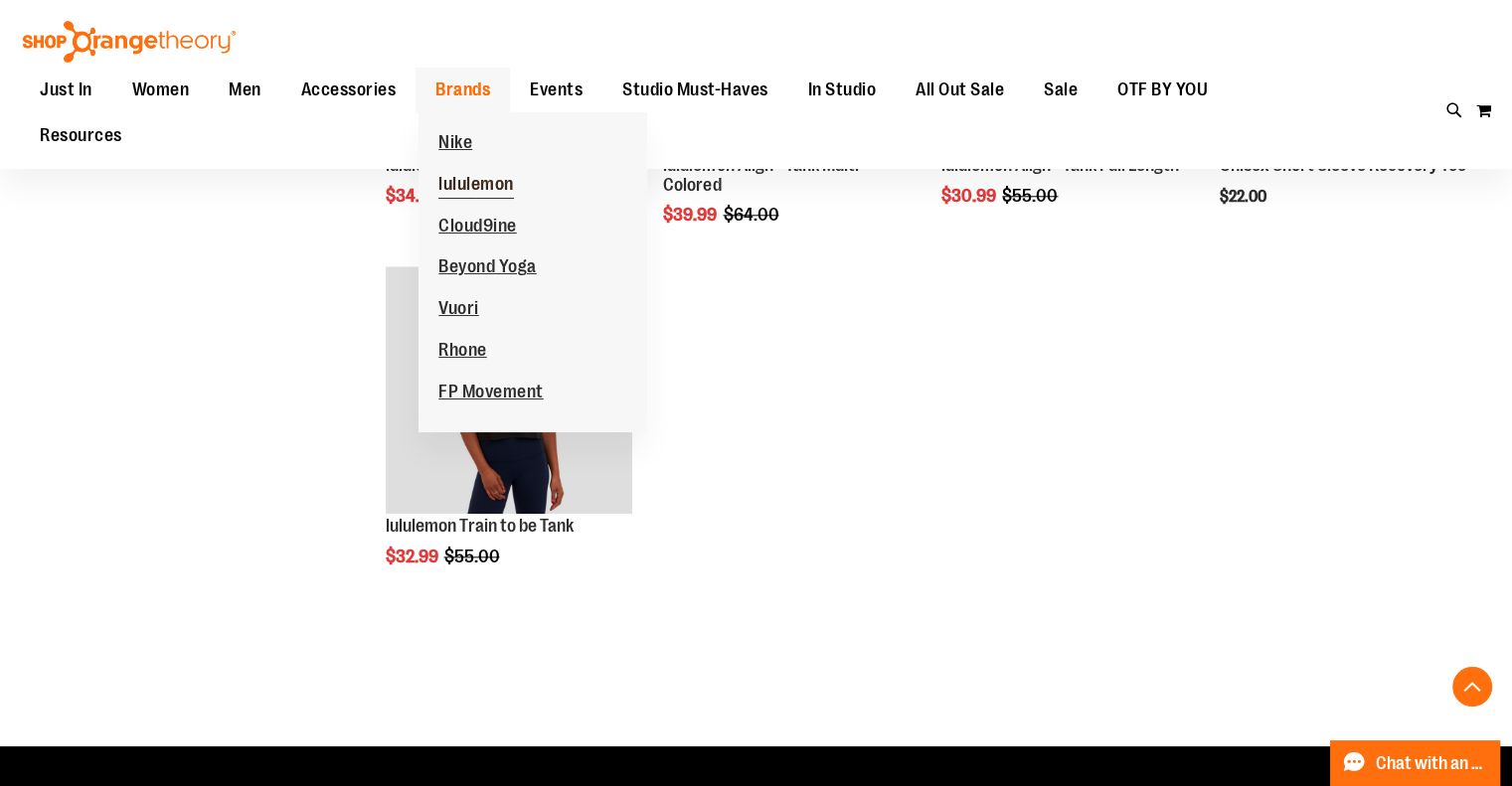 click on "lululemon" at bounding box center (476, 185) 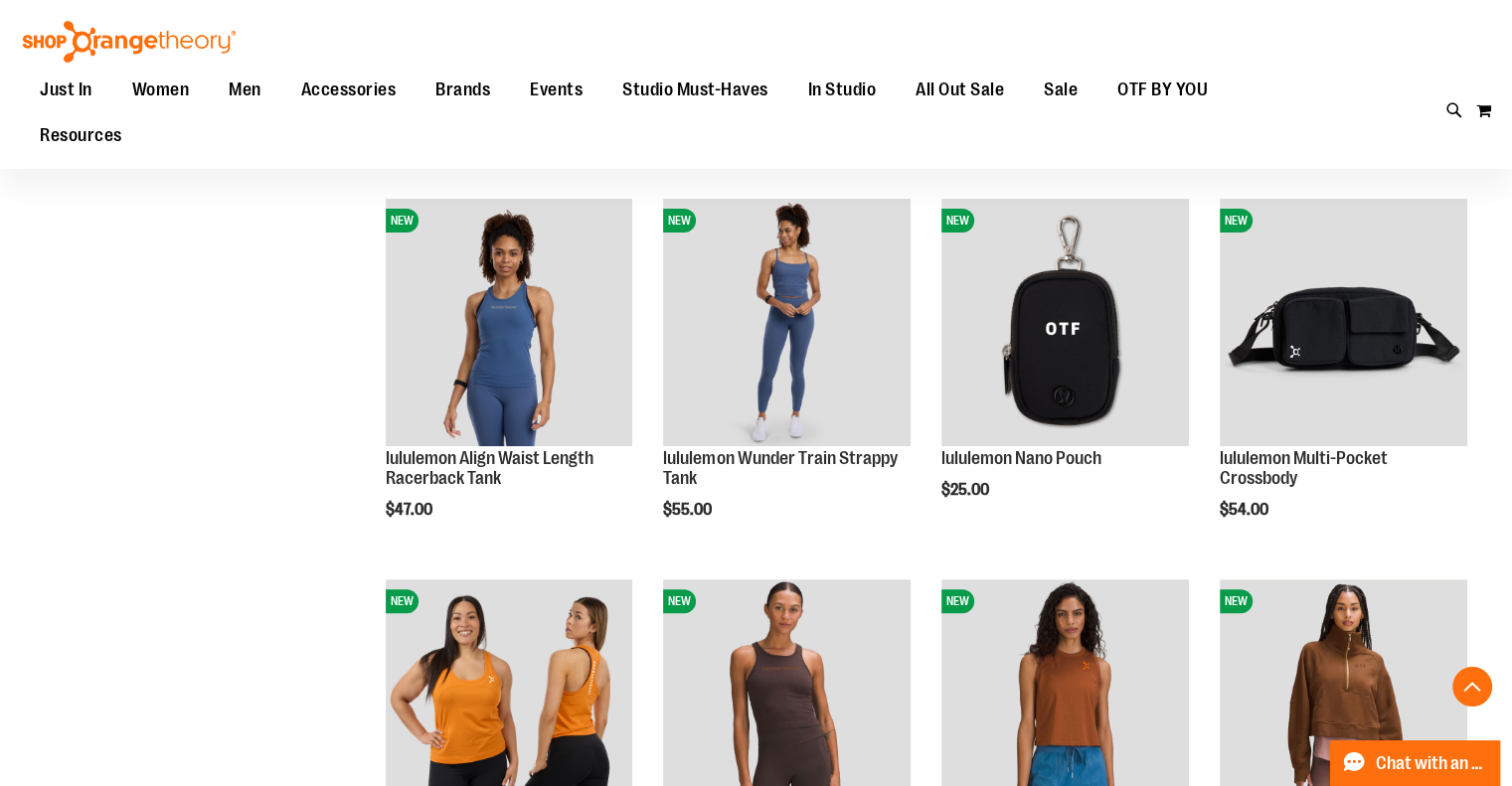 scroll, scrollTop: 611, scrollLeft: 0, axis: vertical 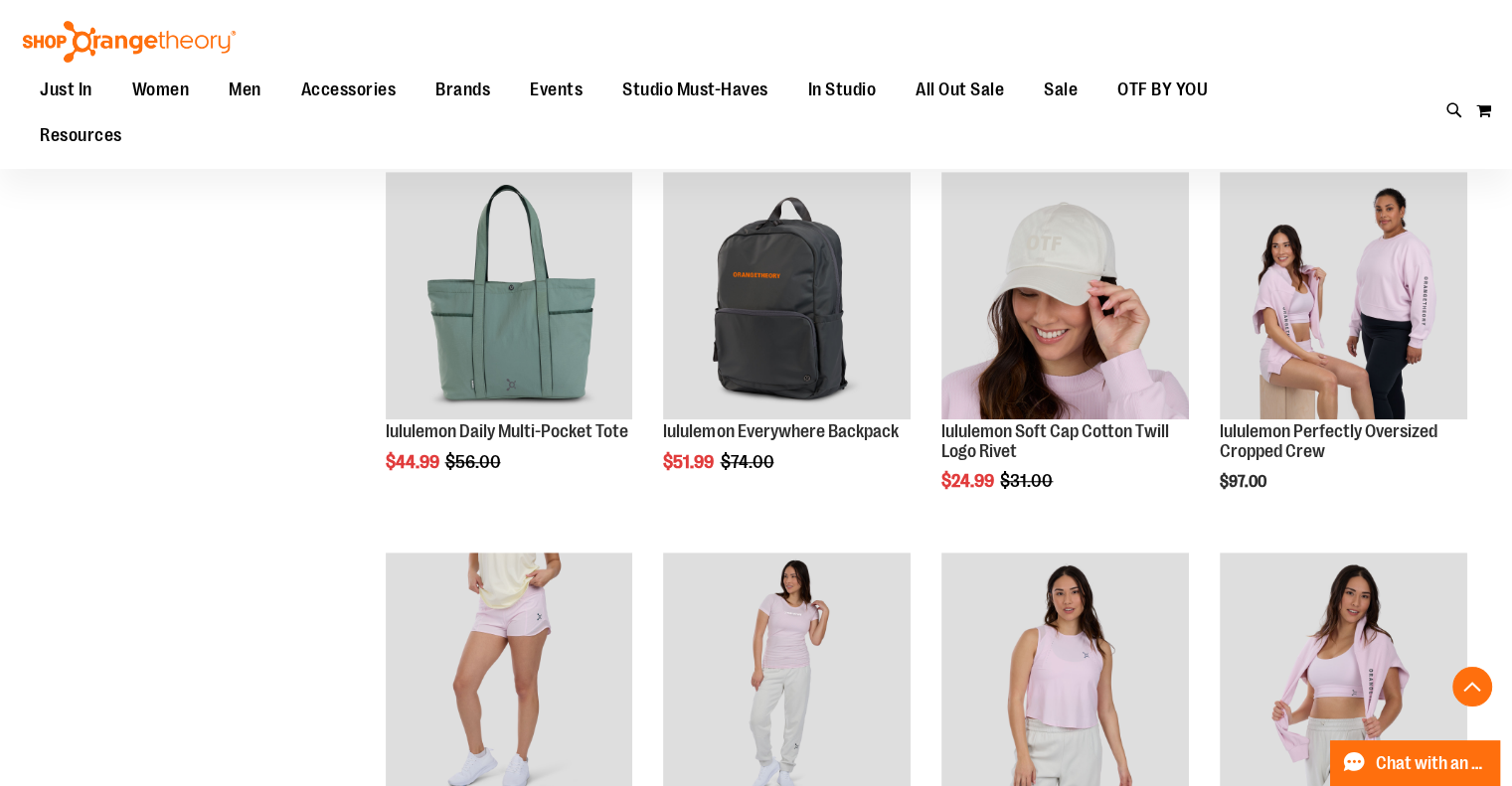 click on "**********" at bounding box center (756, 180) 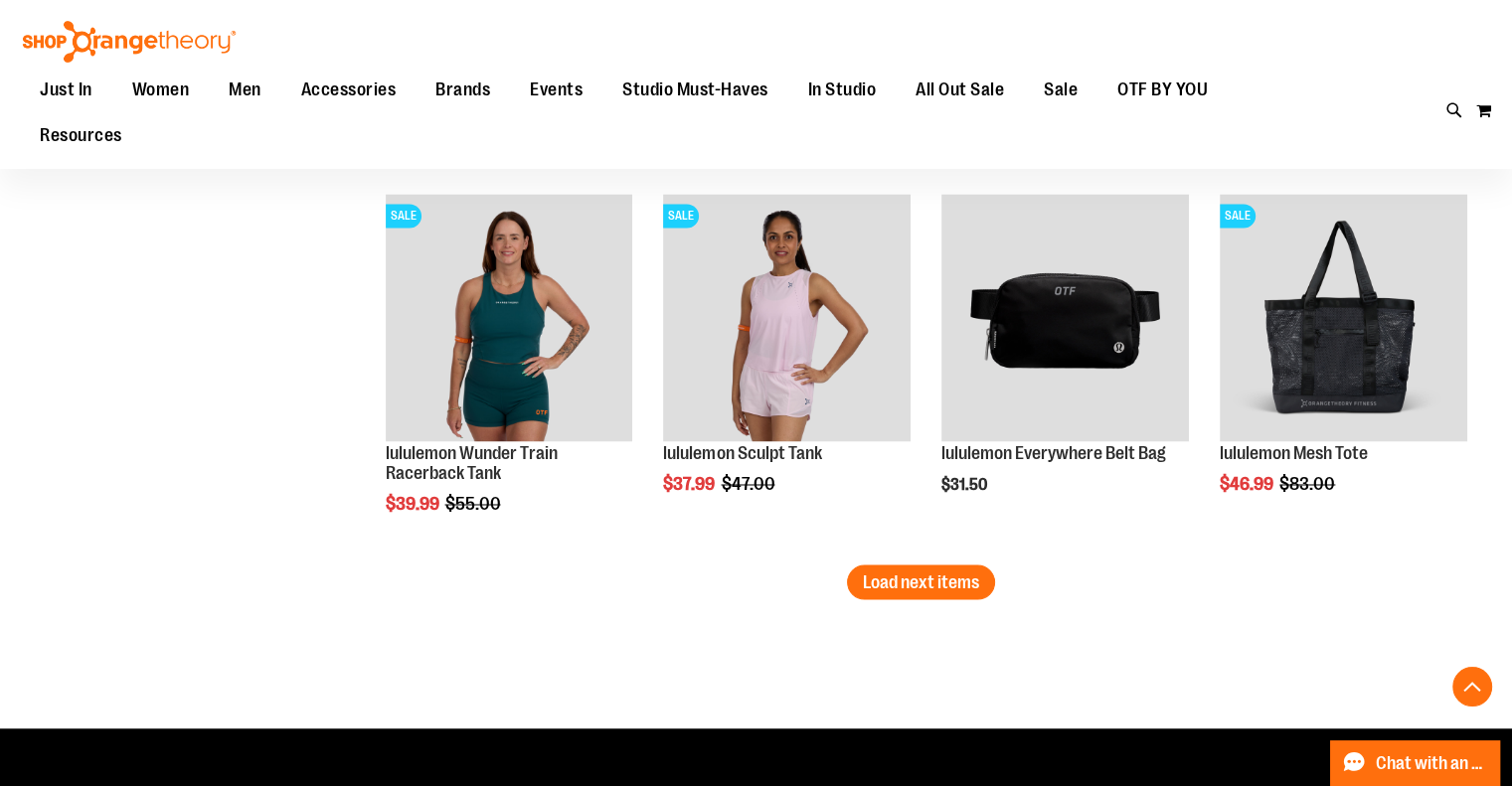 scroll, scrollTop: 3245, scrollLeft: 0, axis: vertical 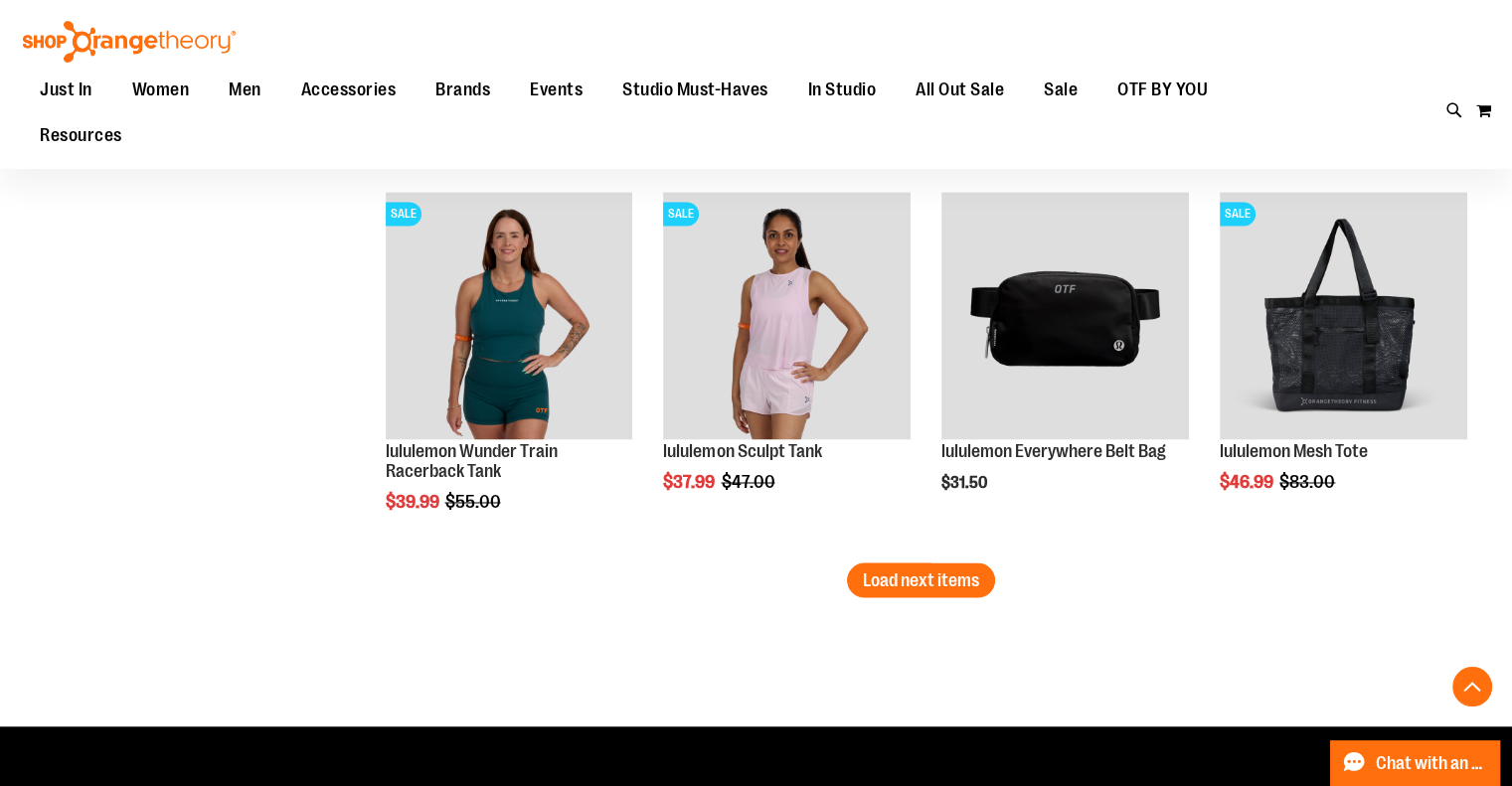 drag, startPoint x: 964, startPoint y: 571, endPoint x: 946, endPoint y: 551, distance: 26.907248 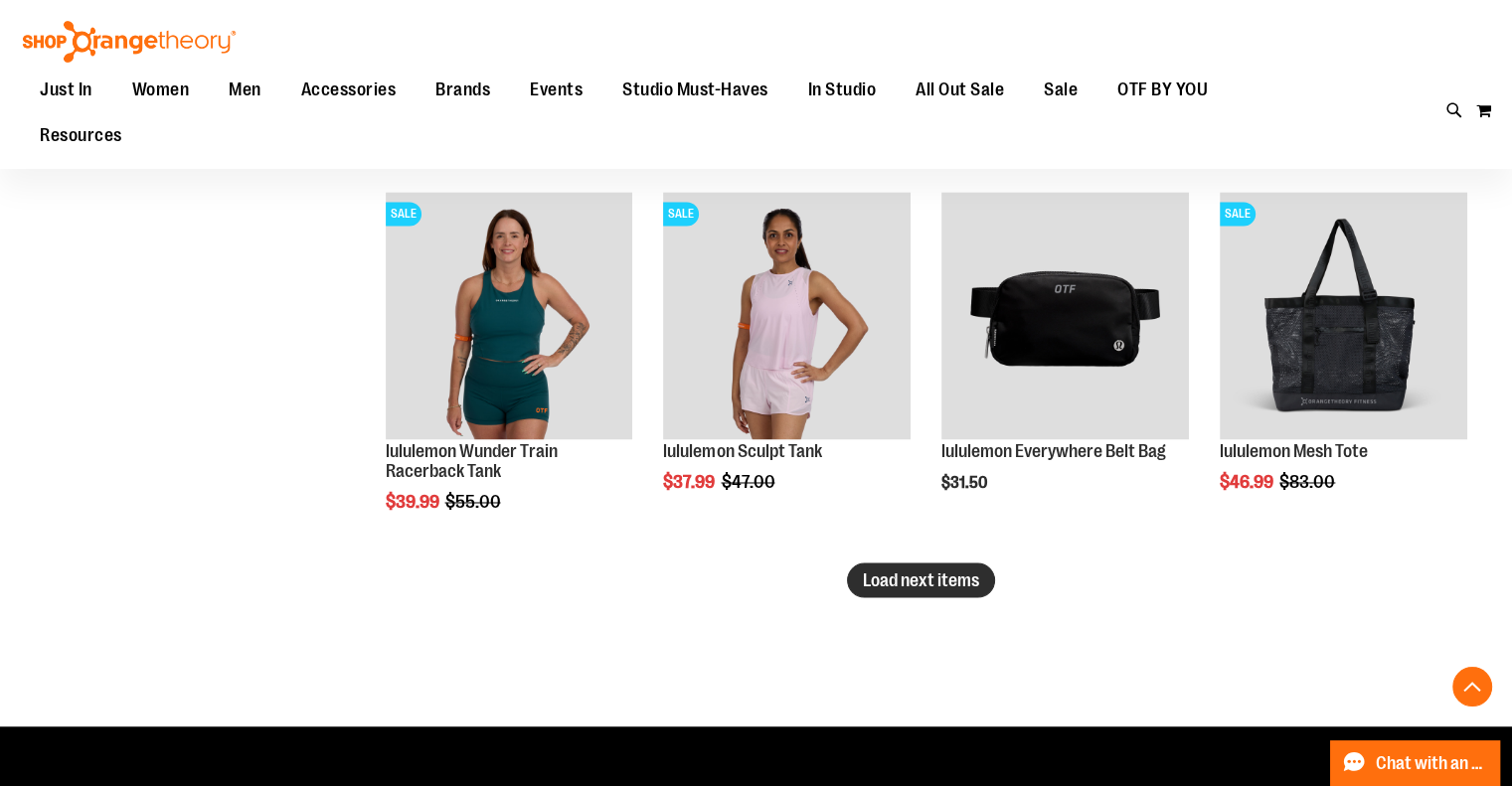 click on "Load next items" at bounding box center [921, 579] 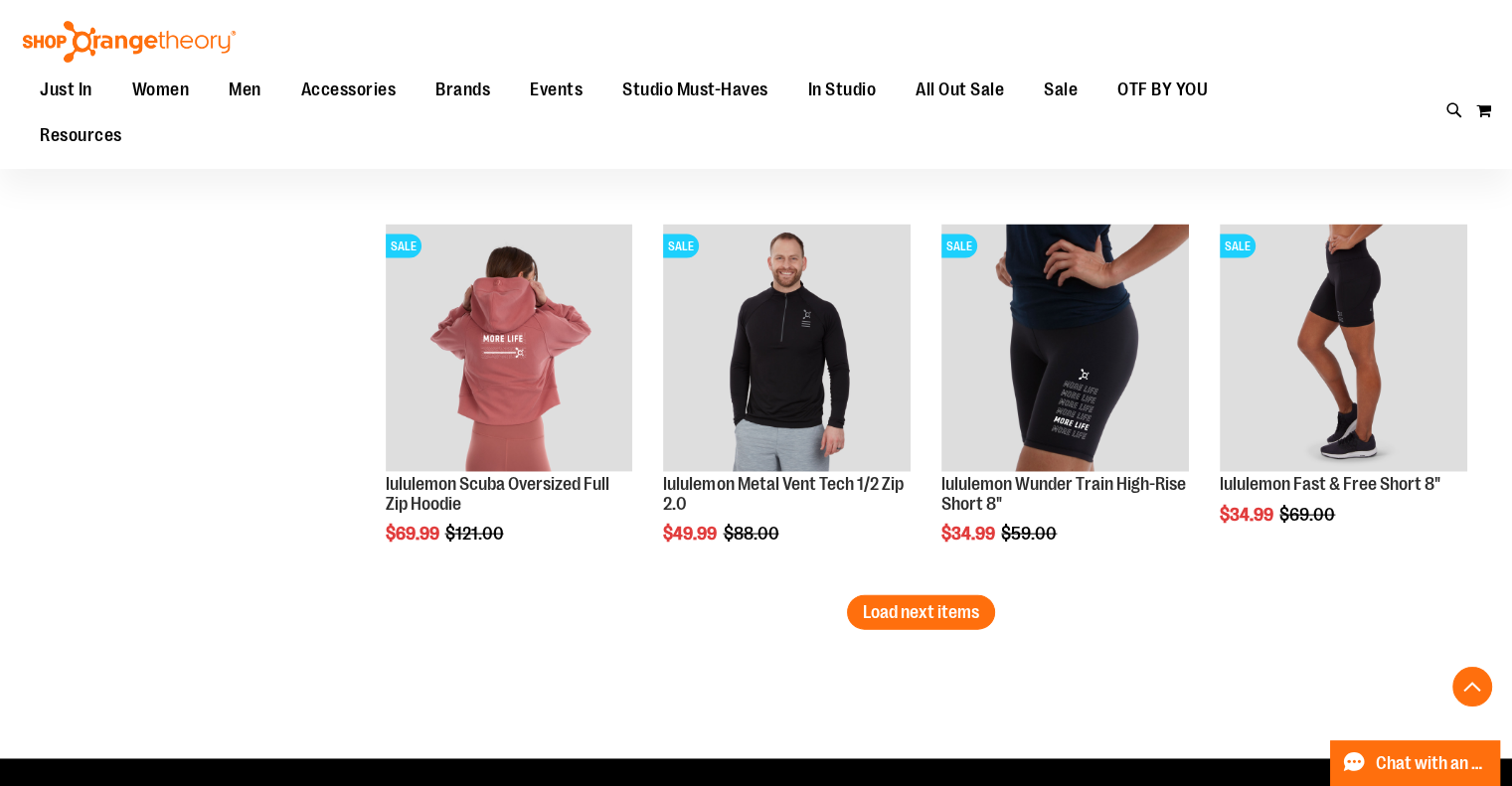 scroll, scrollTop: 4356, scrollLeft: 0, axis: vertical 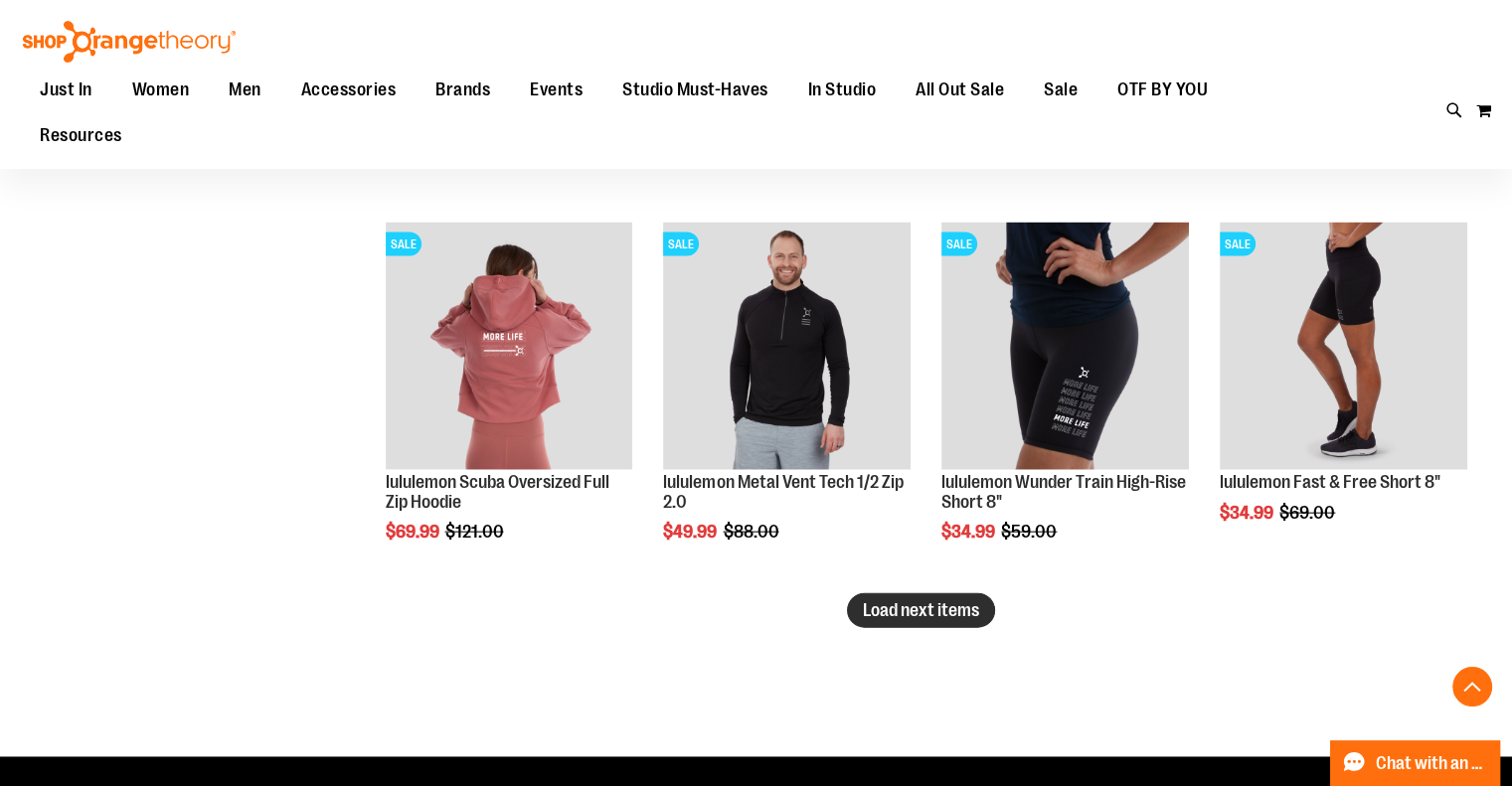 click on "Load next items" at bounding box center (921, 610) 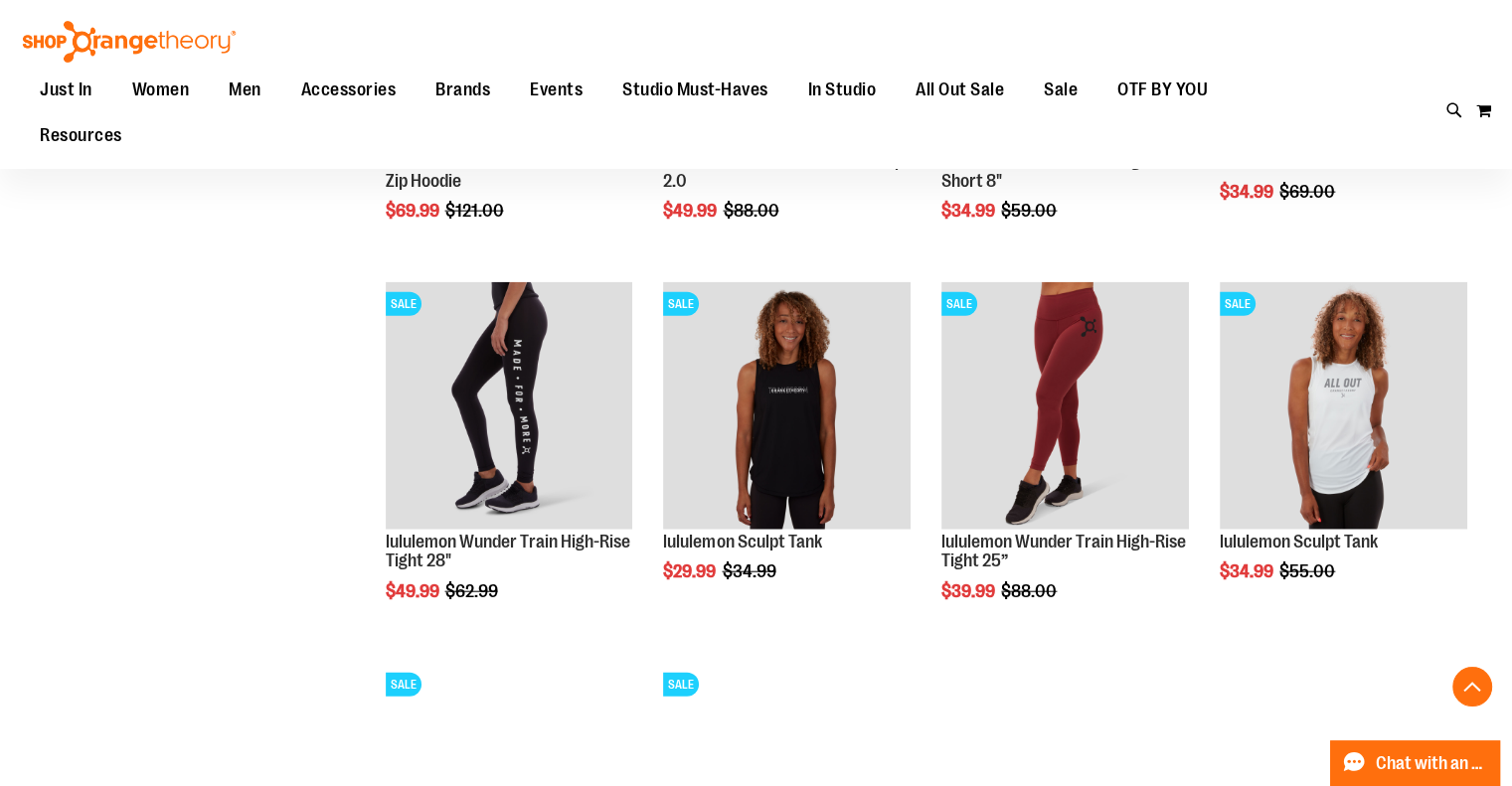 scroll, scrollTop: 4678, scrollLeft: 0, axis: vertical 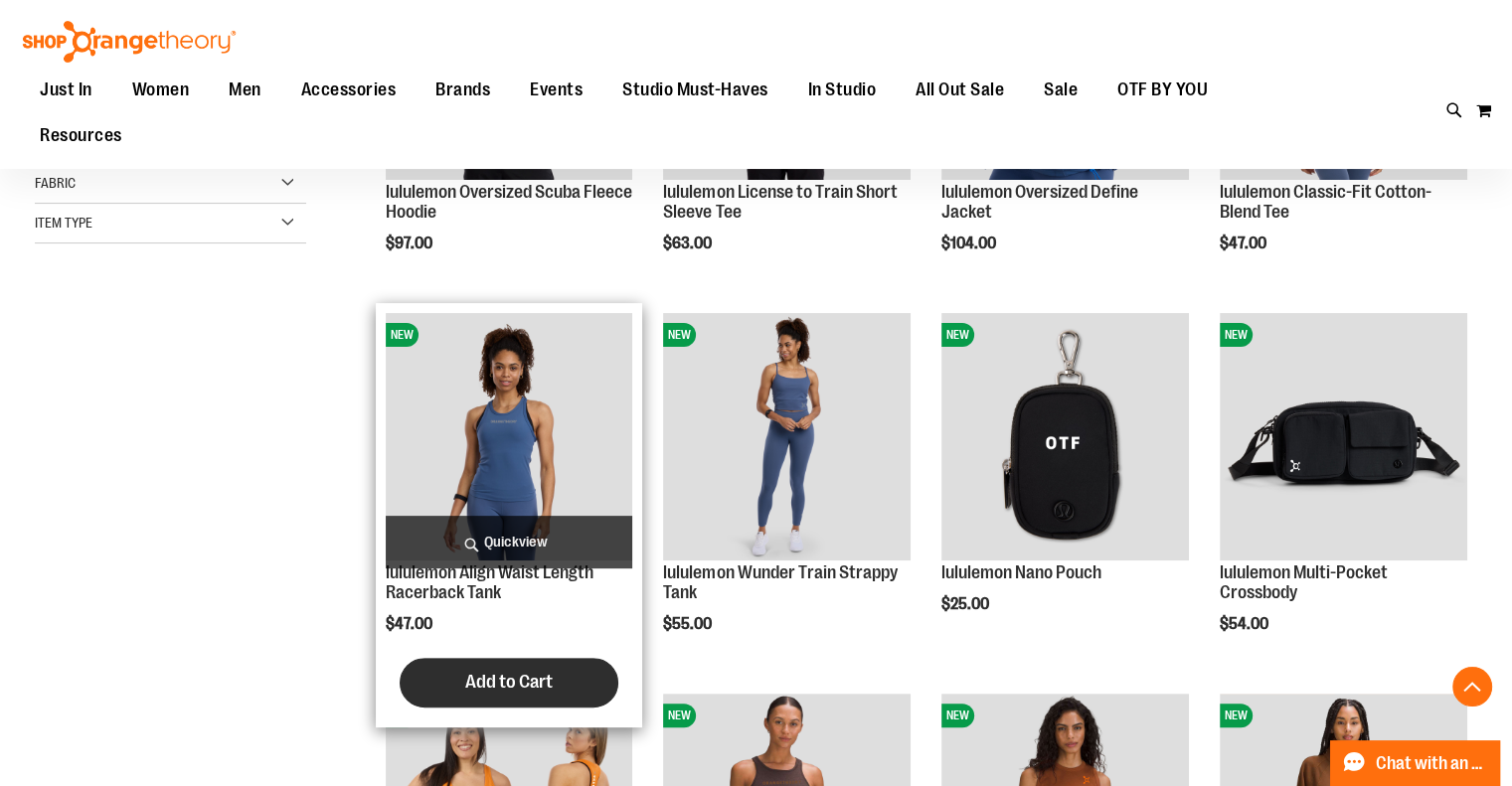 click on "Add to Cart" at bounding box center [509, 683] 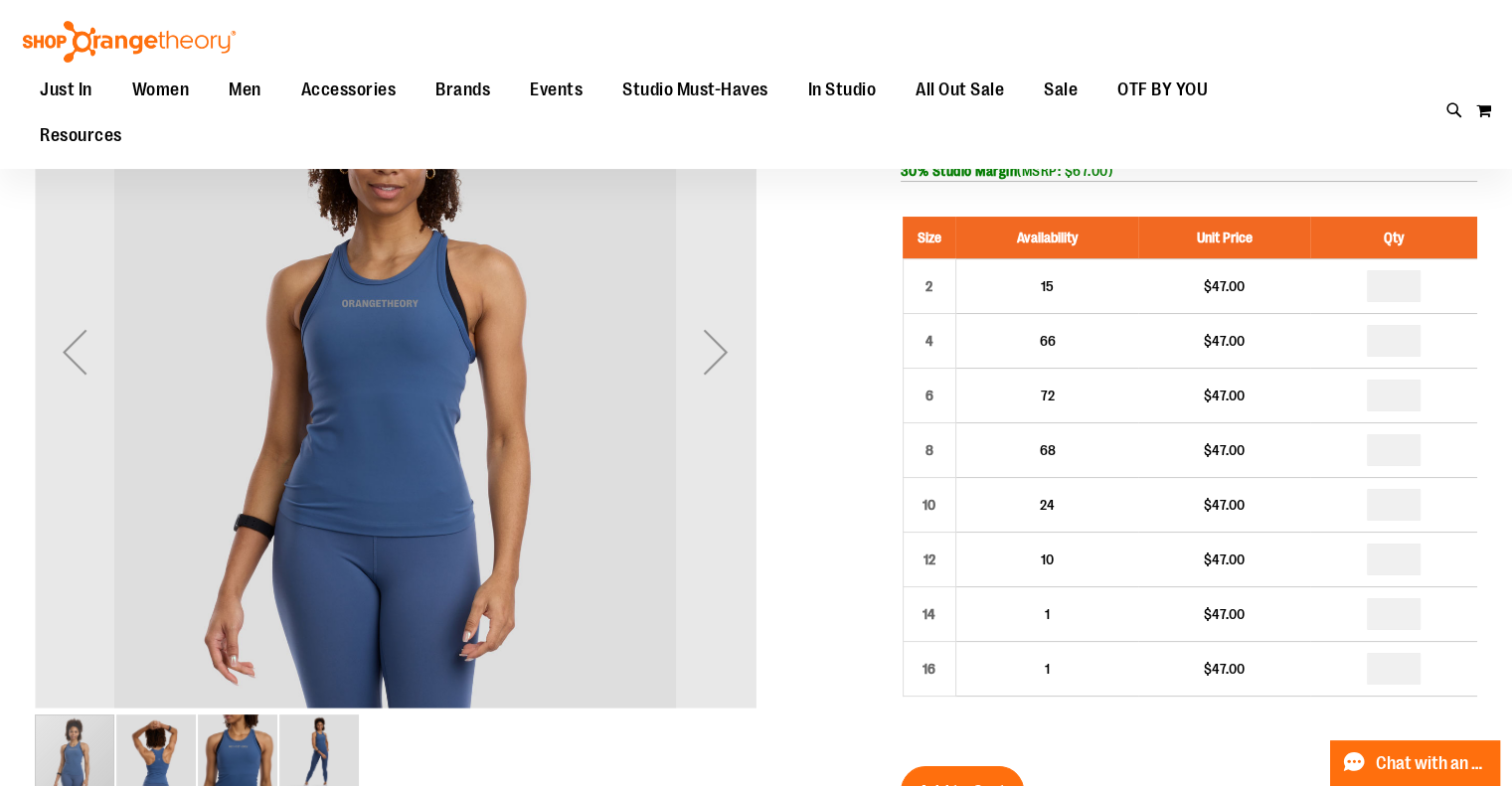 scroll, scrollTop: 127, scrollLeft: 0, axis: vertical 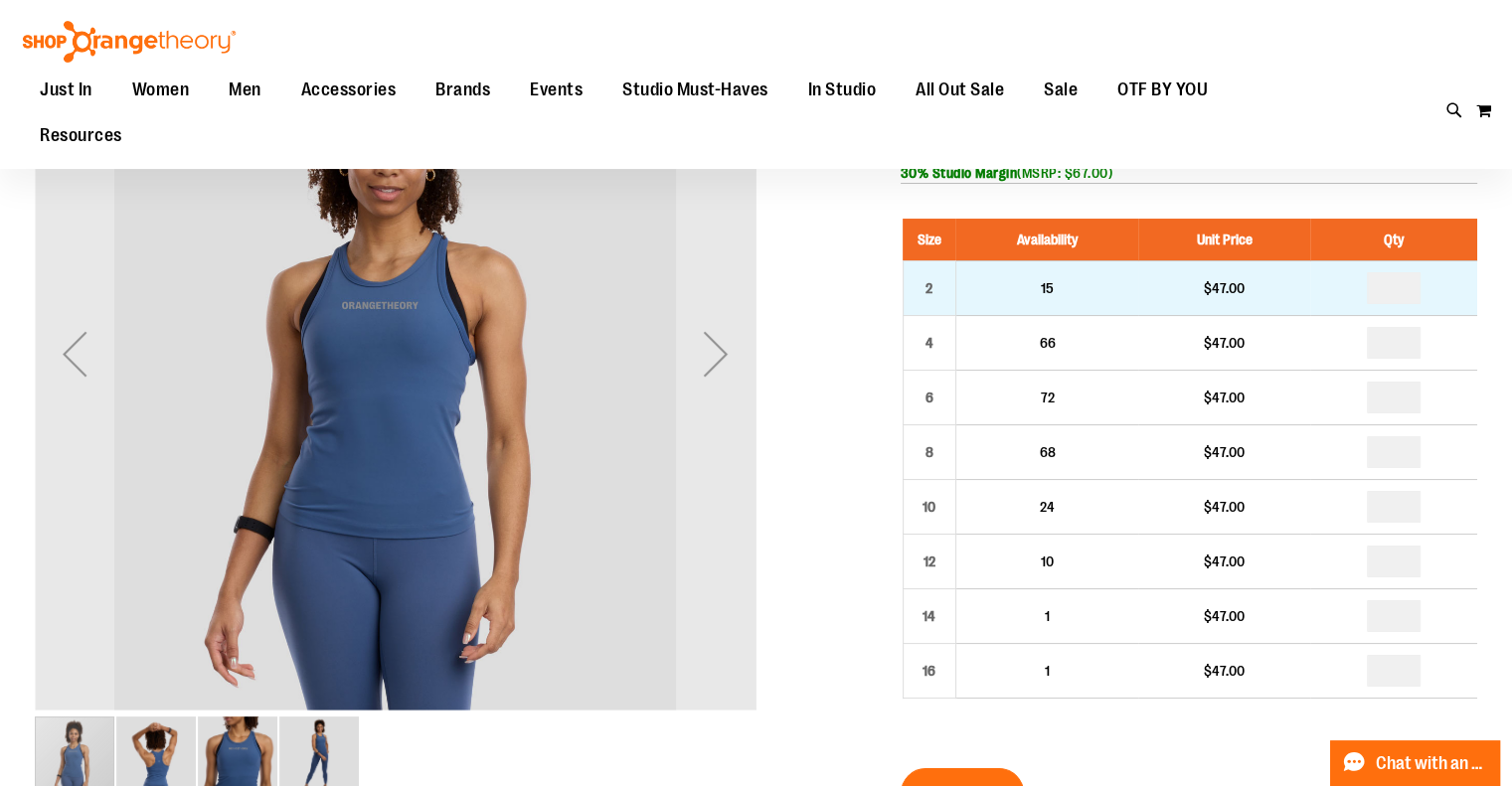type on "*" 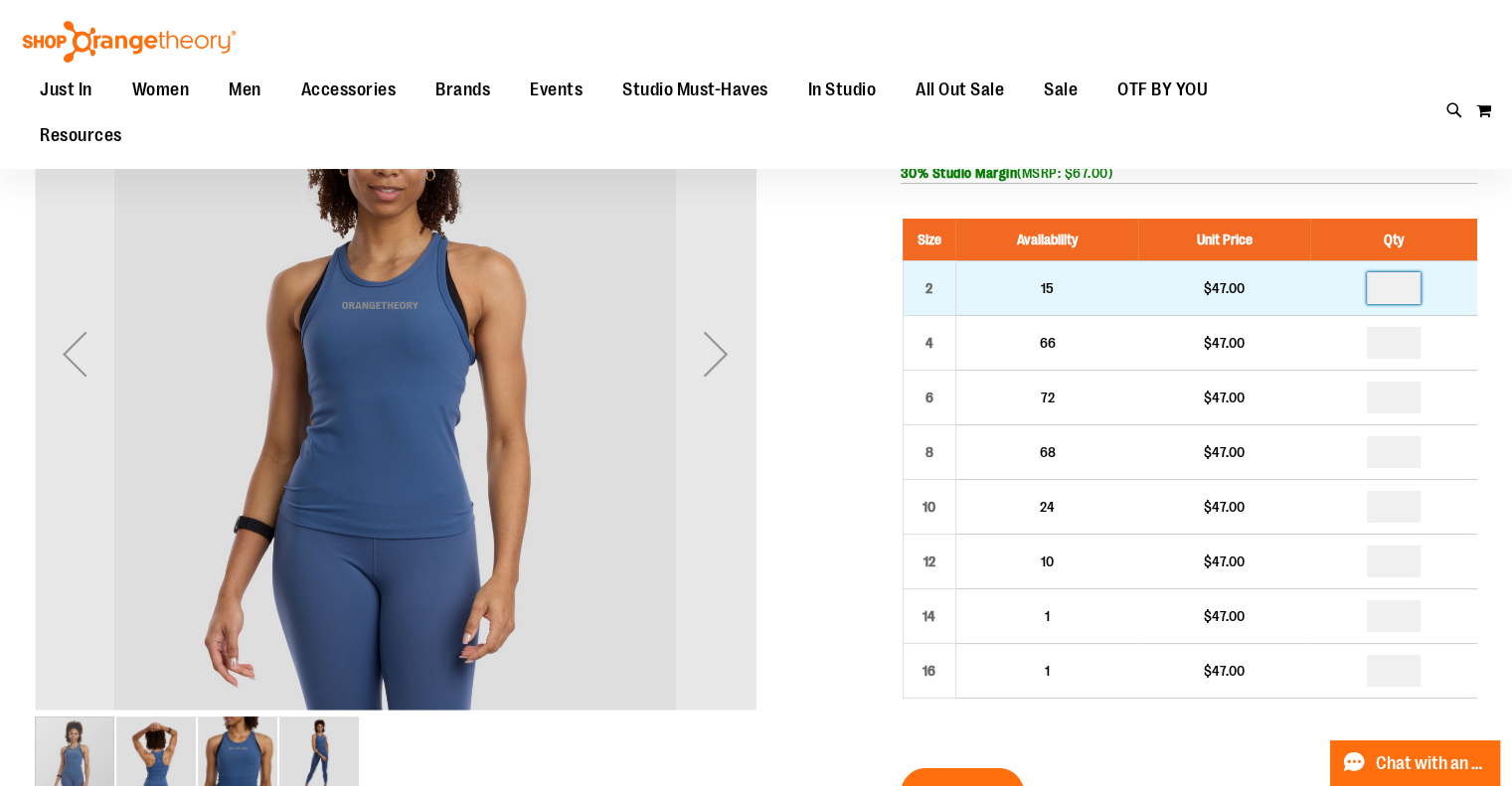 click at bounding box center (1394, 288) 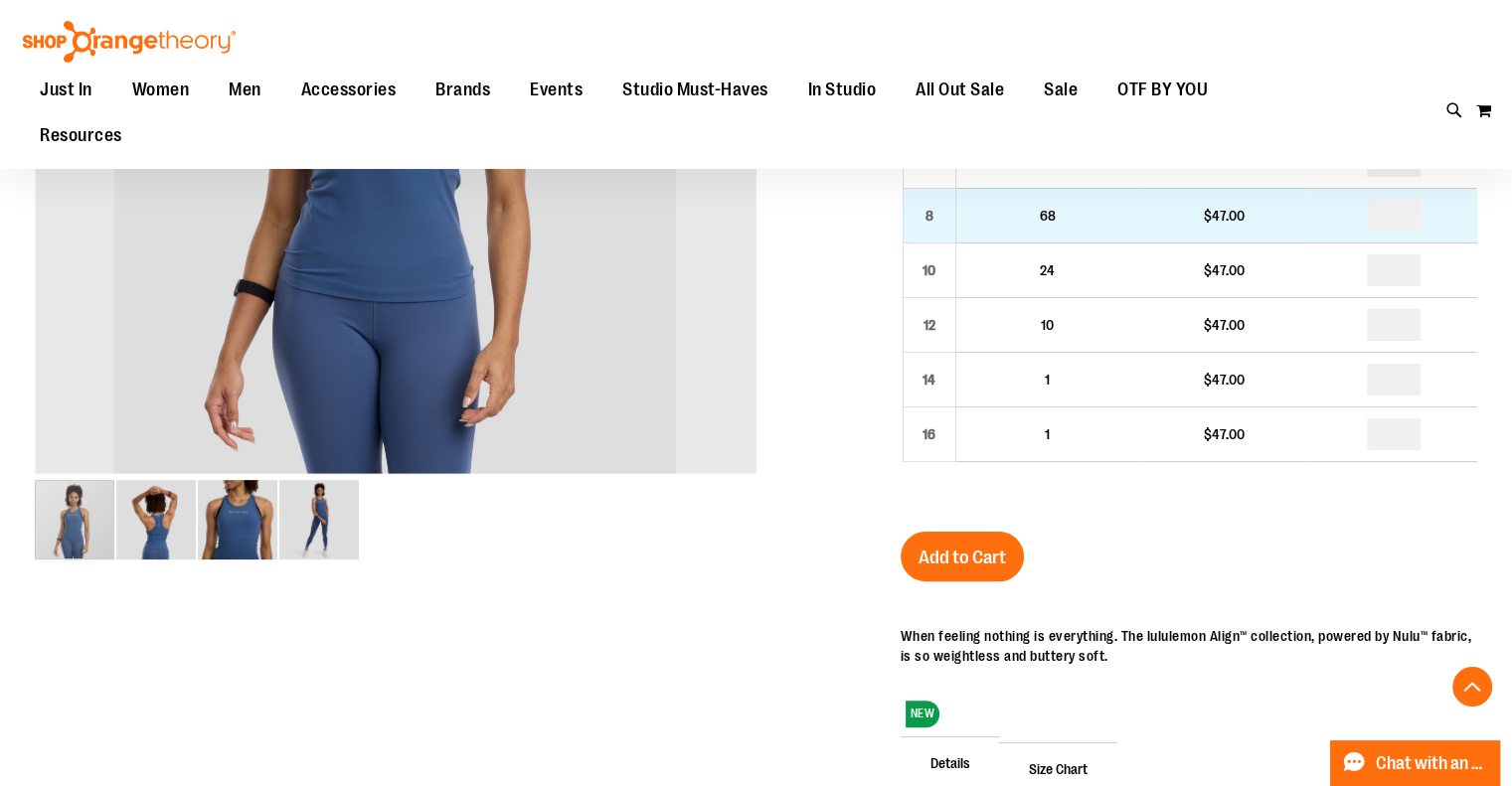 scroll, scrollTop: 372, scrollLeft: 0, axis: vertical 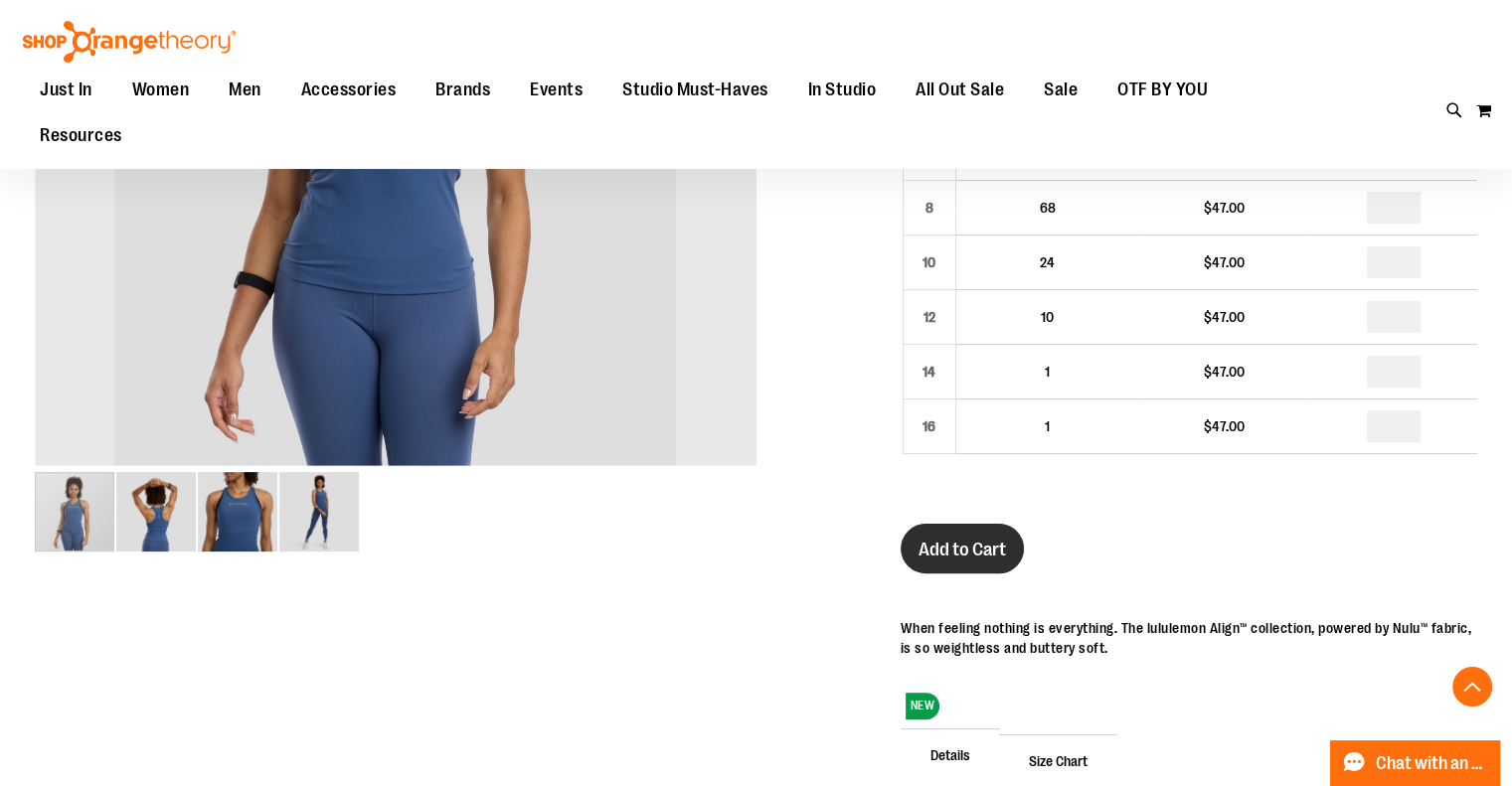 click on "Add to Cart" at bounding box center (962, 549) 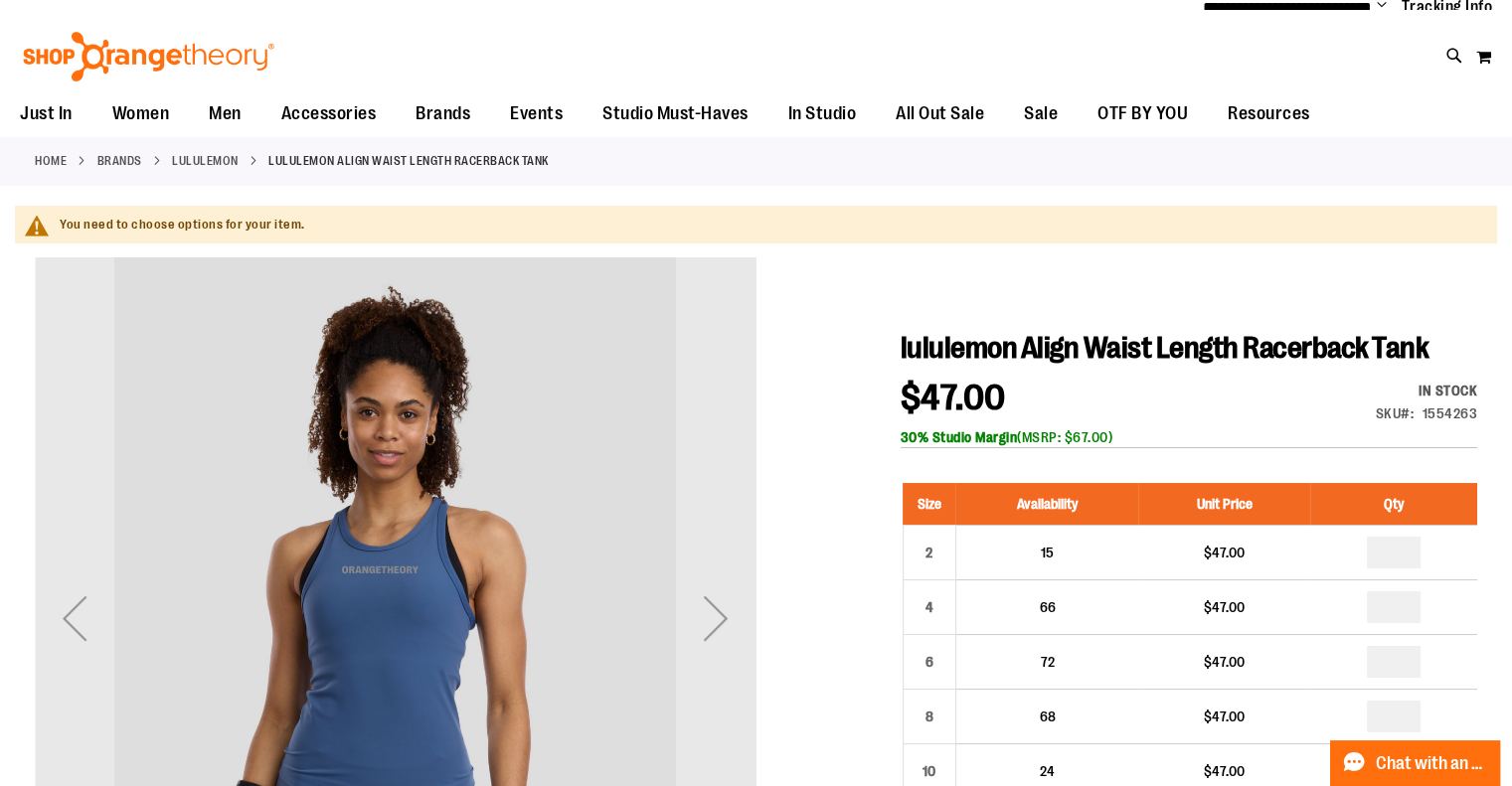 scroll, scrollTop: 0, scrollLeft: 0, axis: both 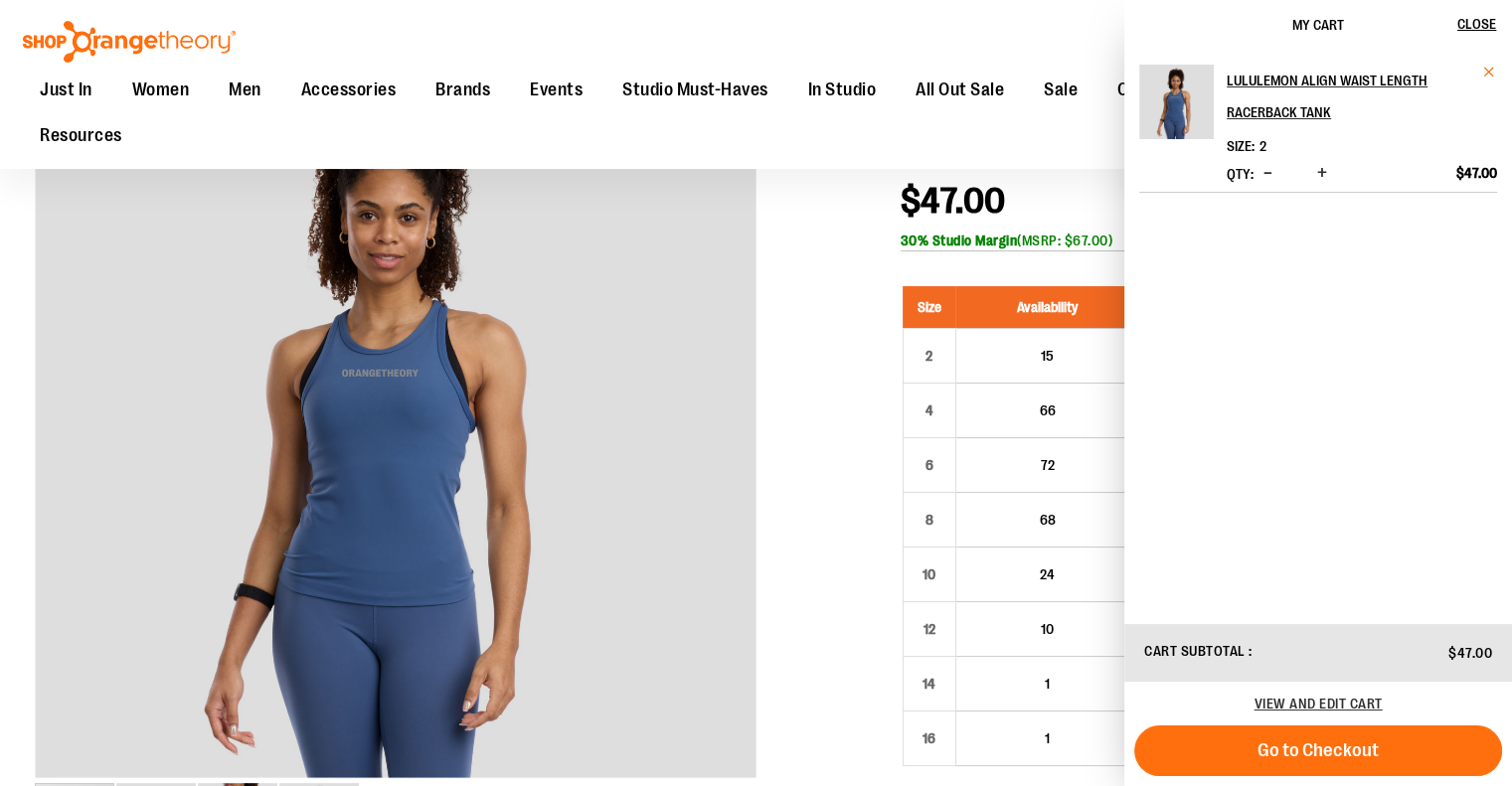 click at bounding box center [1489, 72] 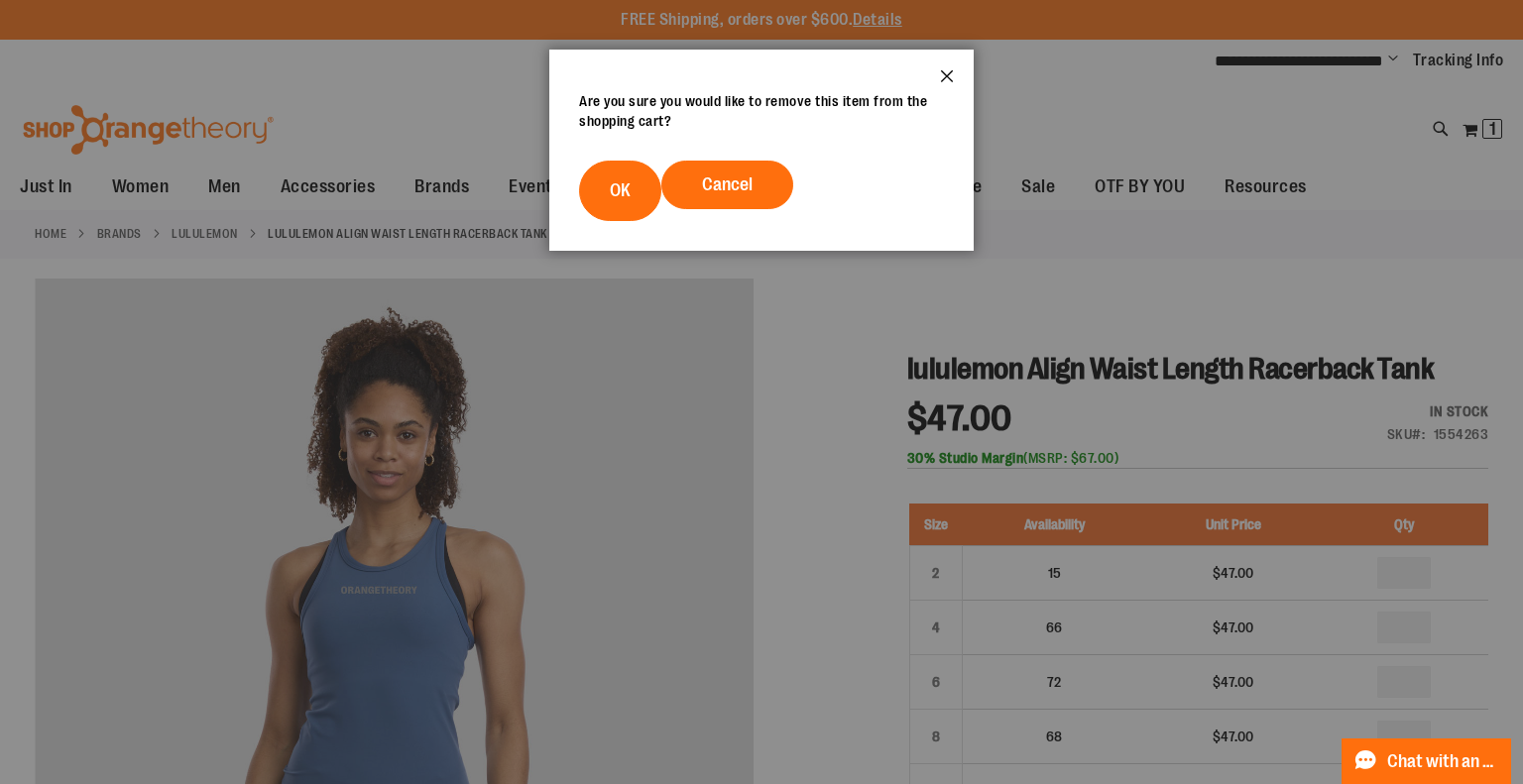 click on "Close" at bounding box center (947, 82) 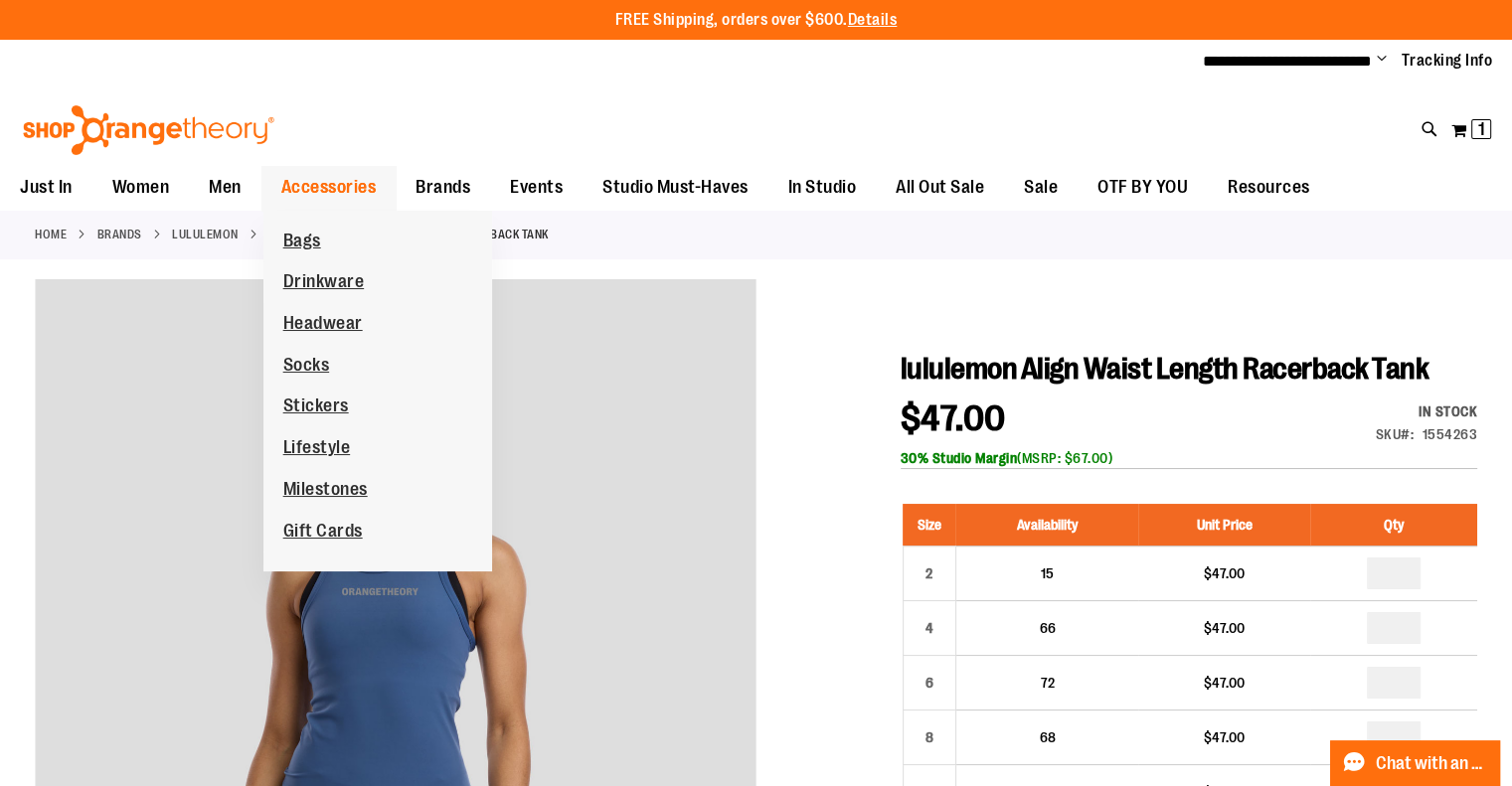 click on "Accessories" at bounding box center (329, 187) 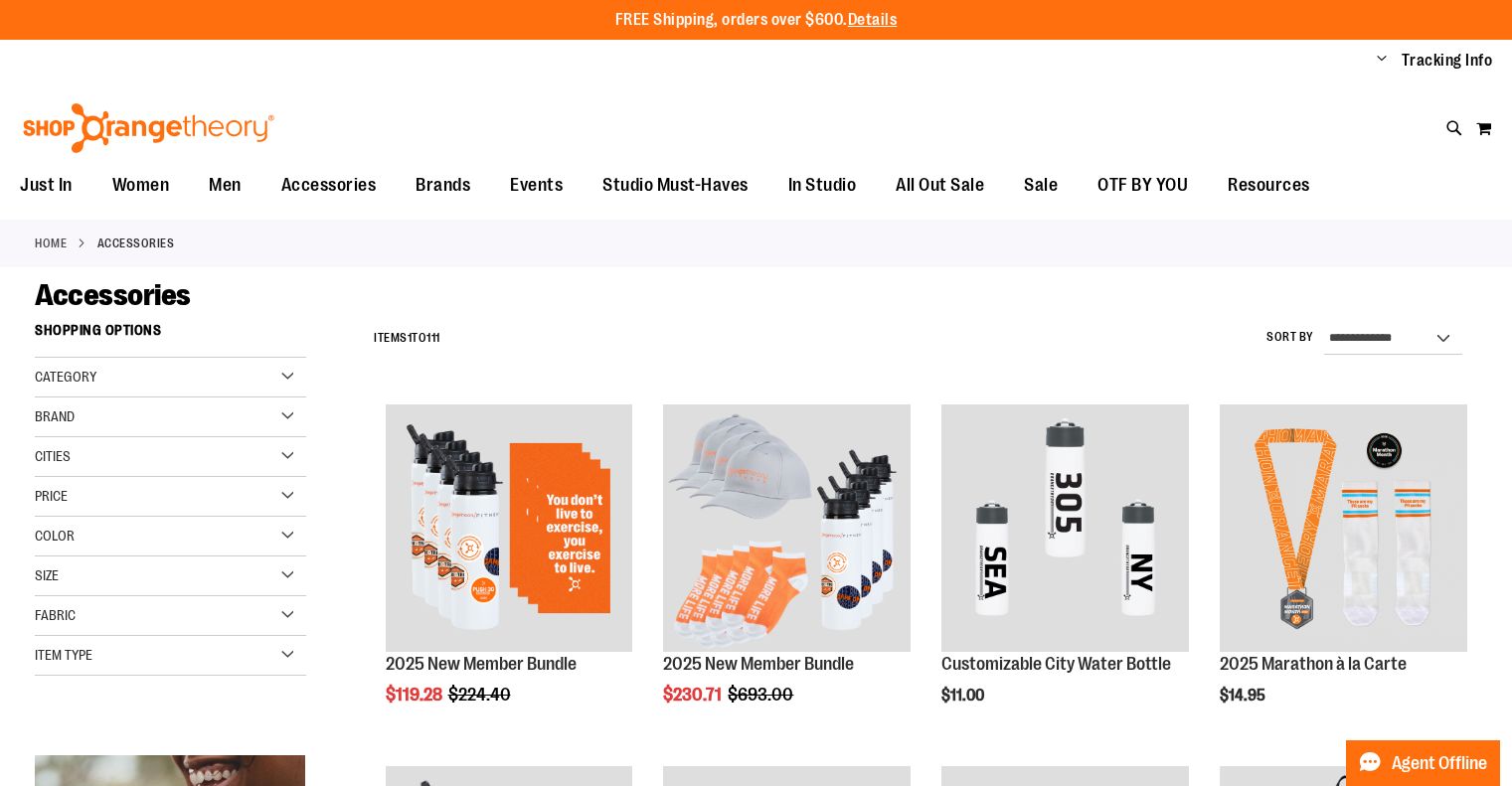 scroll, scrollTop: 0, scrollLeft: 0, axis: both 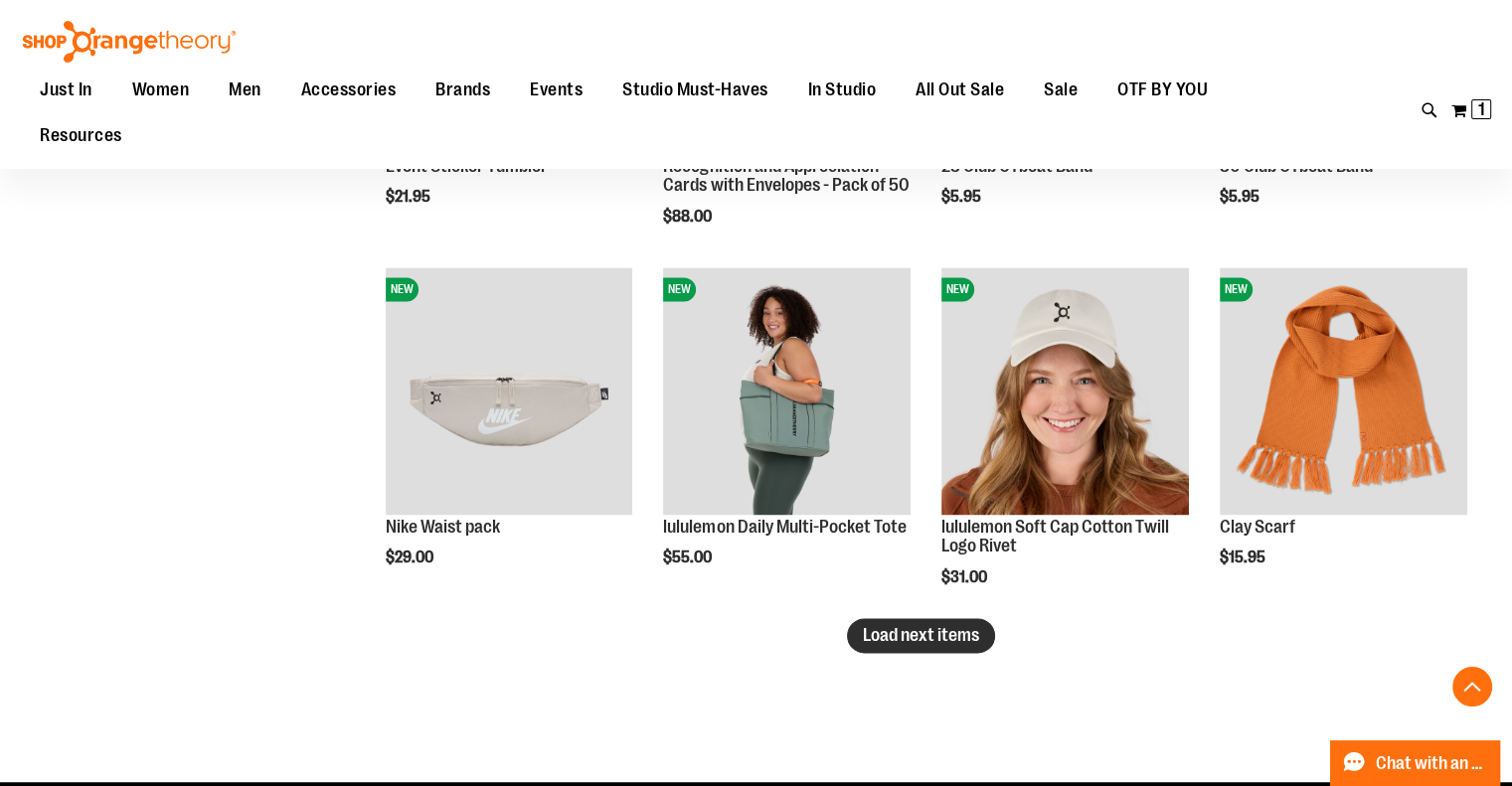 click on "Load next items" at bounding box center [921, 635] 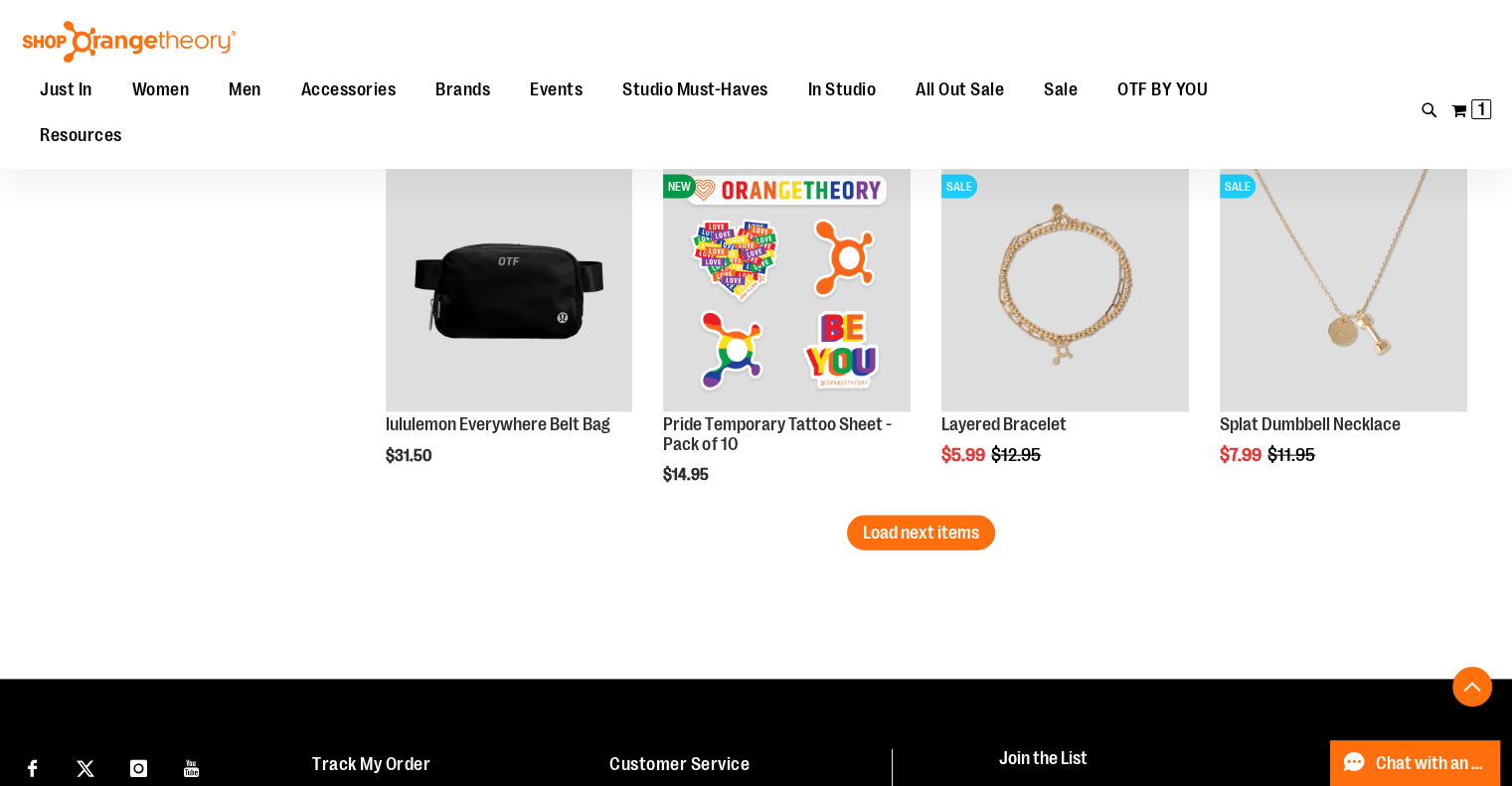 scroll, scrollTop: 4196, scrollLeft: 0, axis: vertical 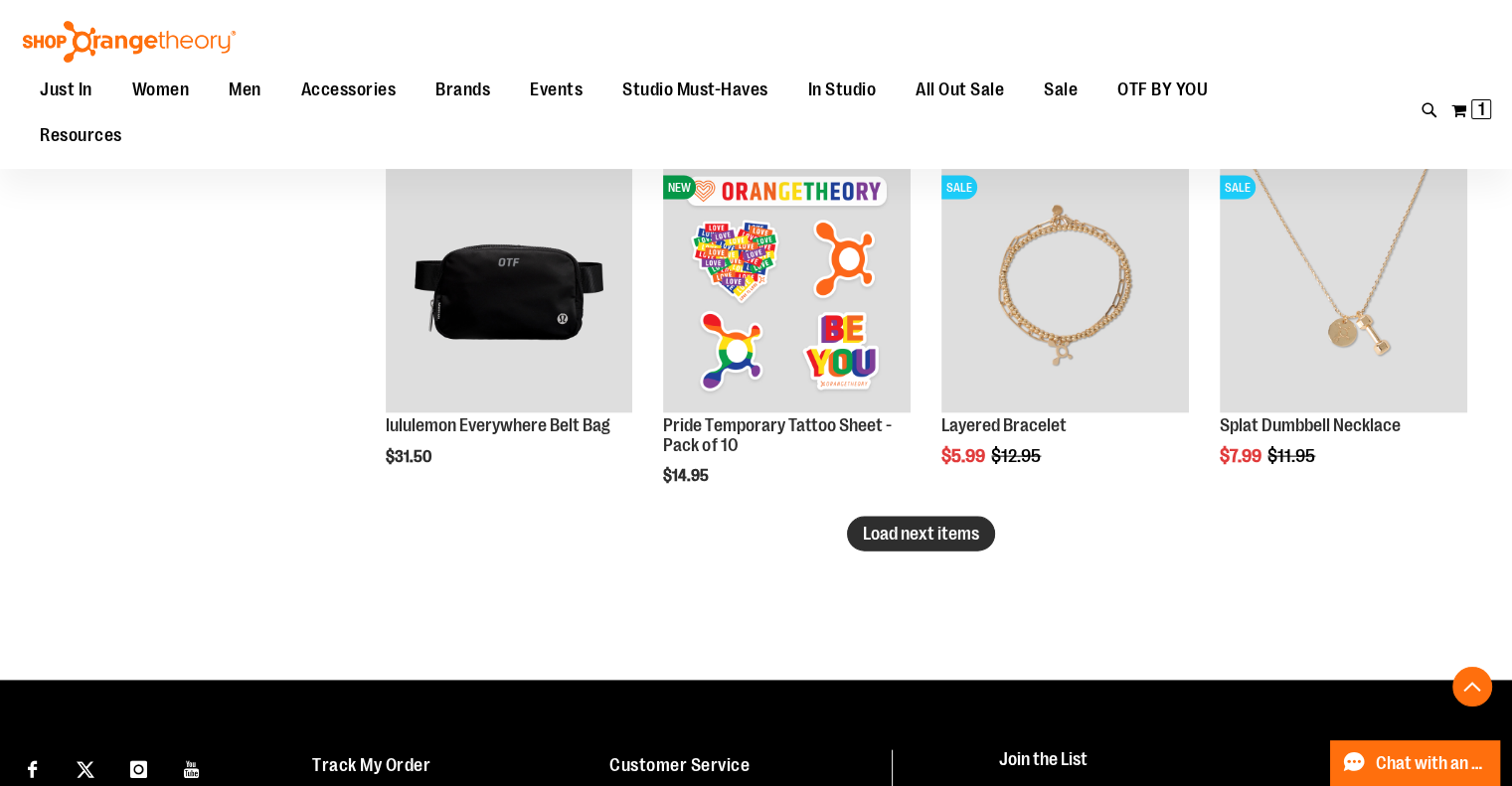 click on "Load next items" at bounding box center [921, 534] 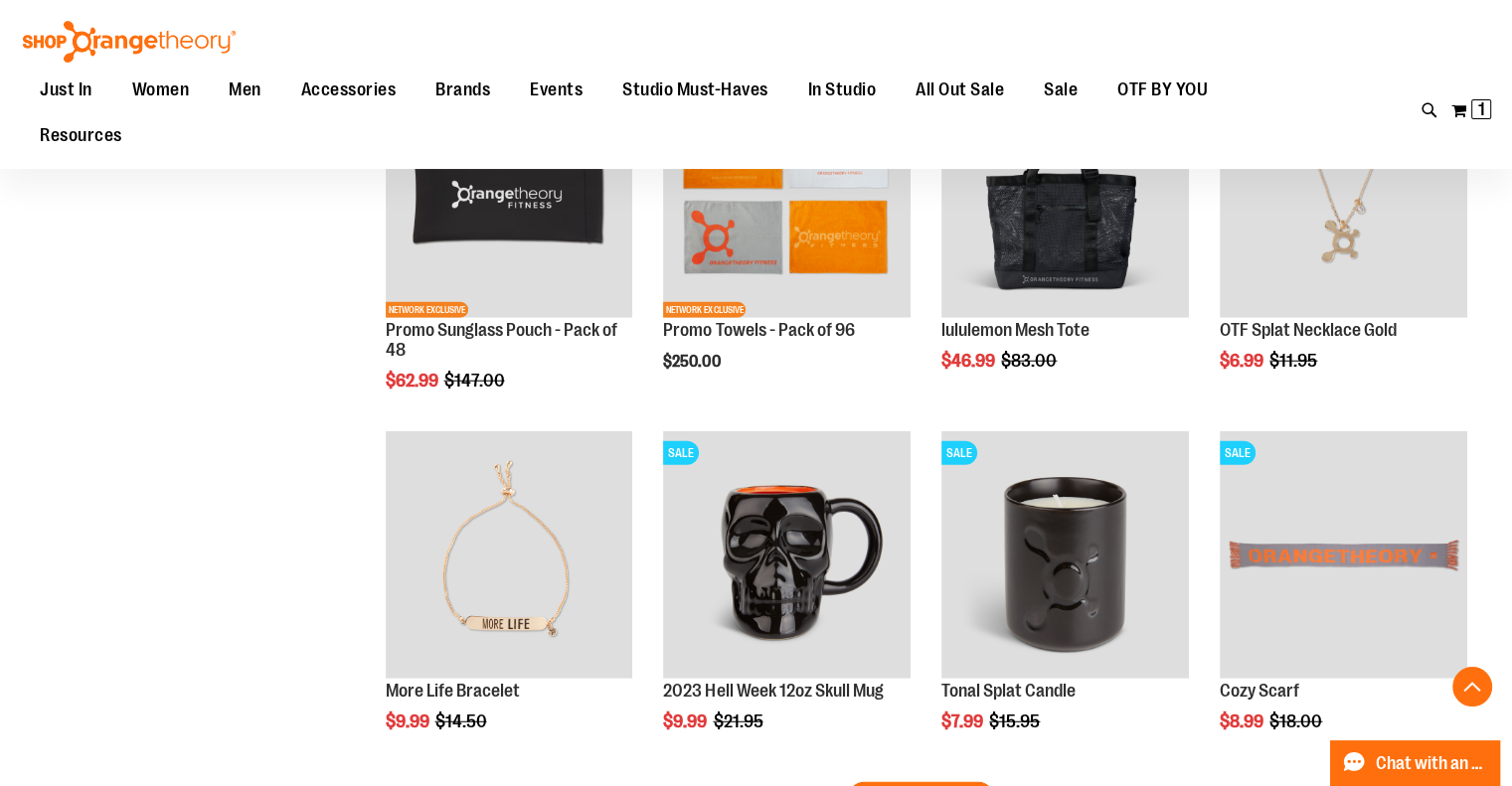 scroll, scrollTop: 5140, scrollLeft: 0, axis: vertical 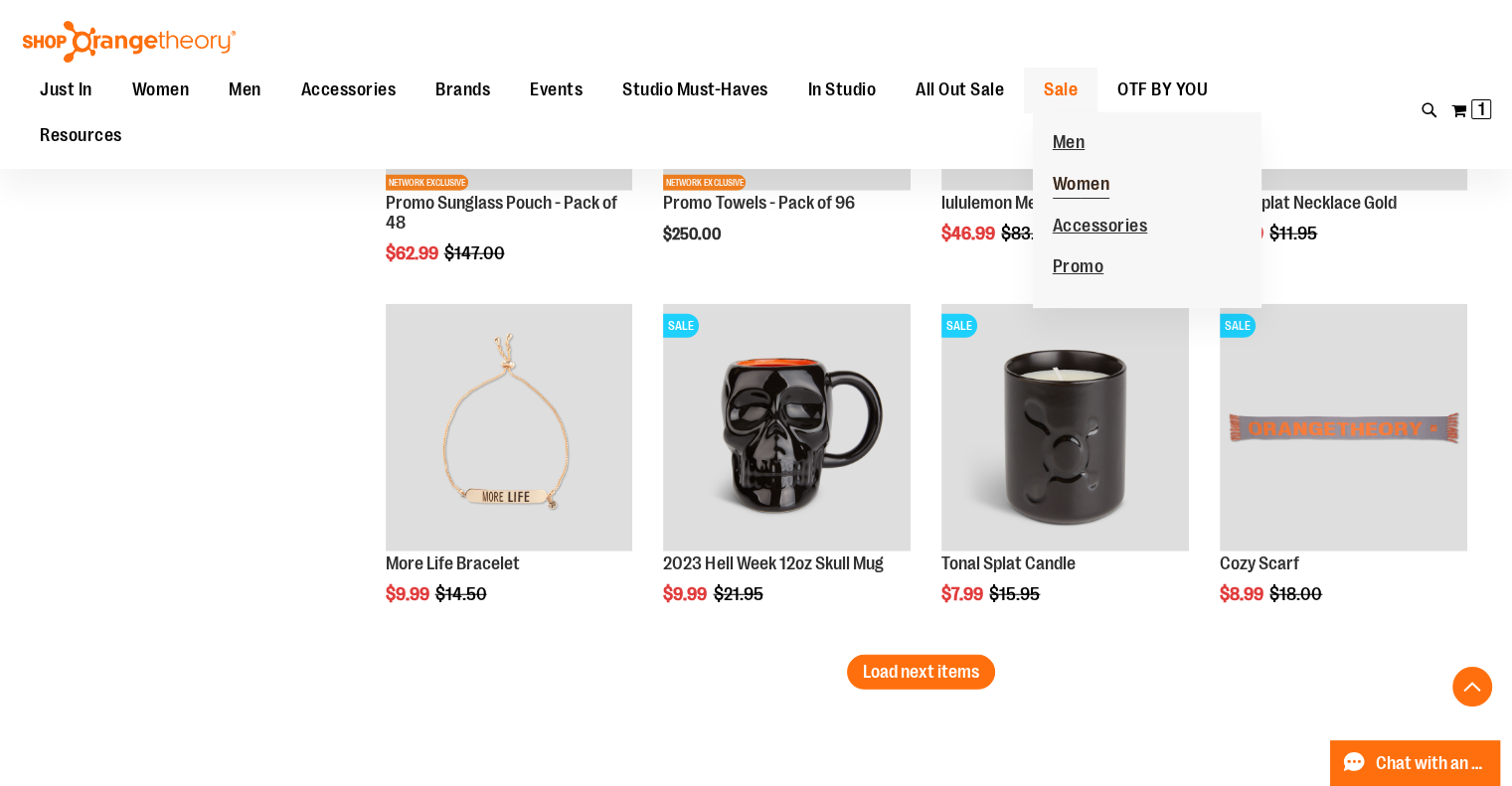 click on "Women" at bounding box center [1082, 186] 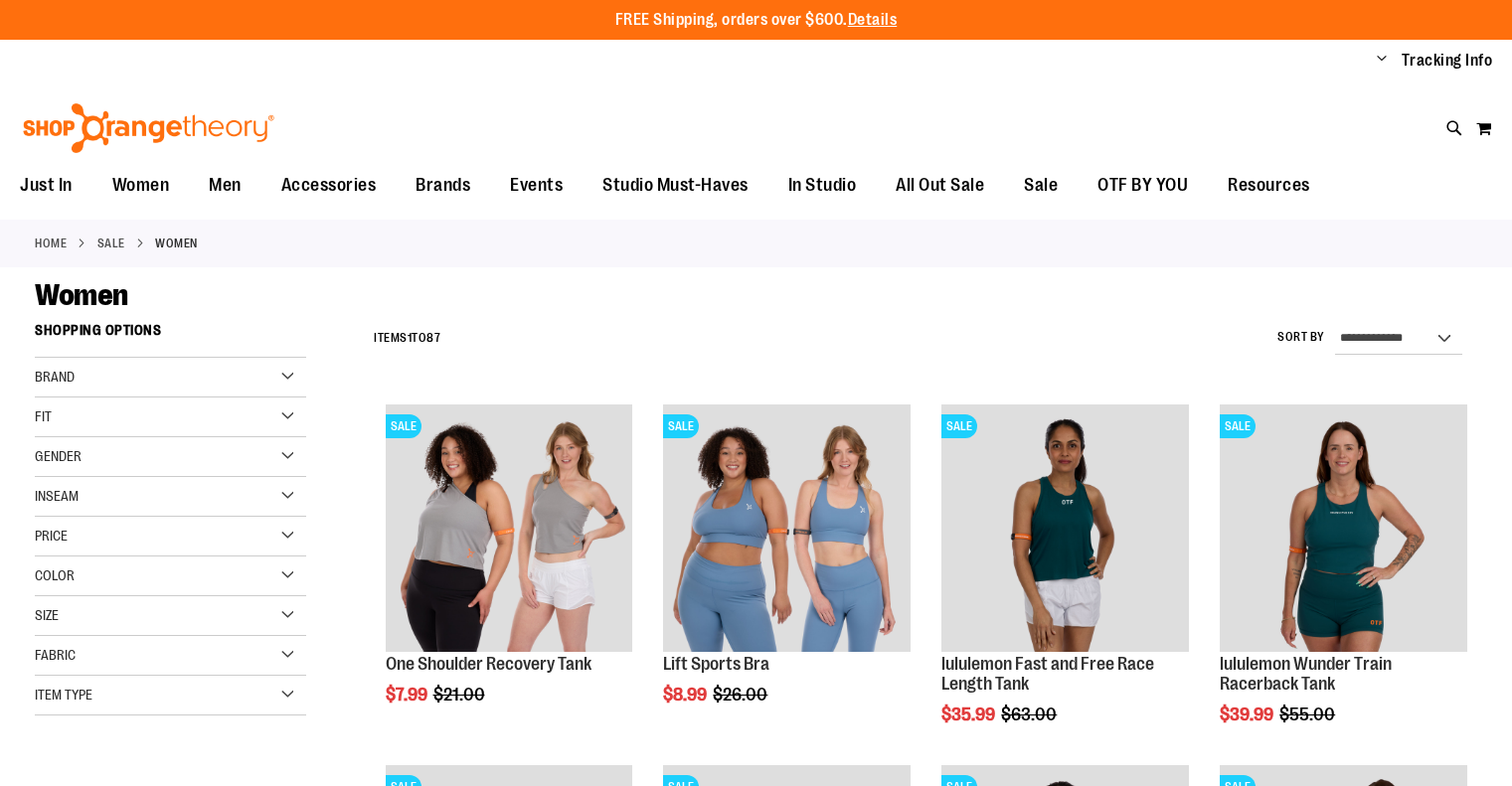 scroll, scrollTop: 0, scrollLeft: 0, axis: both 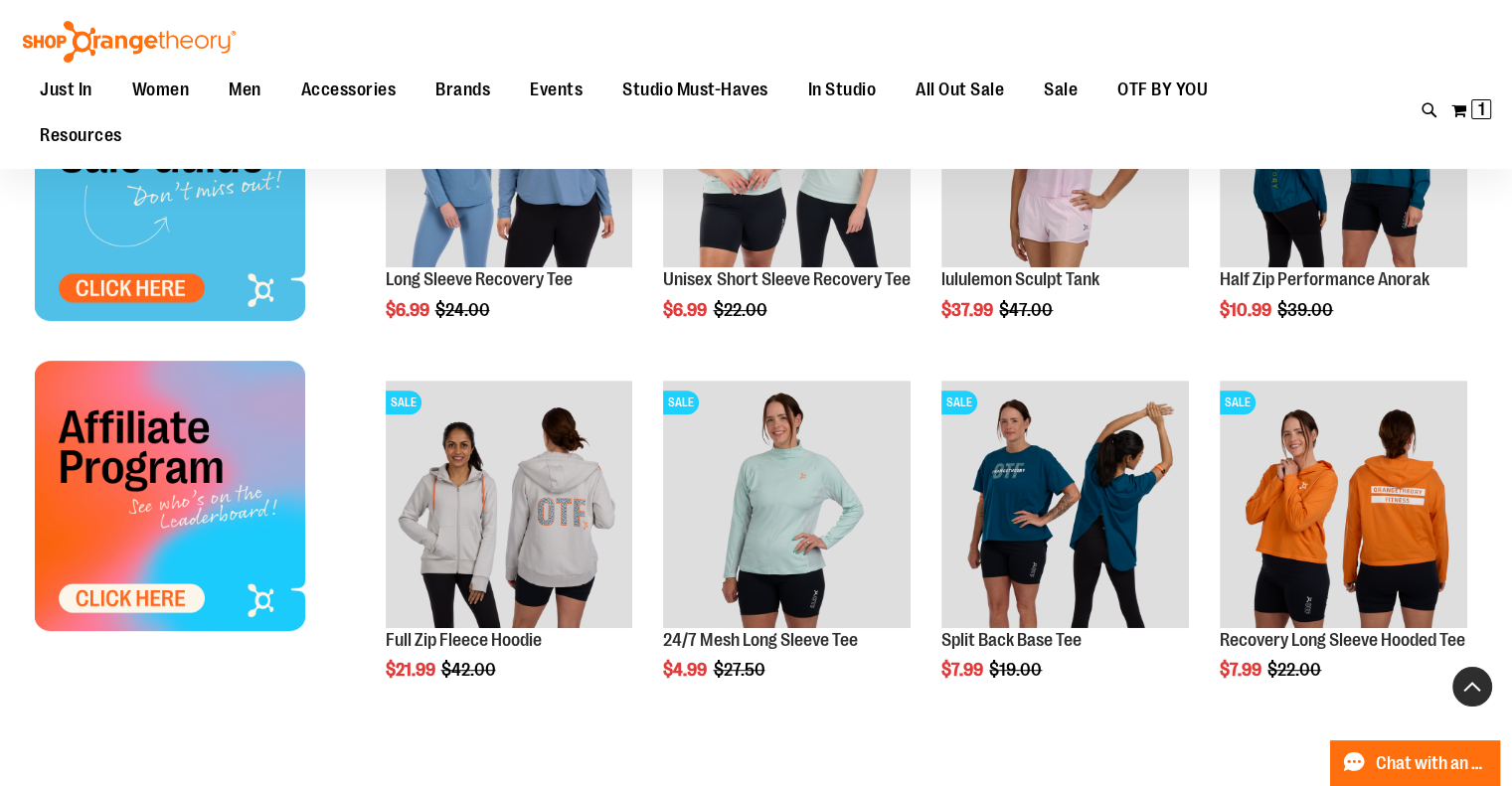 click at bounding box center [1472, 687] 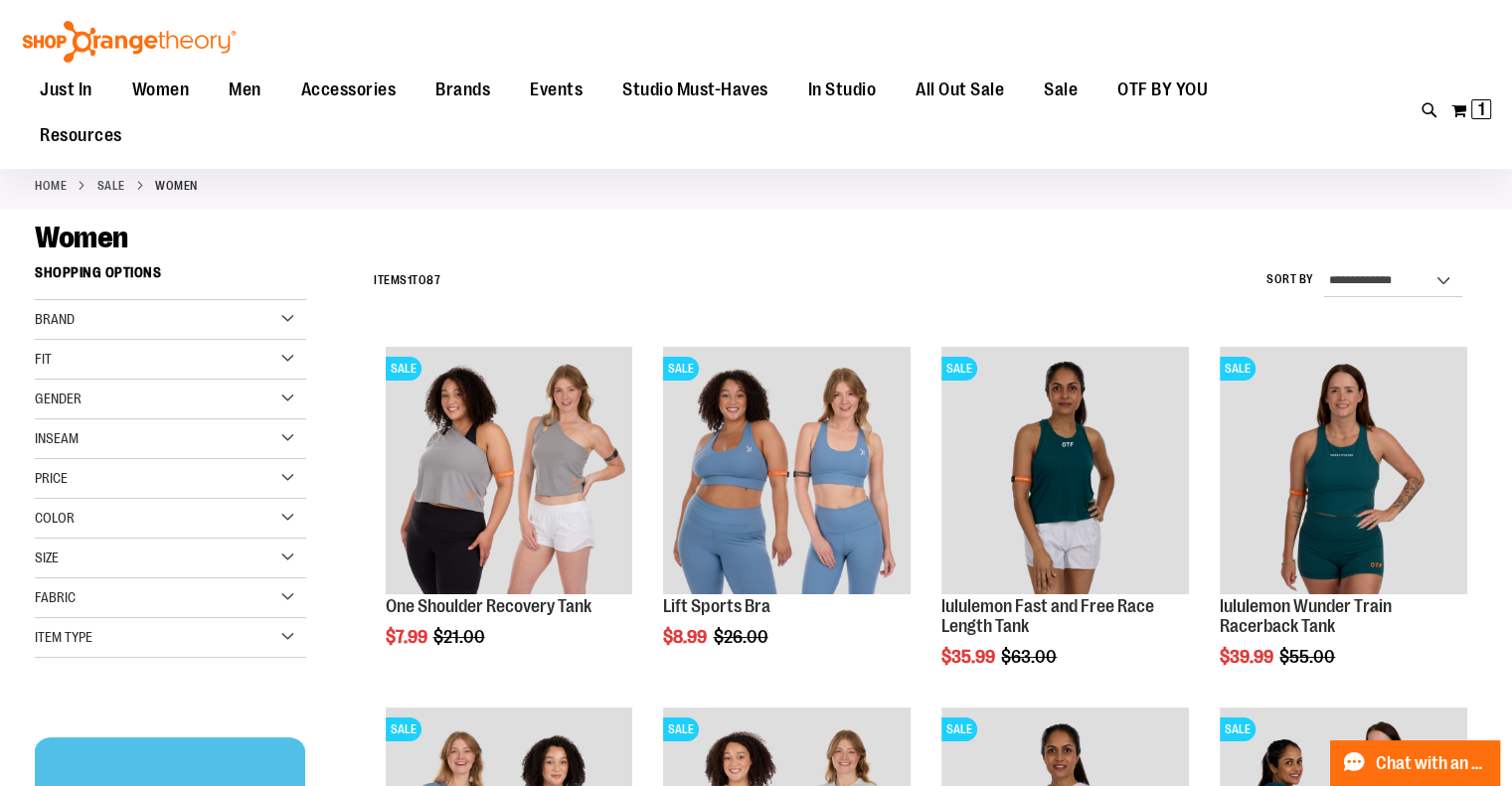 scroll, scrollTop: 0, scrollLeft: 0, axis: both 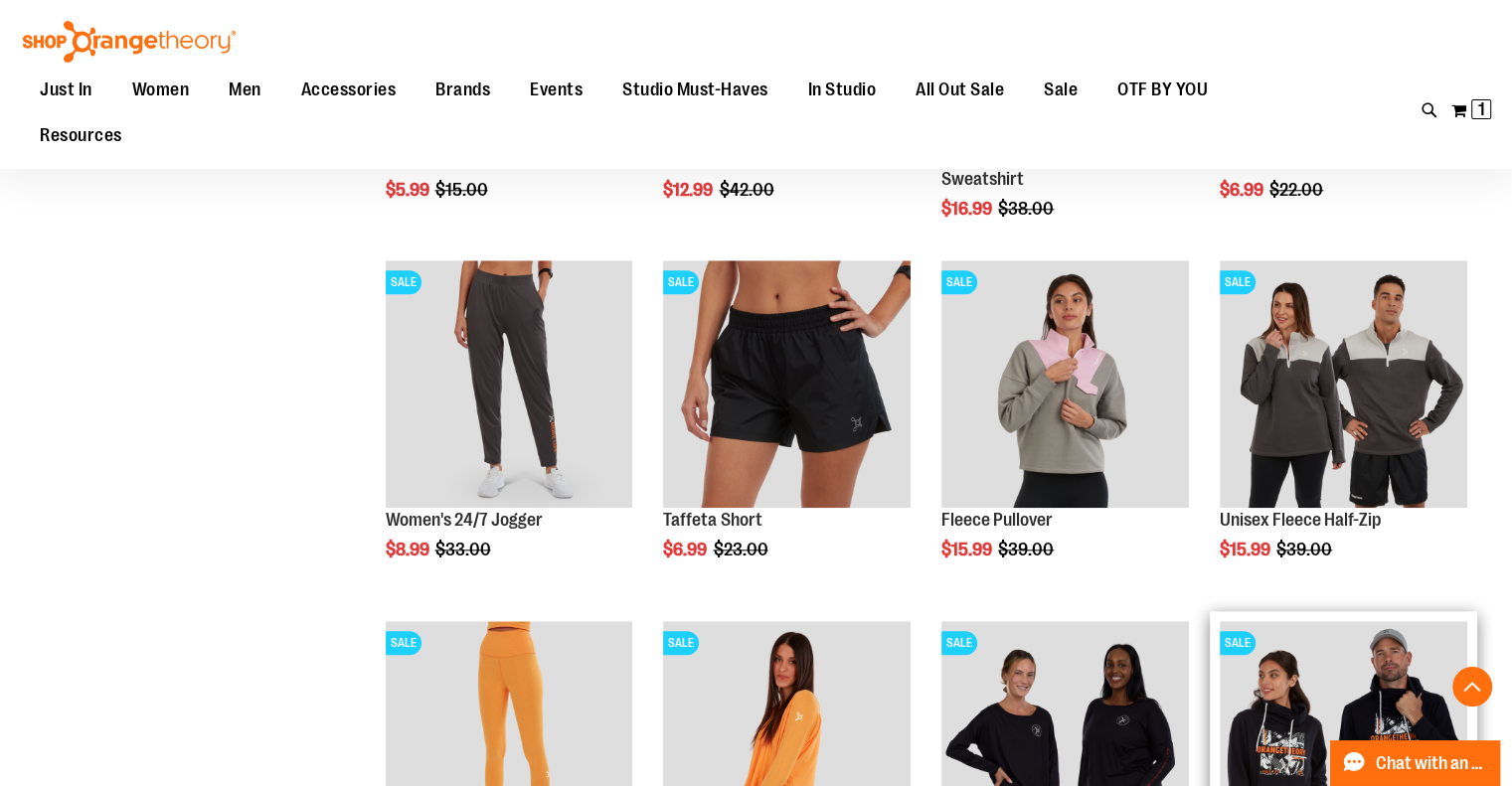 click at bounding box center (1343, 744) 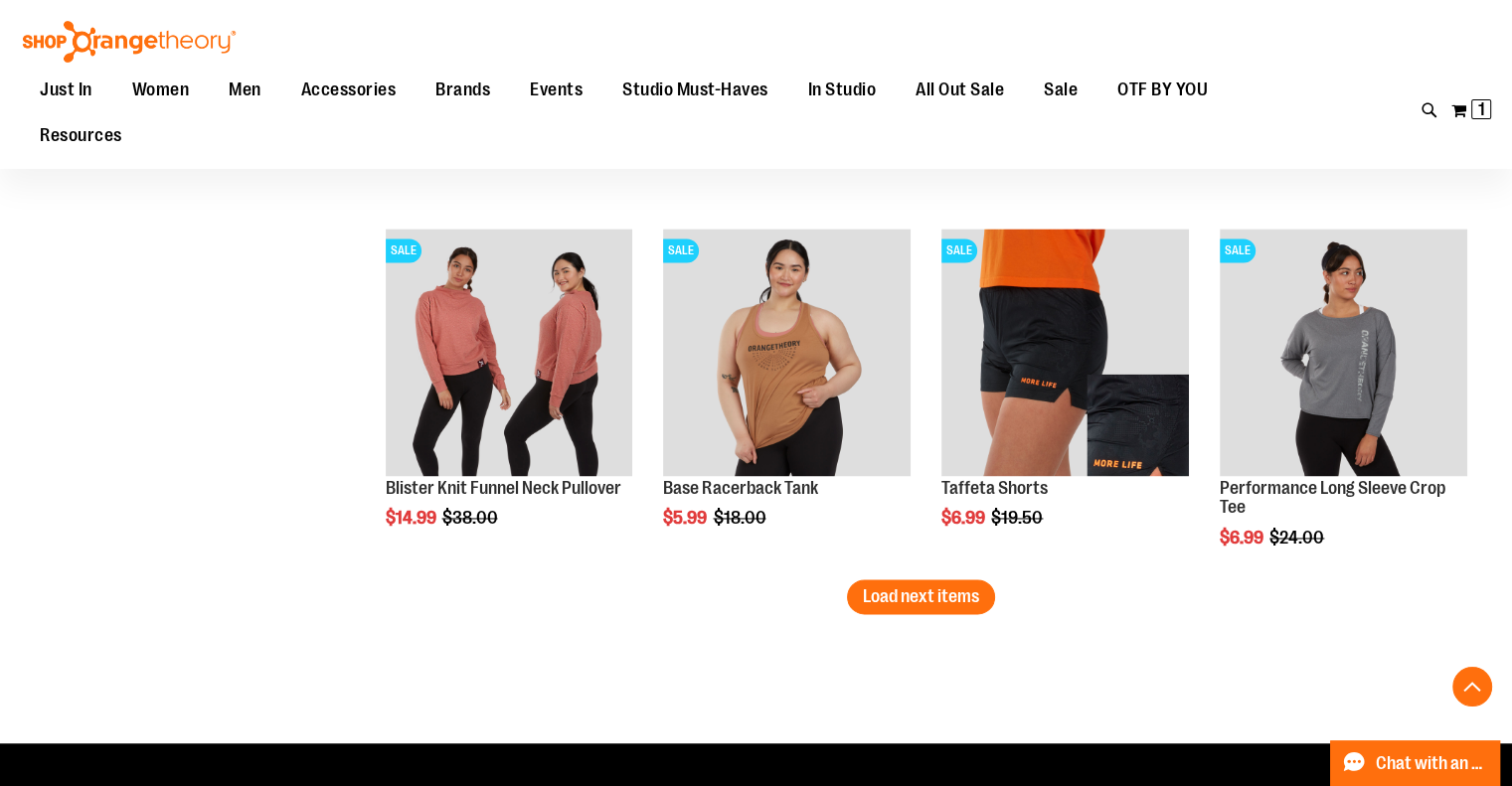 scroll, scrollTop: 3080, scrollLeft: 0, axis: vertical 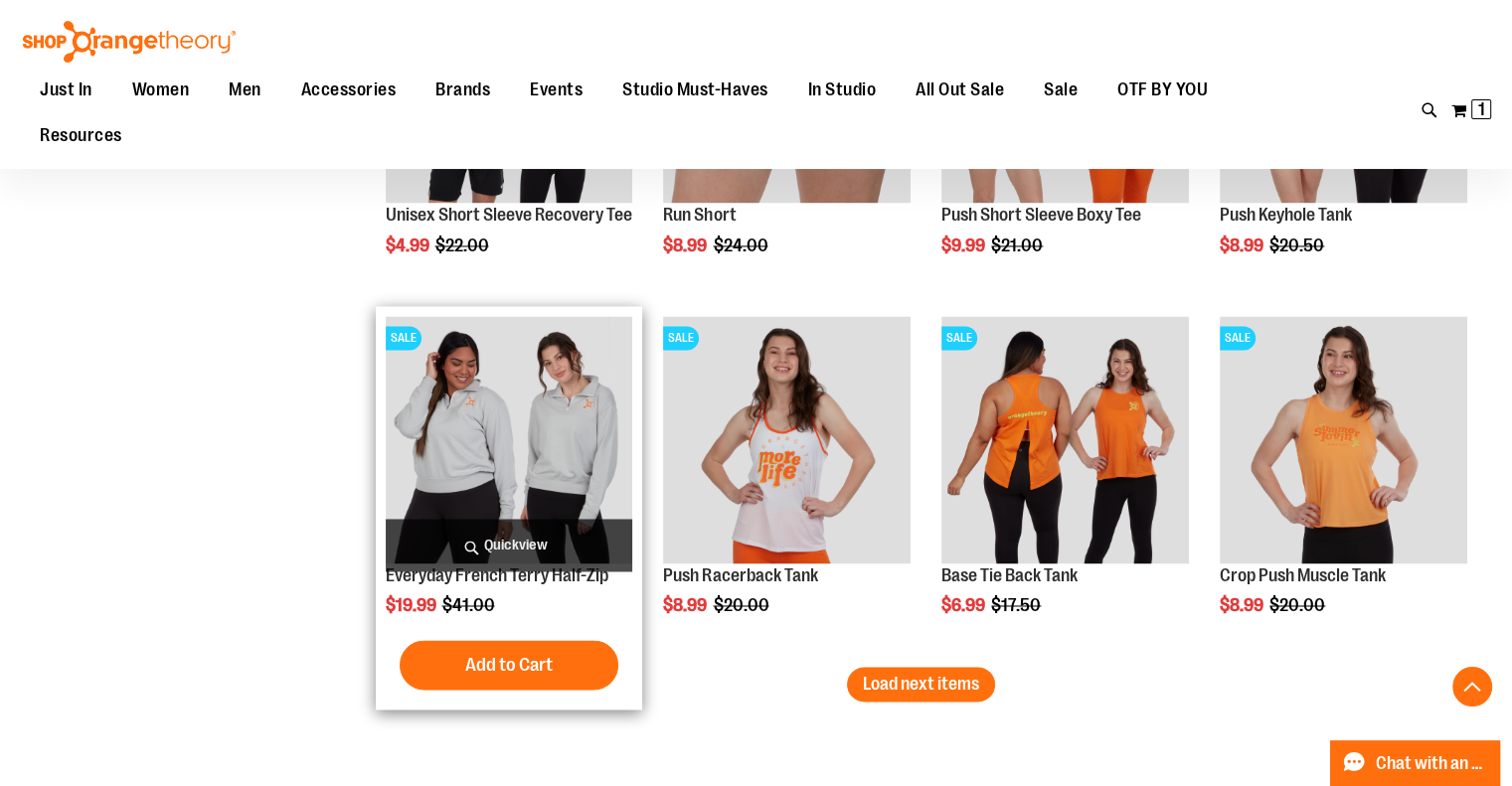 click at bounding box center [509, 439] 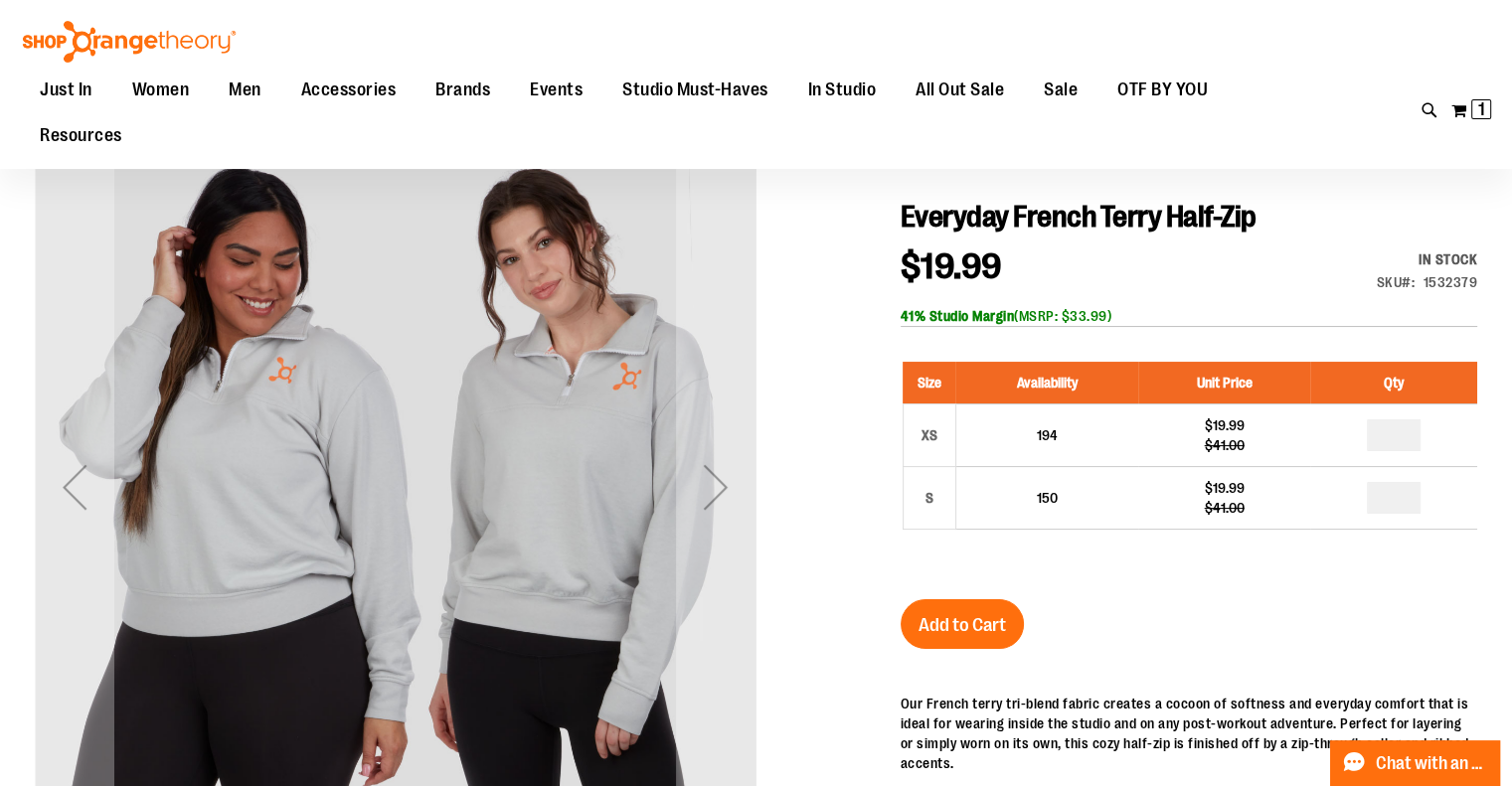 scroll, scrollTop: 155, scrollLeft: 0, axis: vertical 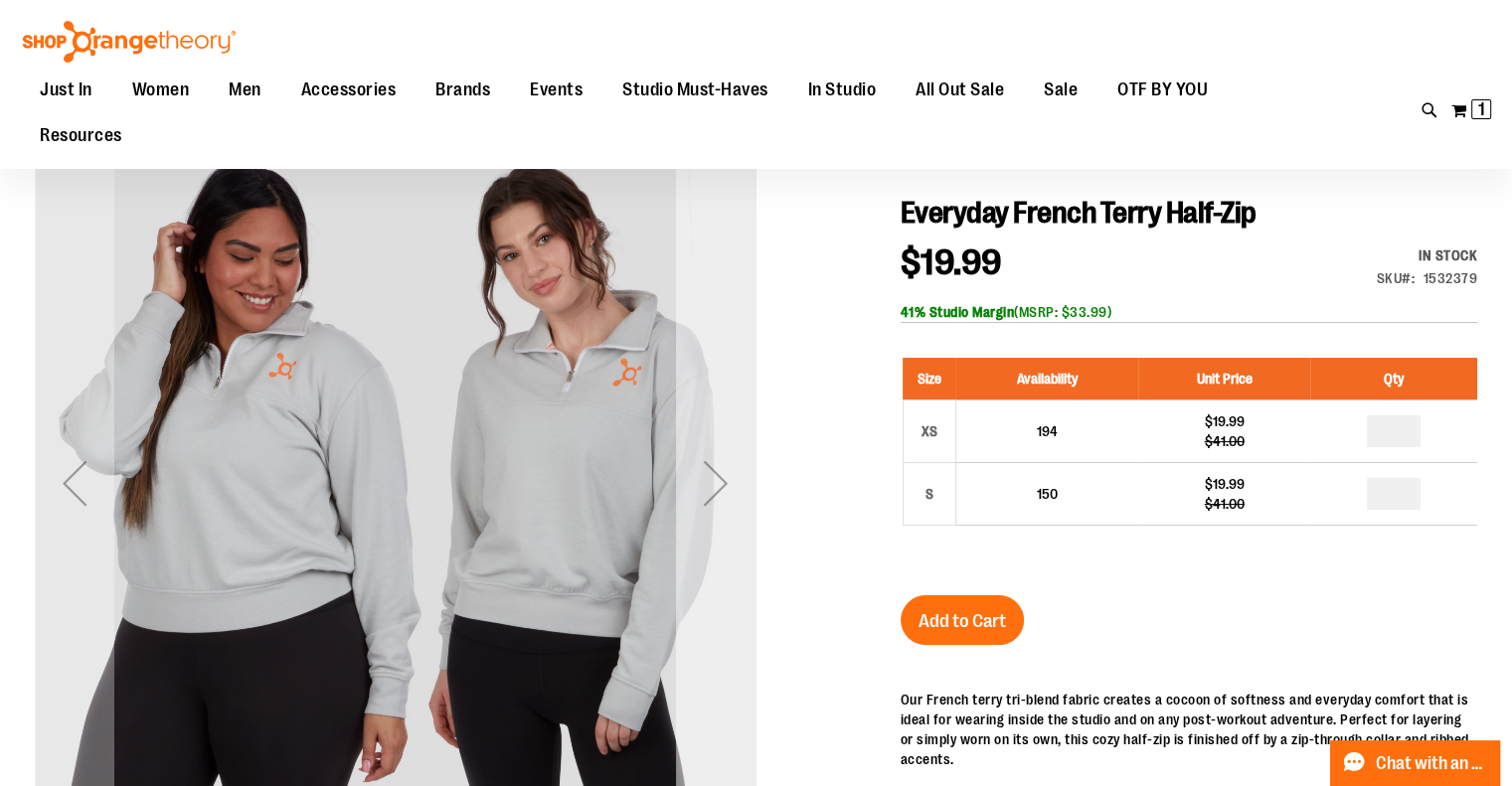 click at bounding box center (716, 483) 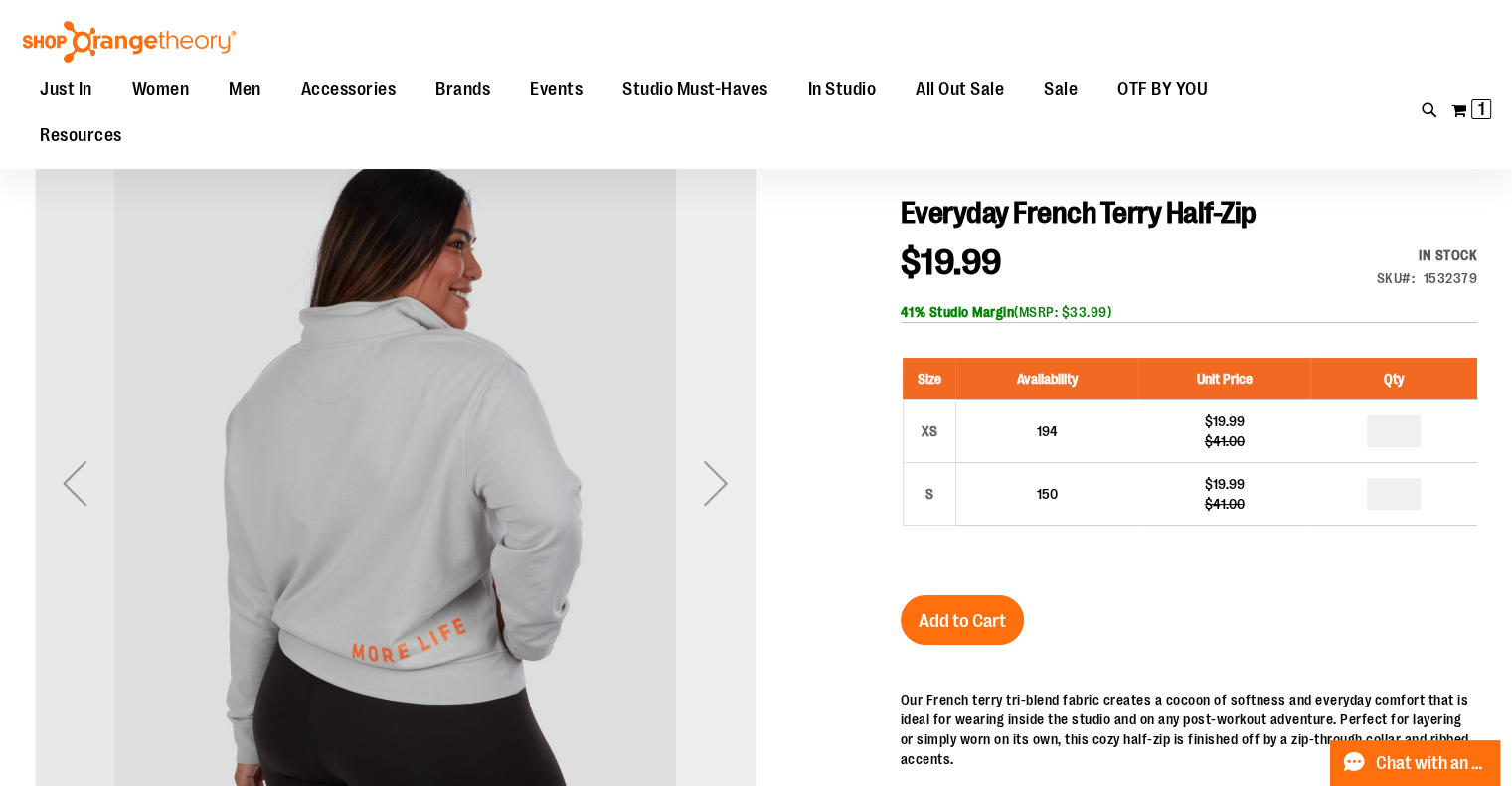 click at bounding box center (716, 483) 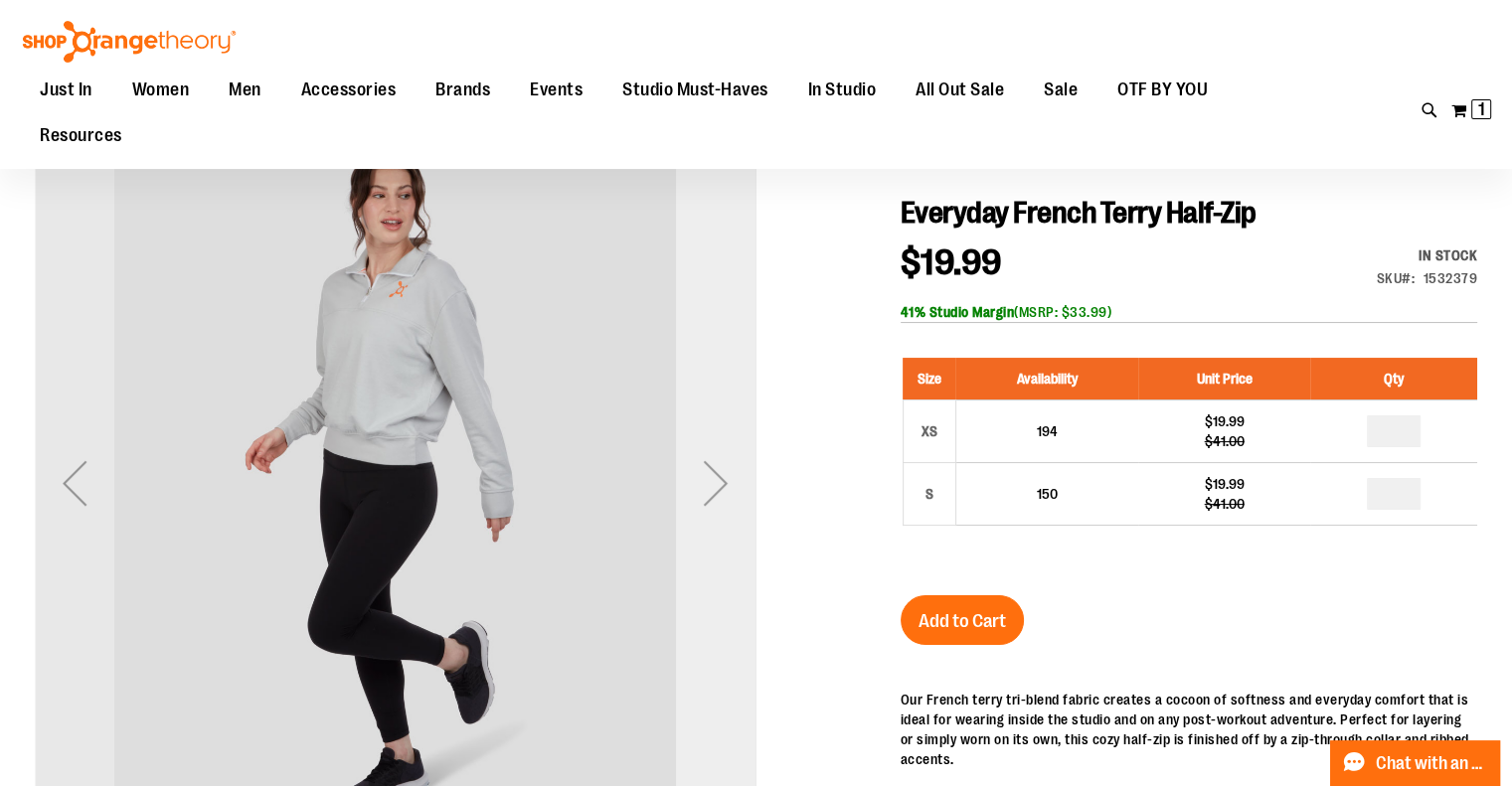 click at bounding box center [716, 483] 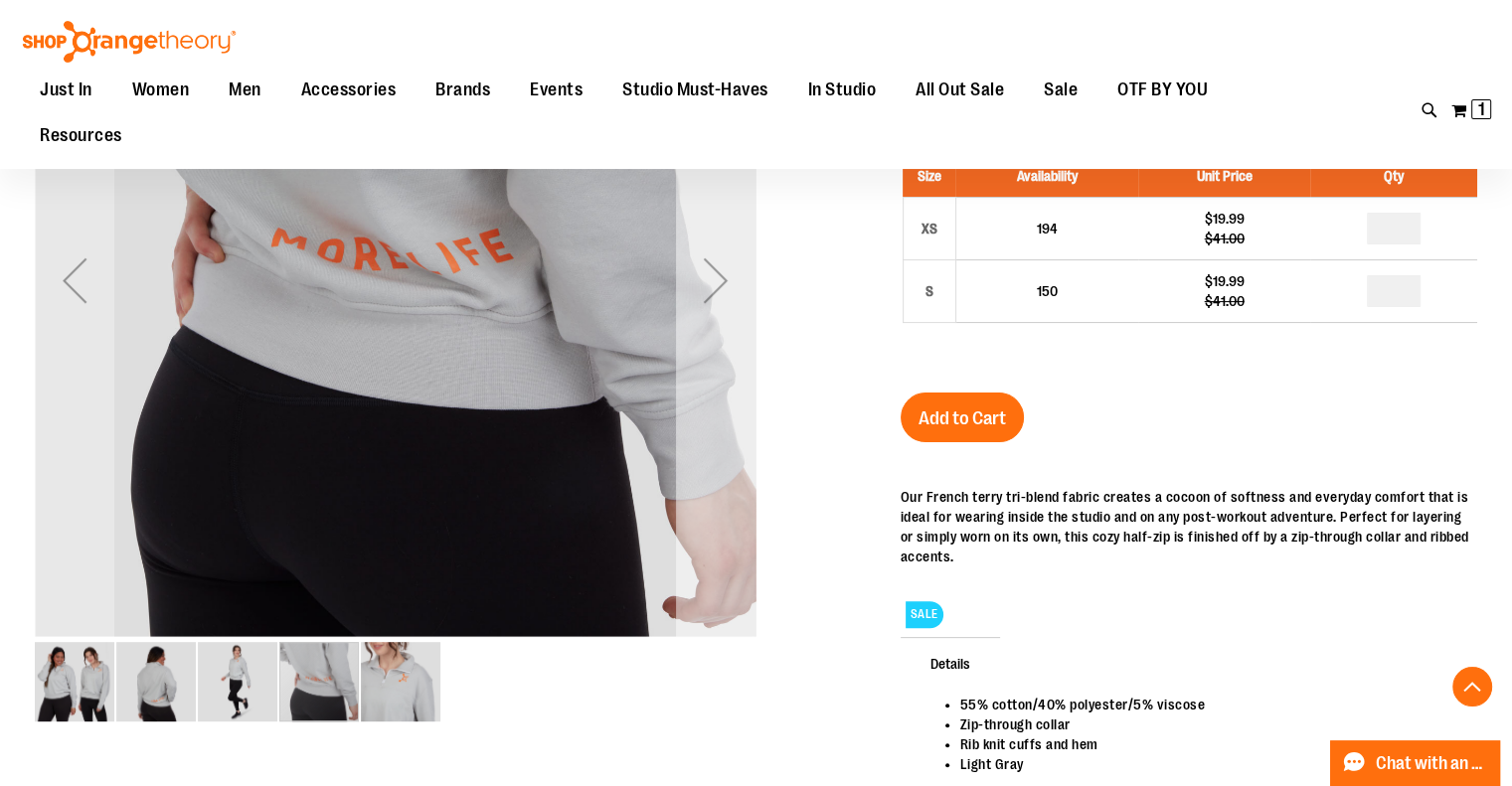 scroll, scrollTop: 342, scrollLeft: 0, axis: vertical 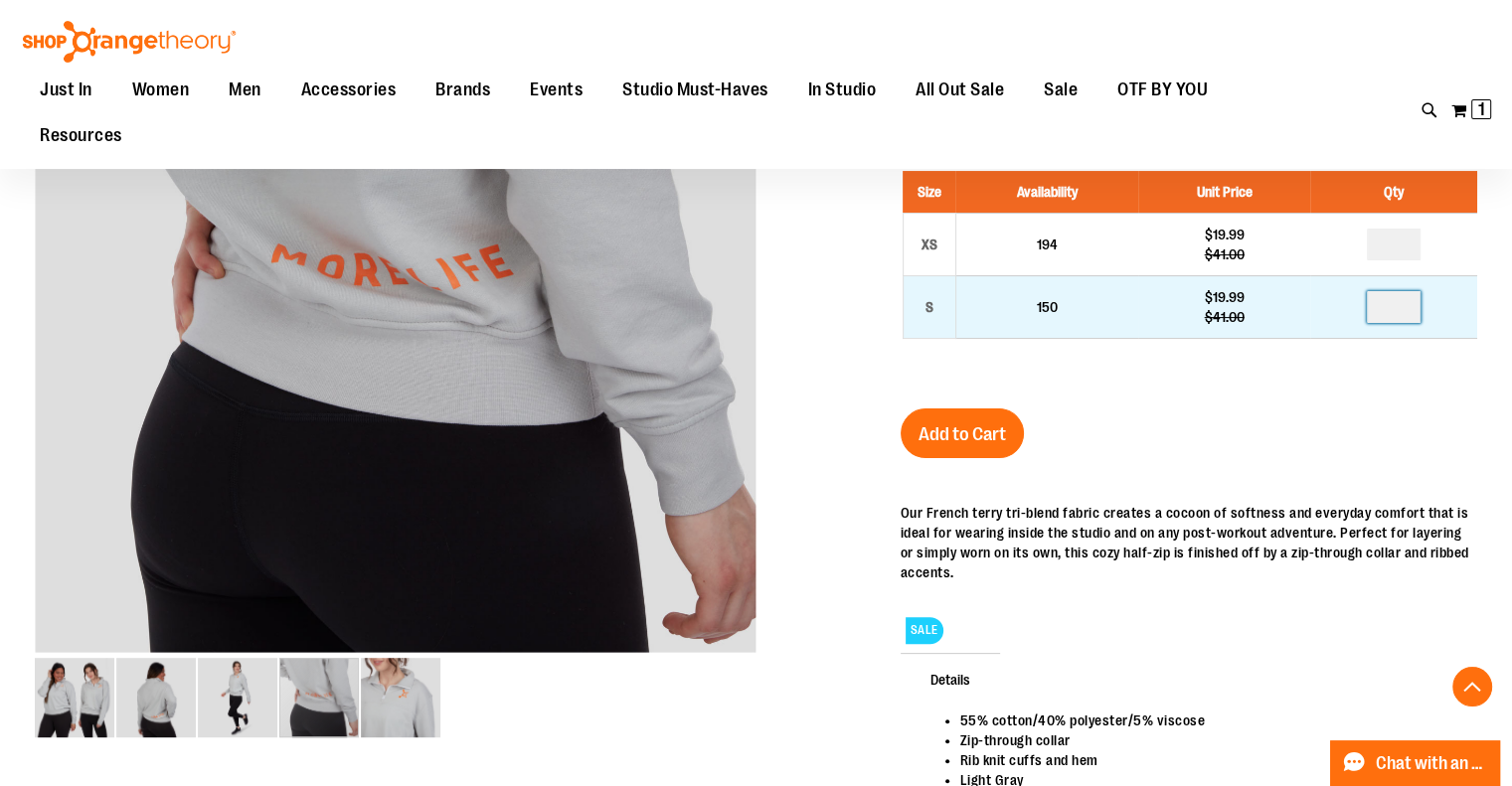 click at bounding box center [1394, 307] 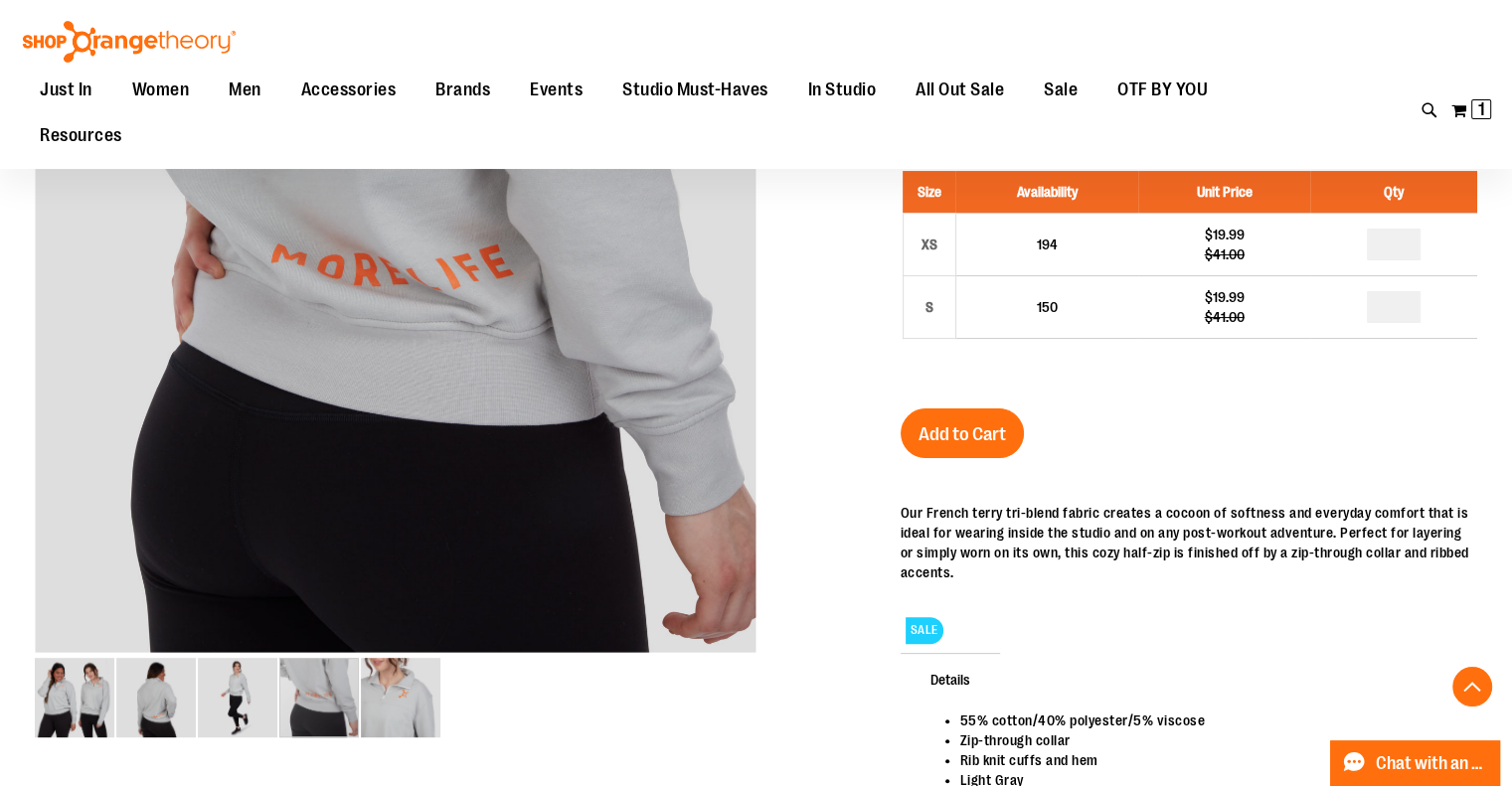 click on "Add to Cart" at bounding box center [962, 434] 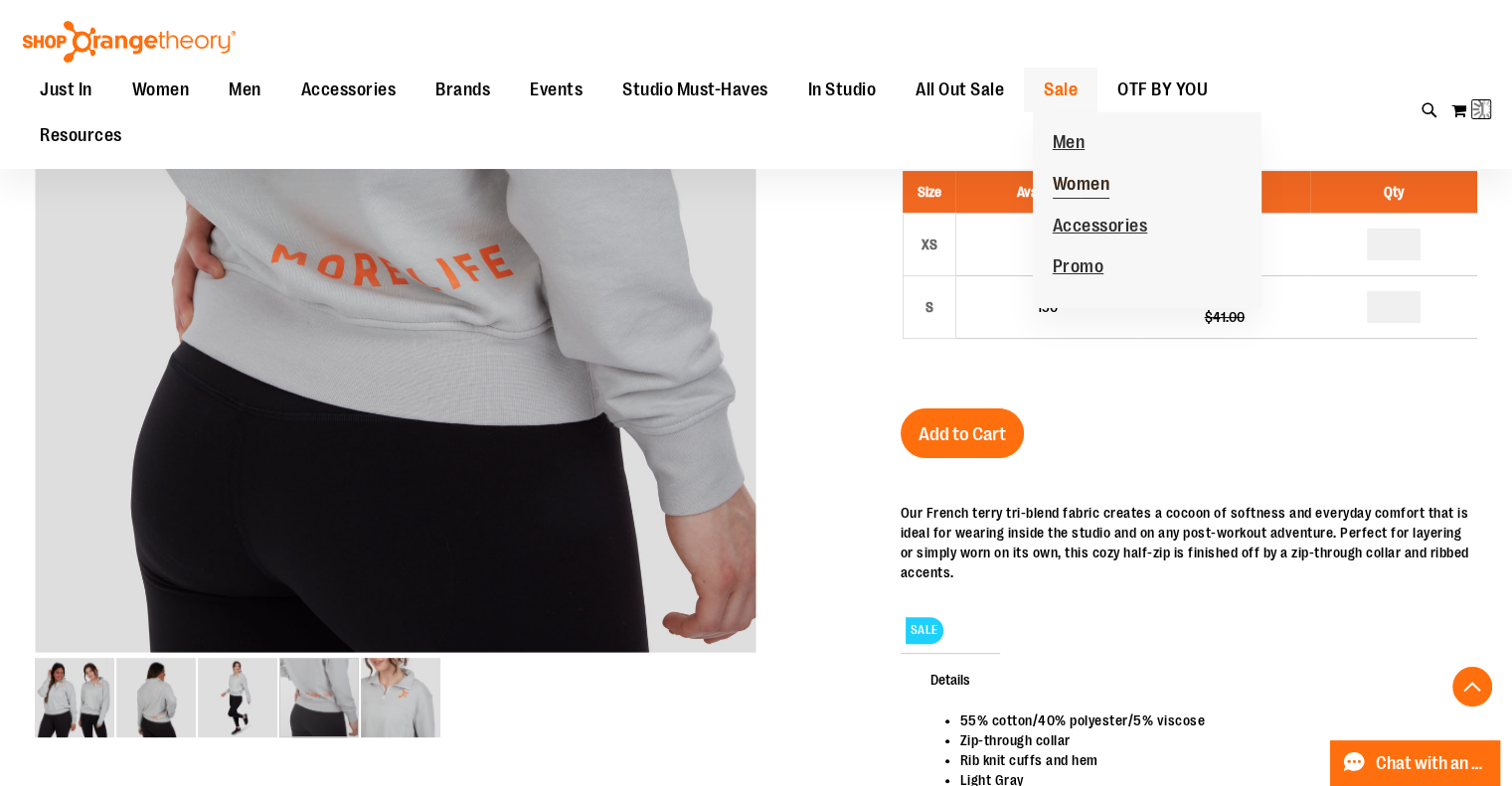 click on "Women" at bounding box center (1082, 186) 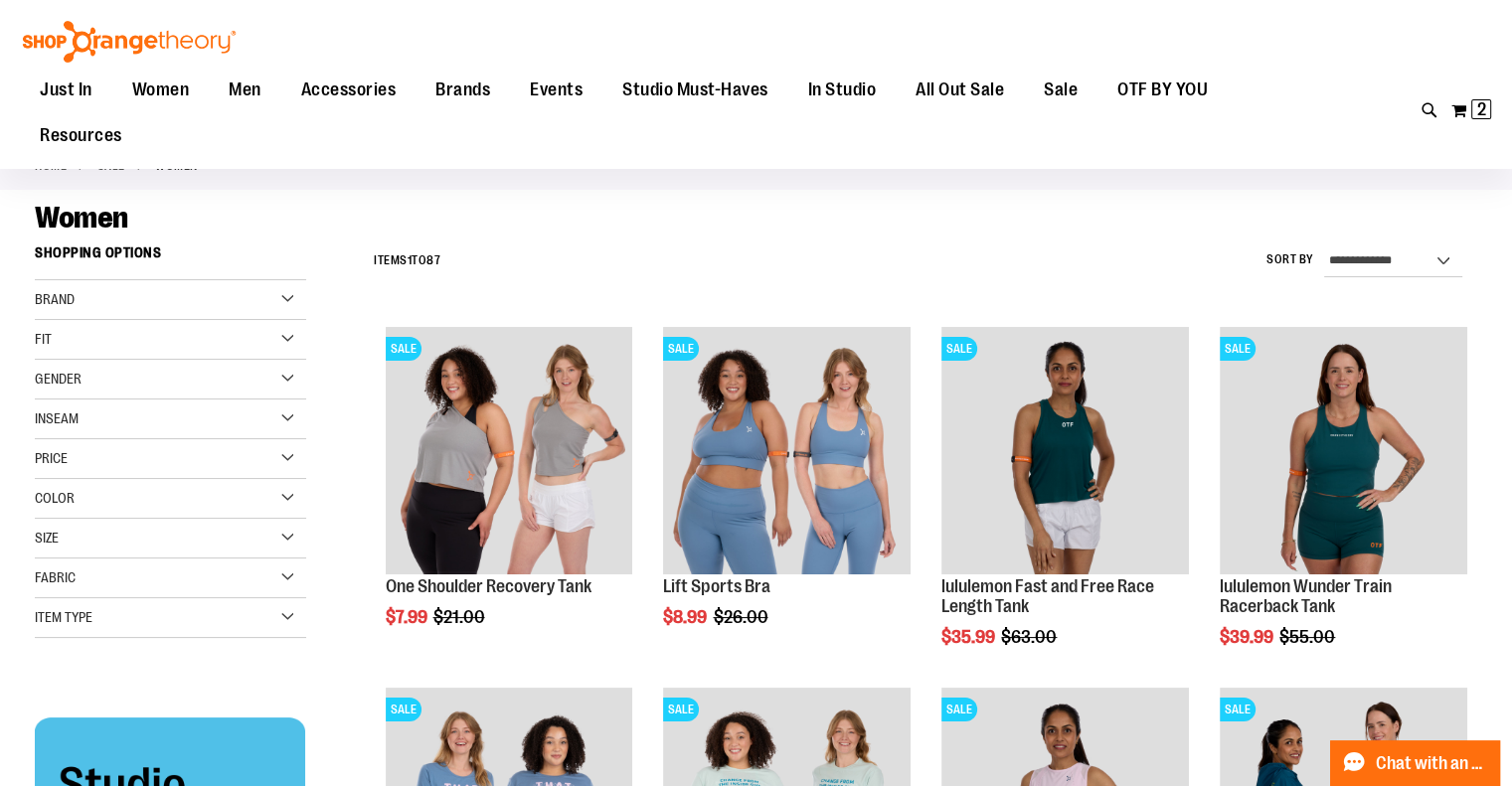 scroll, scrollTop: 64, scrollLeft: 0, axis: vertical 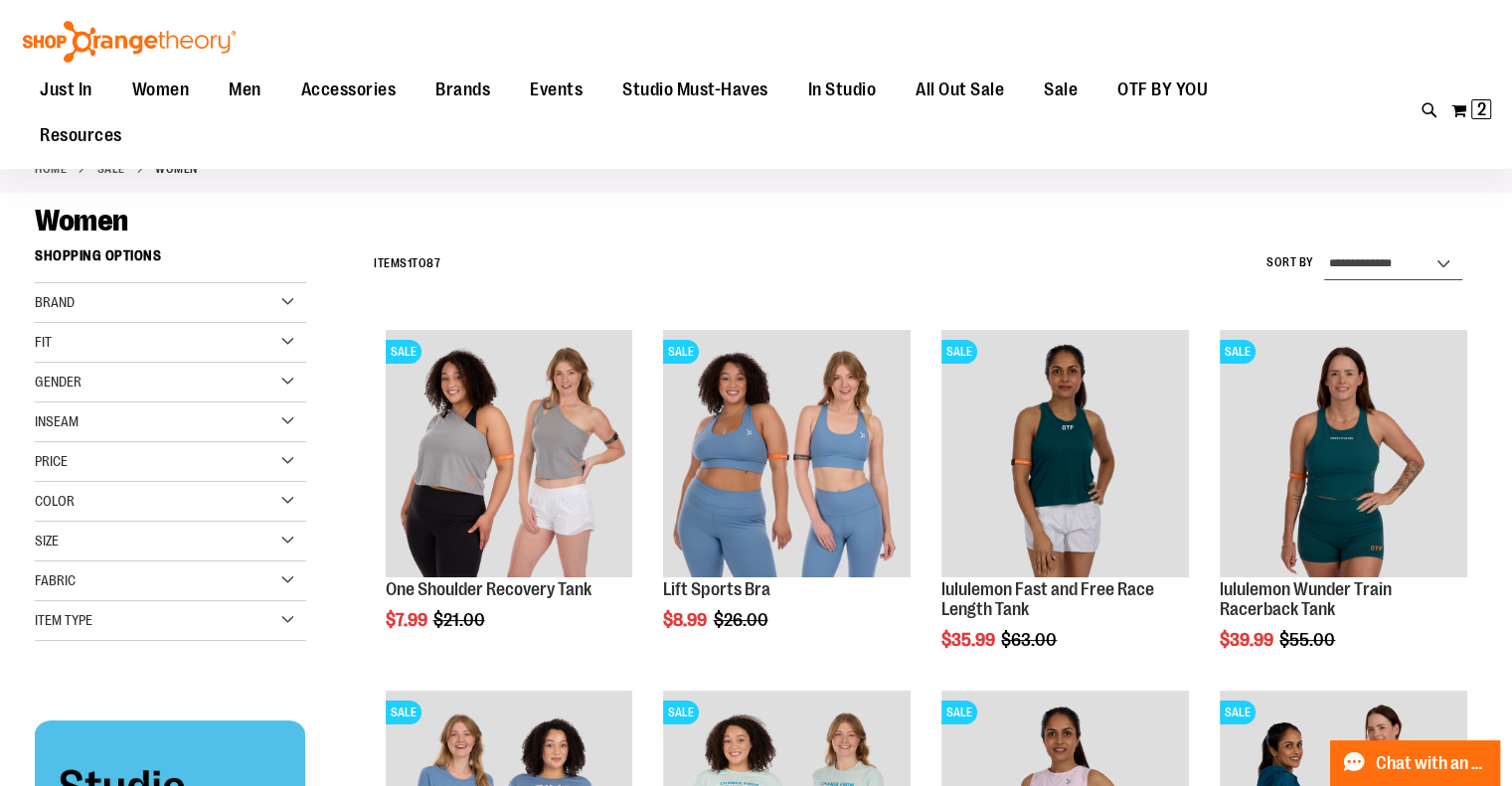 click on "**********" at bounding box center [1393, 264] 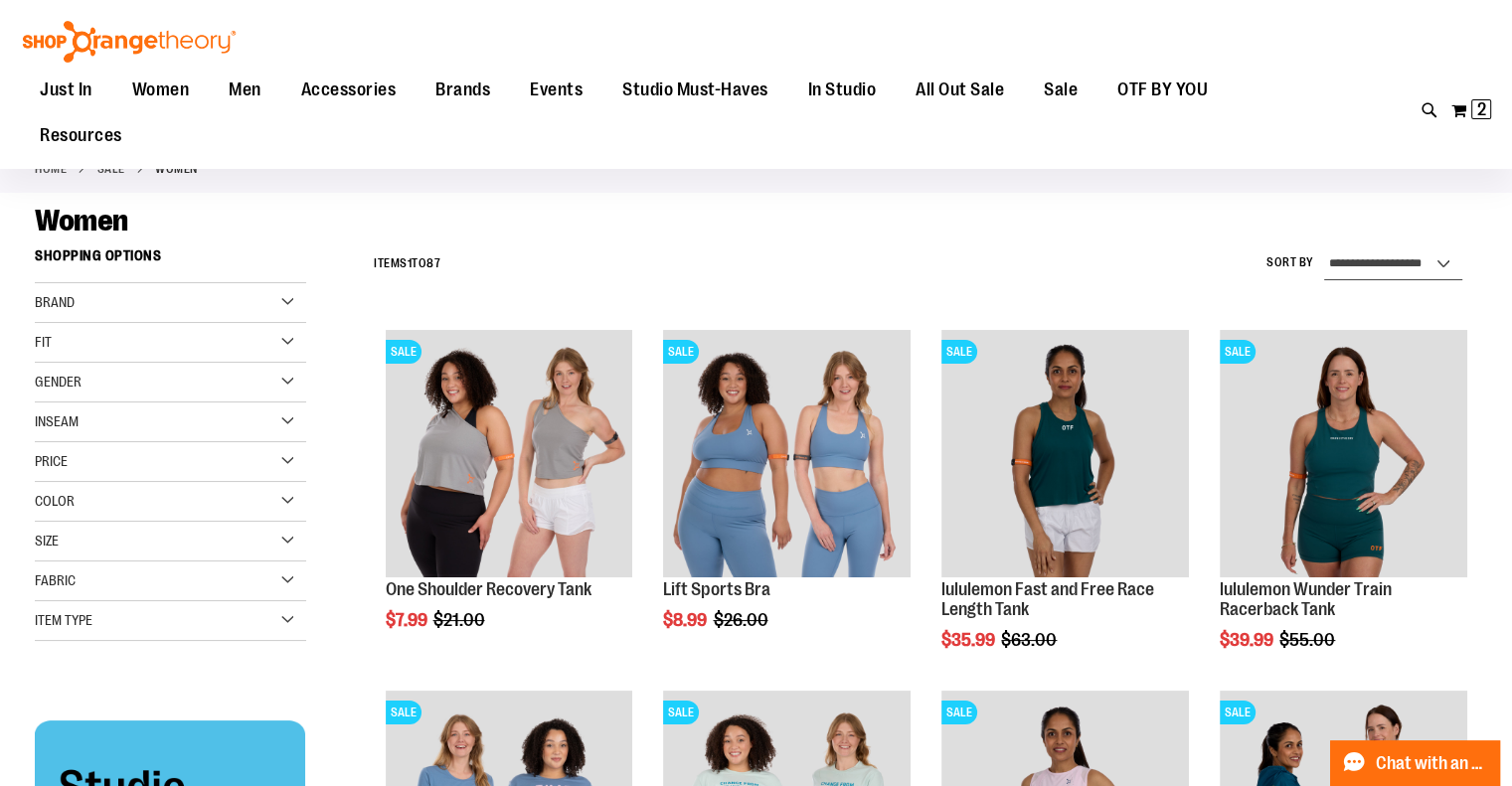 click on "**********" at bounding box center (1393, 264) 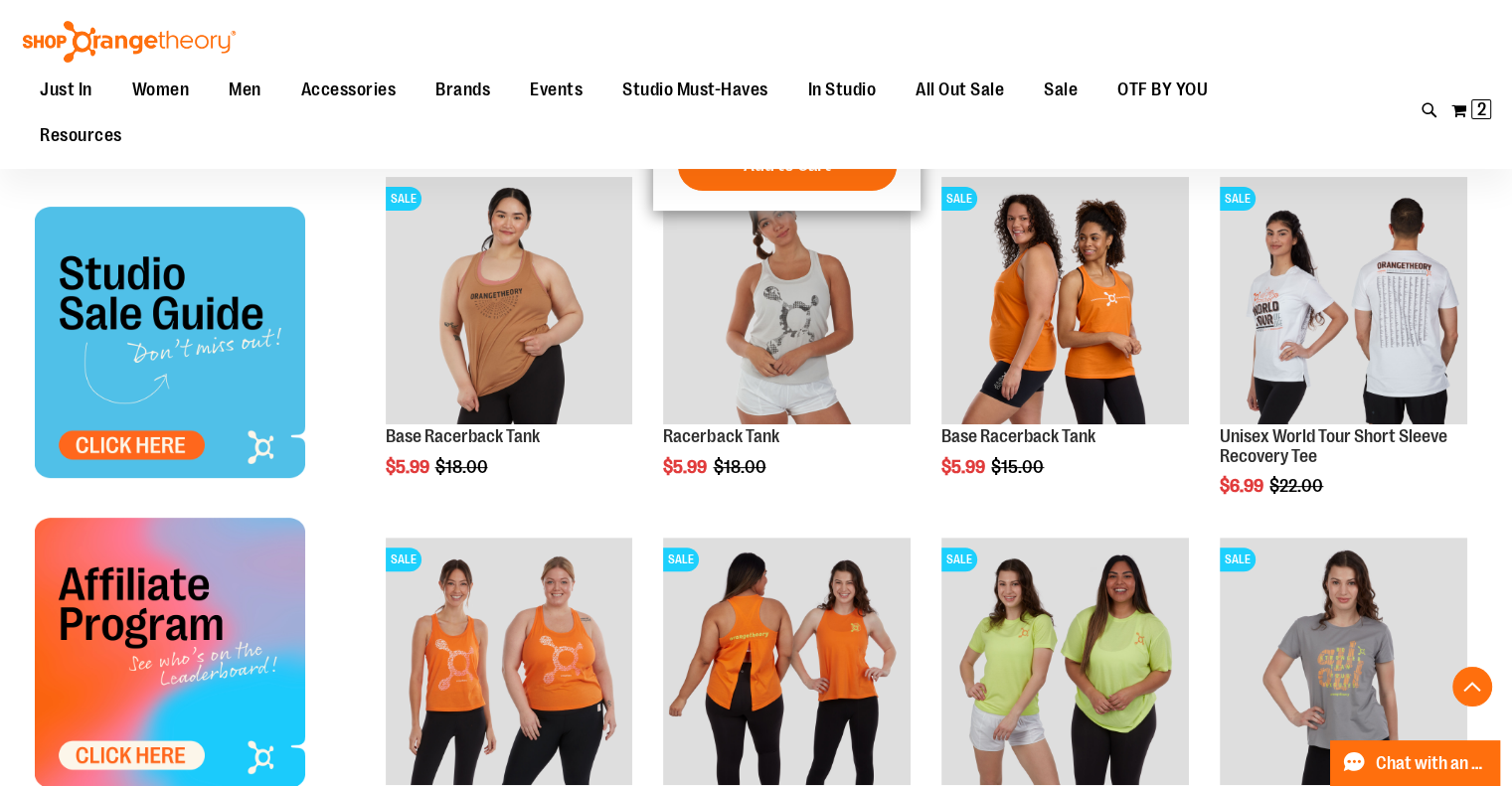 scroll, scrollTop: 578, scrollLeft: 0, axis: vertical 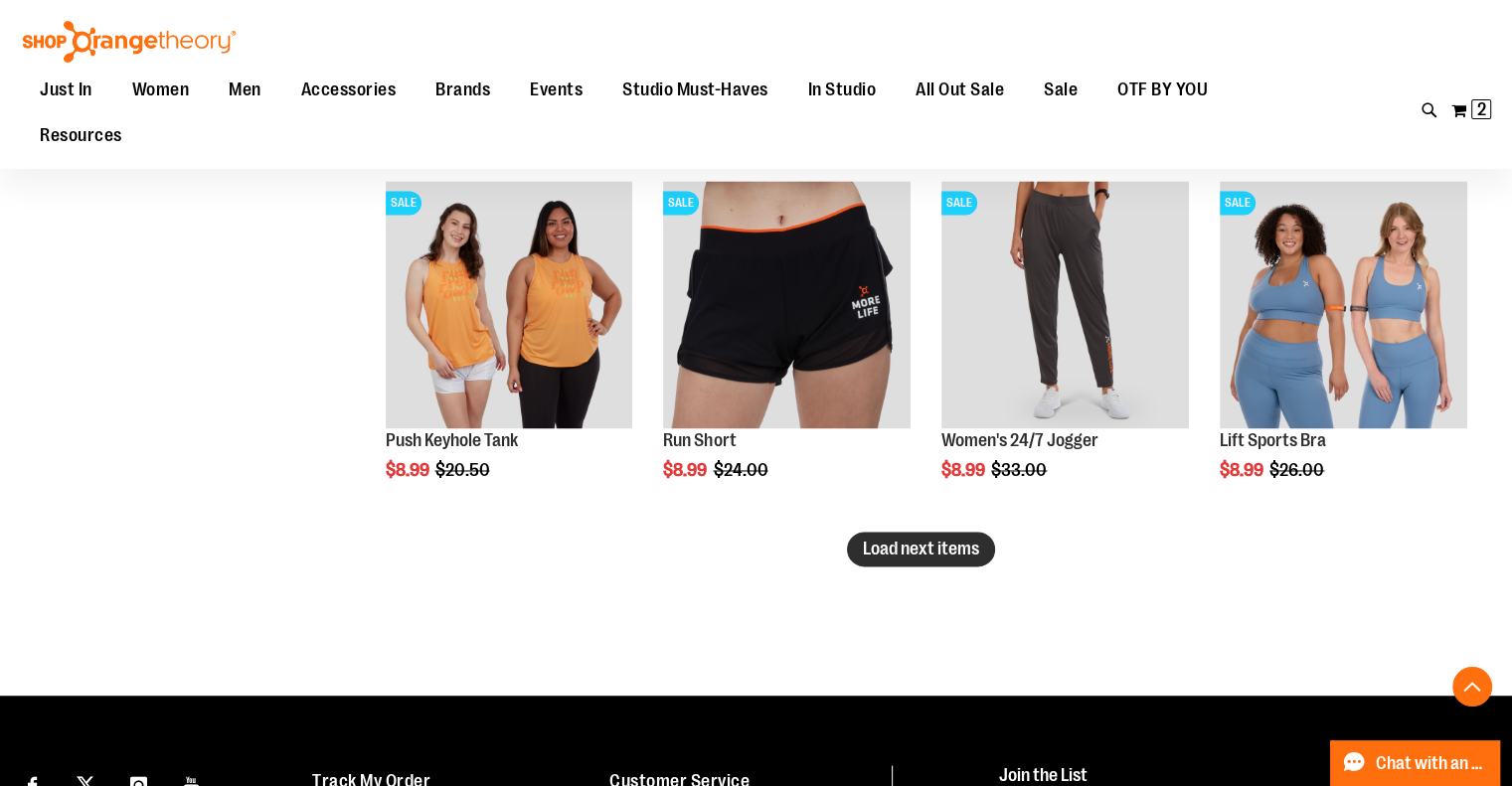 click on "Load next items" at bounding box center (921, 549) 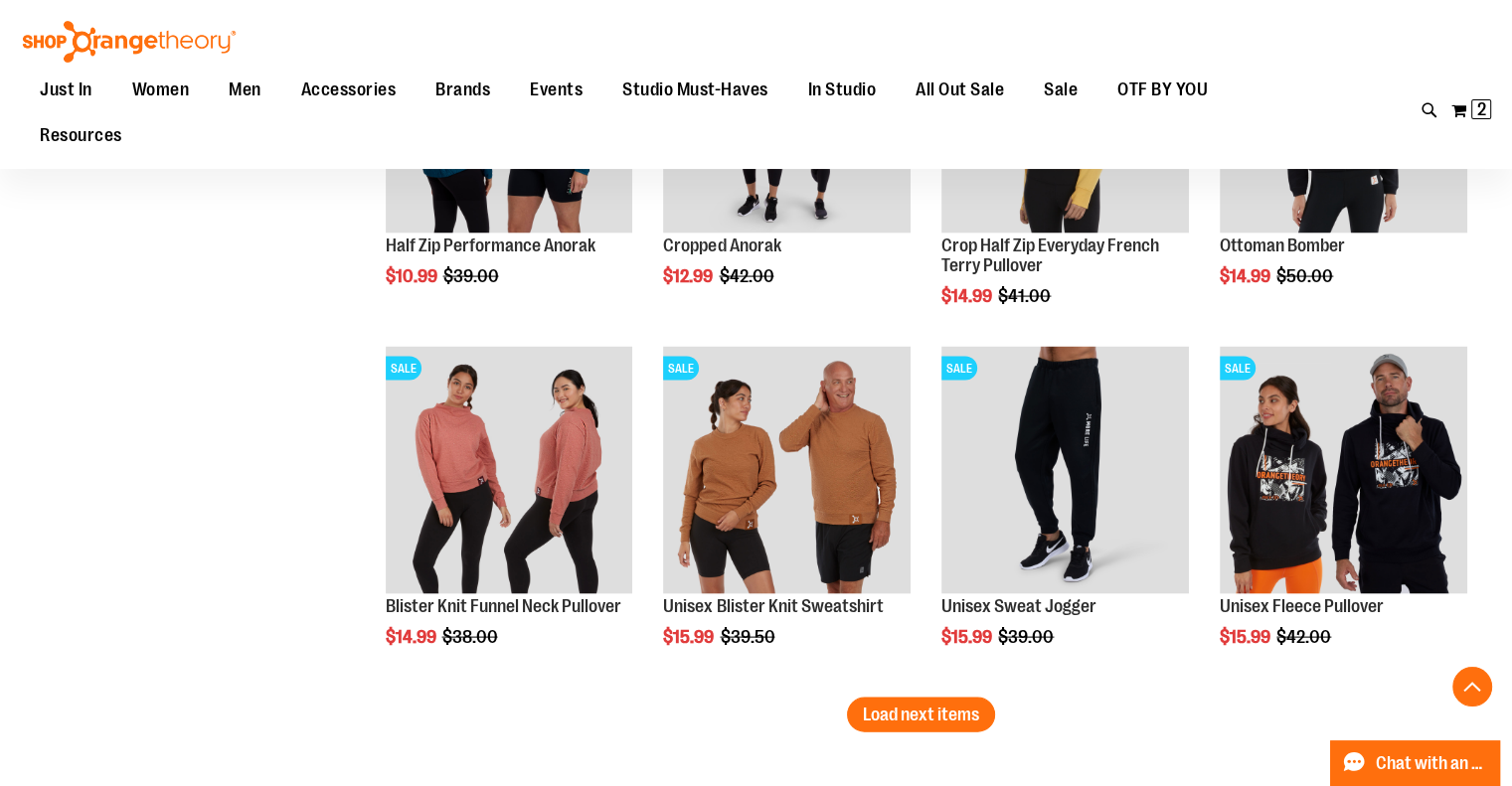 scroll, scrollTop: 4064, scrollLeft: 0, axis: vertical 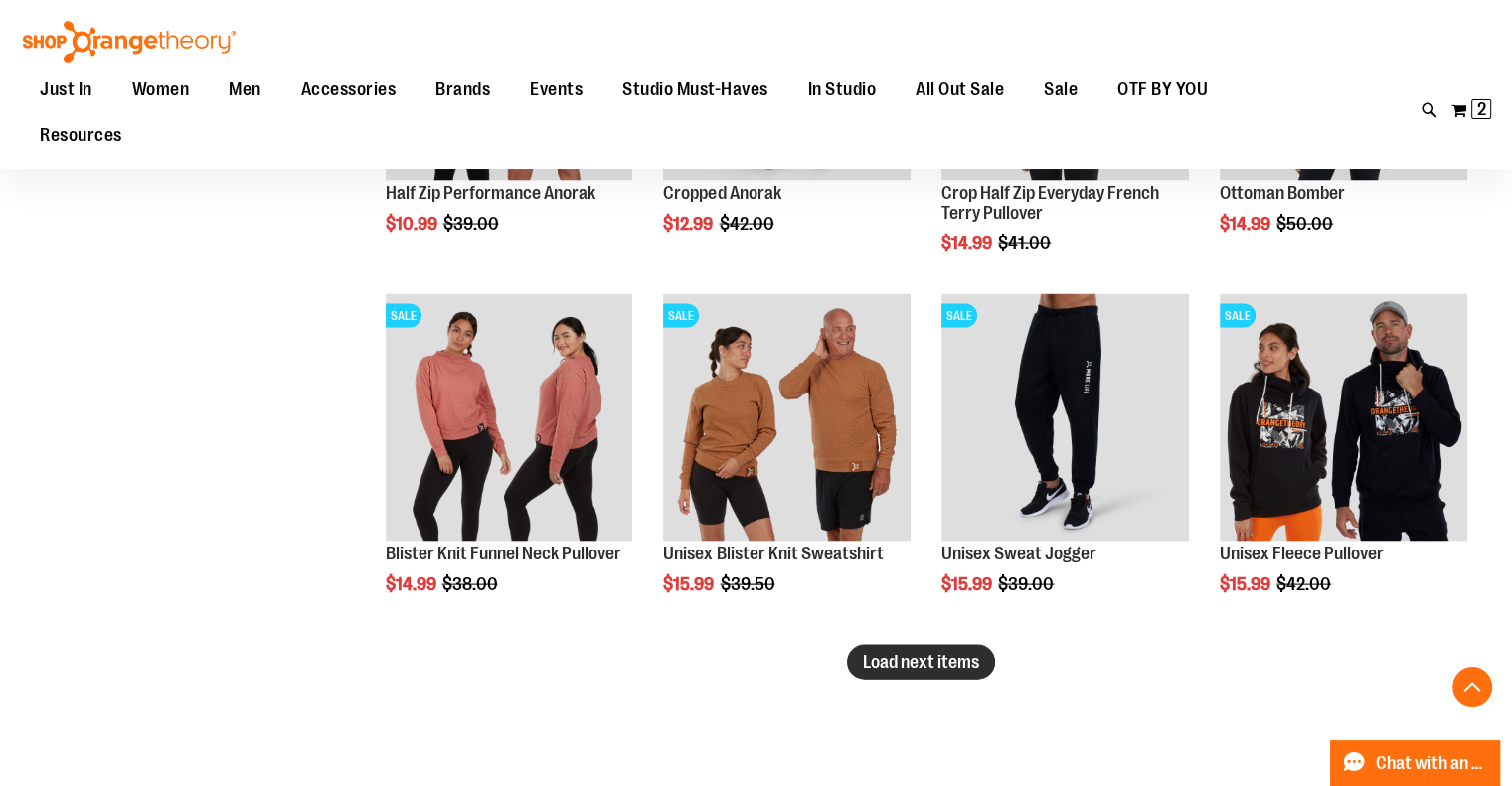 click on "Load next items" at bounding box center (921, 662) 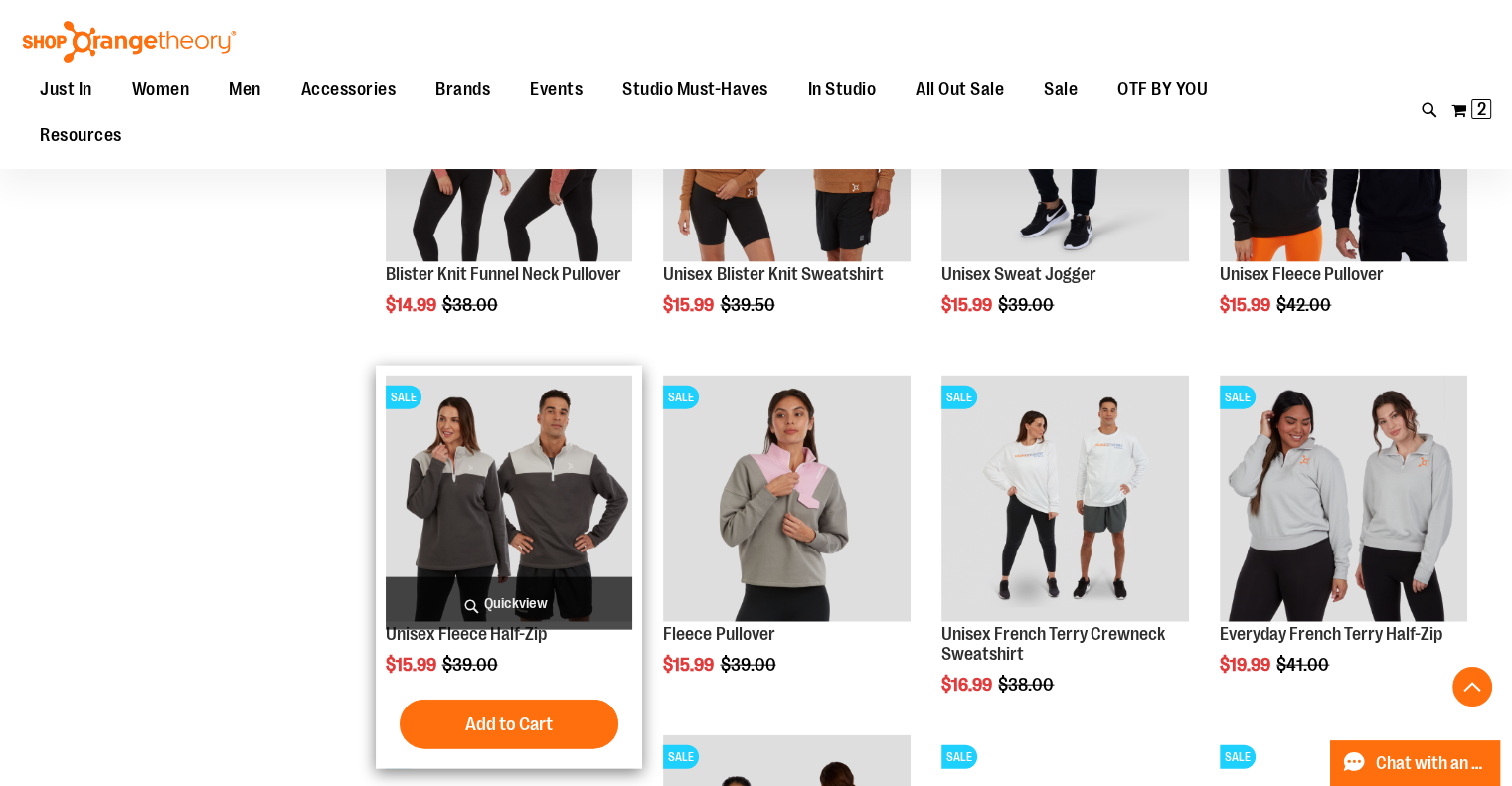 scroll, scrollTop: 4350, scrollLeft: 0, axis: vertical 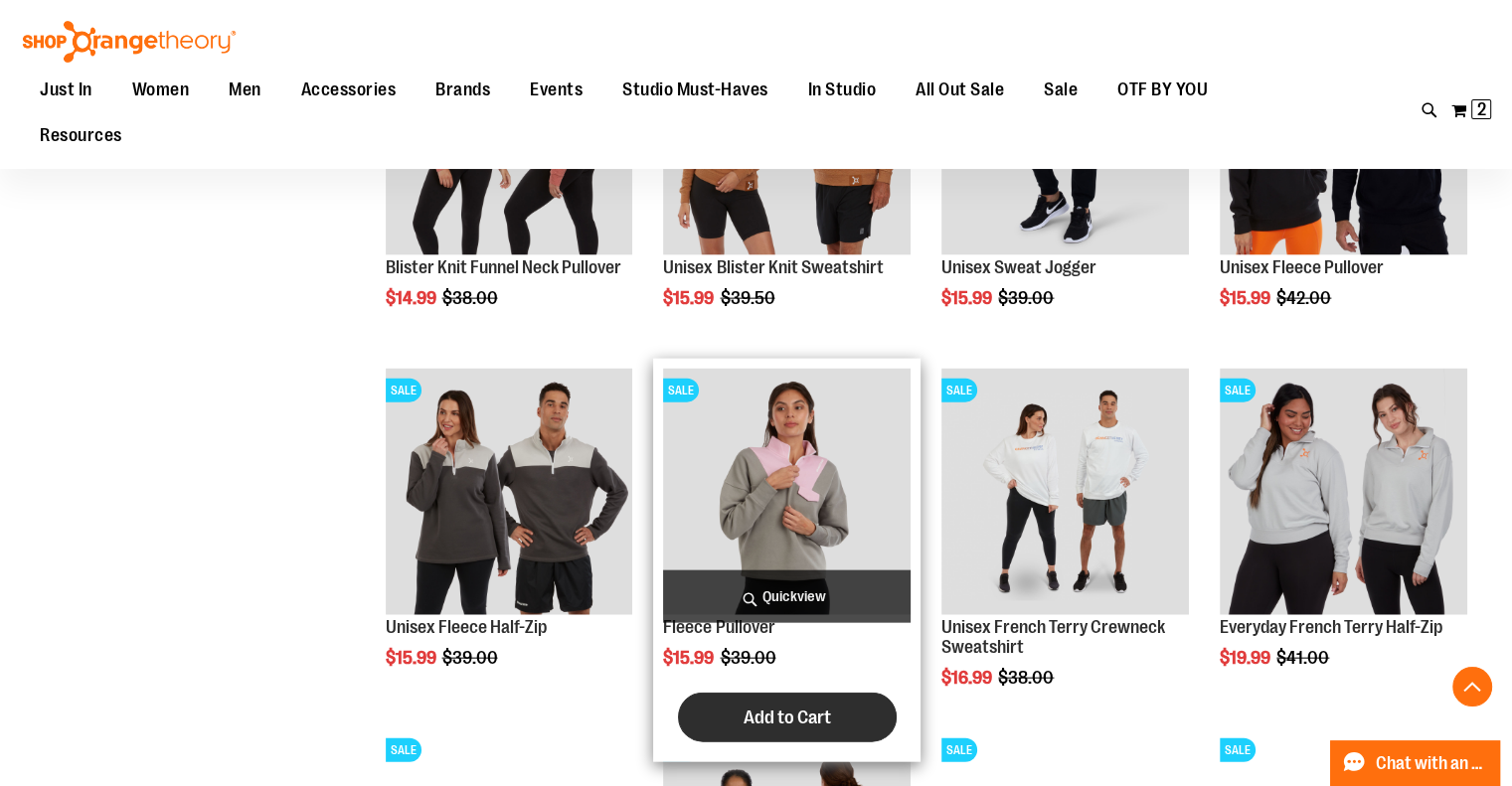 click on "Add to Cart" at bounding box center [787, 717] 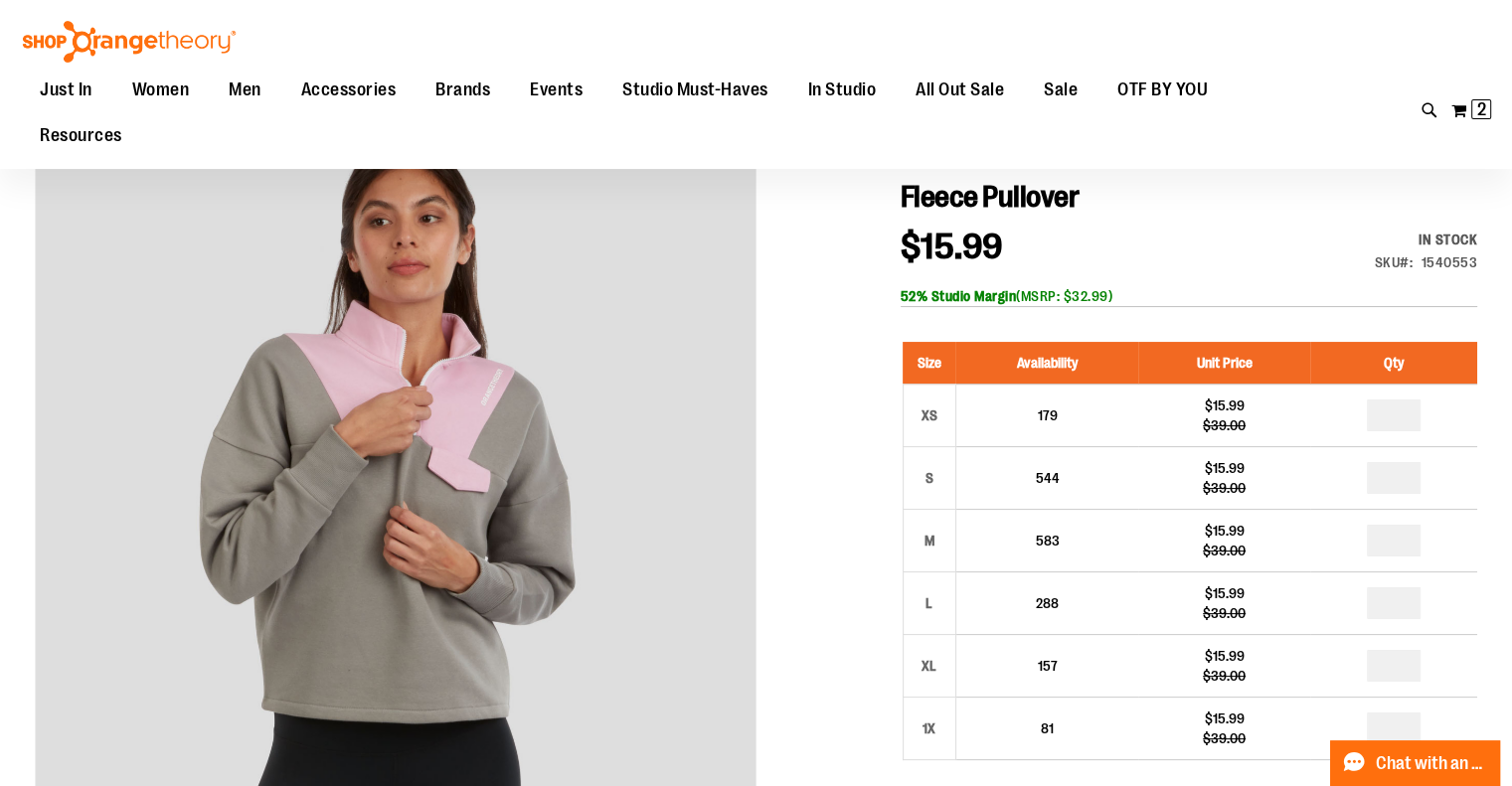 scroll, scrollTop: 254, scrollLeft: 0, axis: vertical 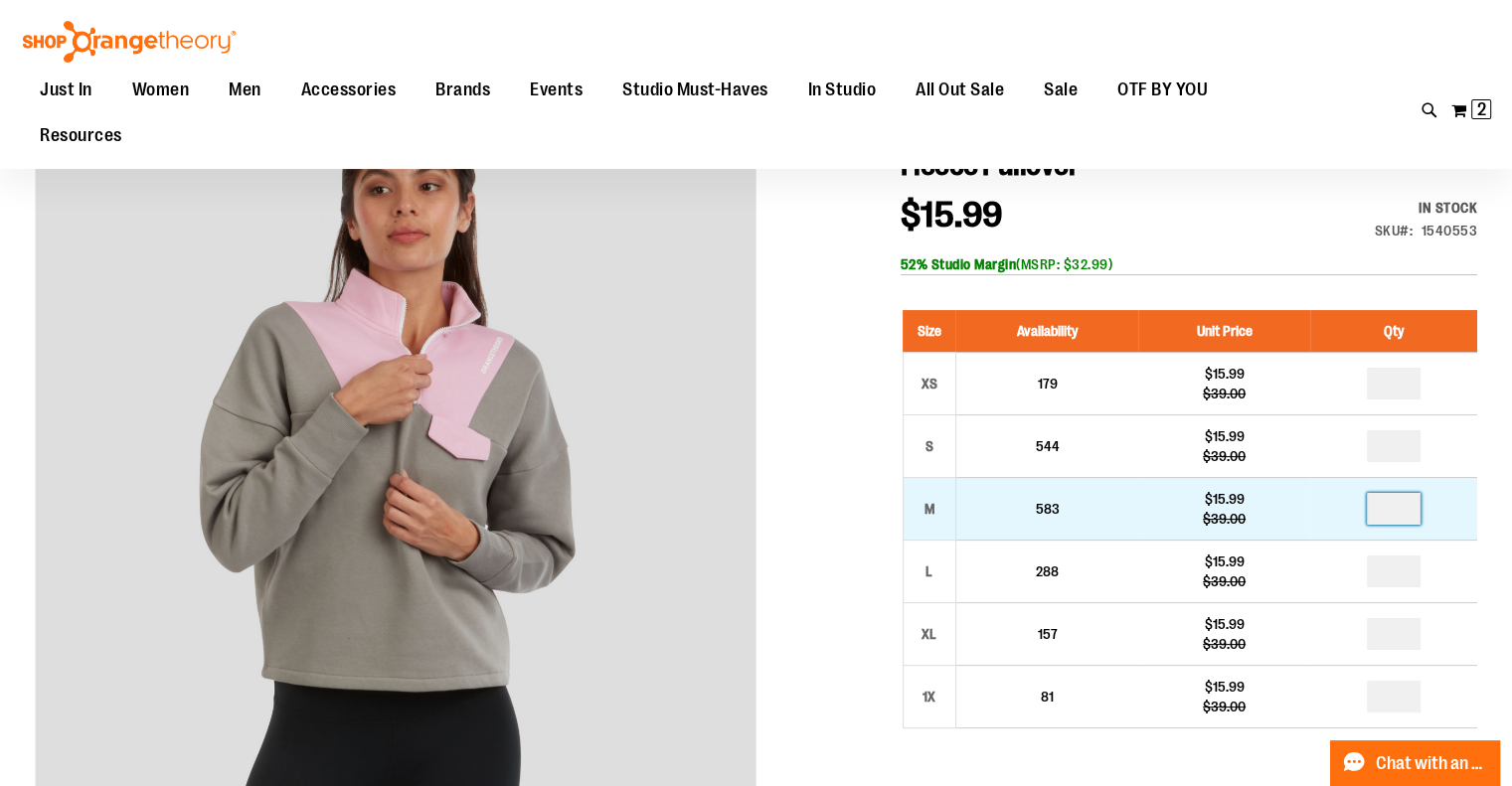 drag, startPoint x: 1412, startPoint y: 512, endPoint x: 1360, endPoint y: 510, distance: 52.03845 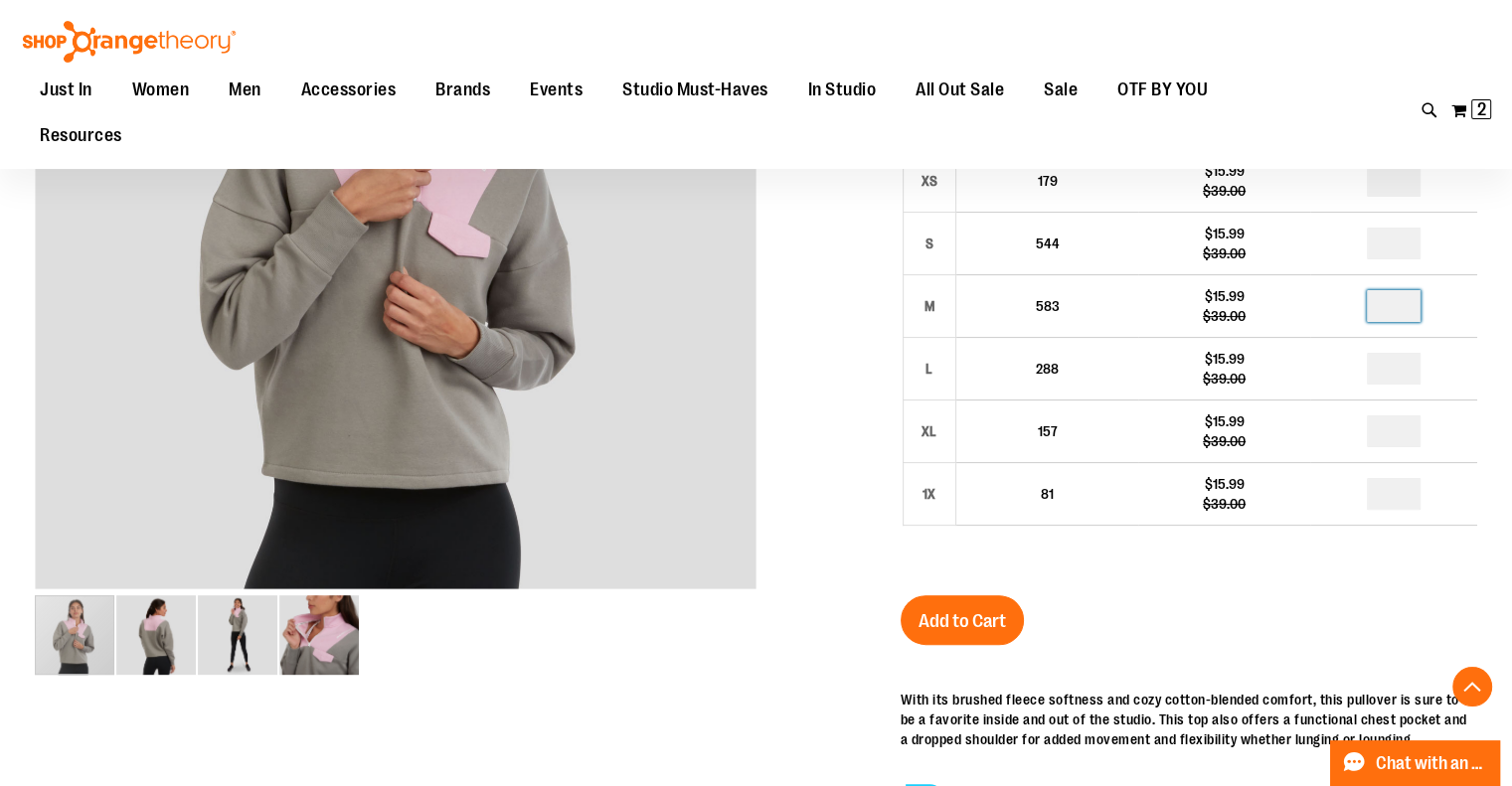 scroll, scrollTop: 457, scrollLeft: 0, axis: vertical 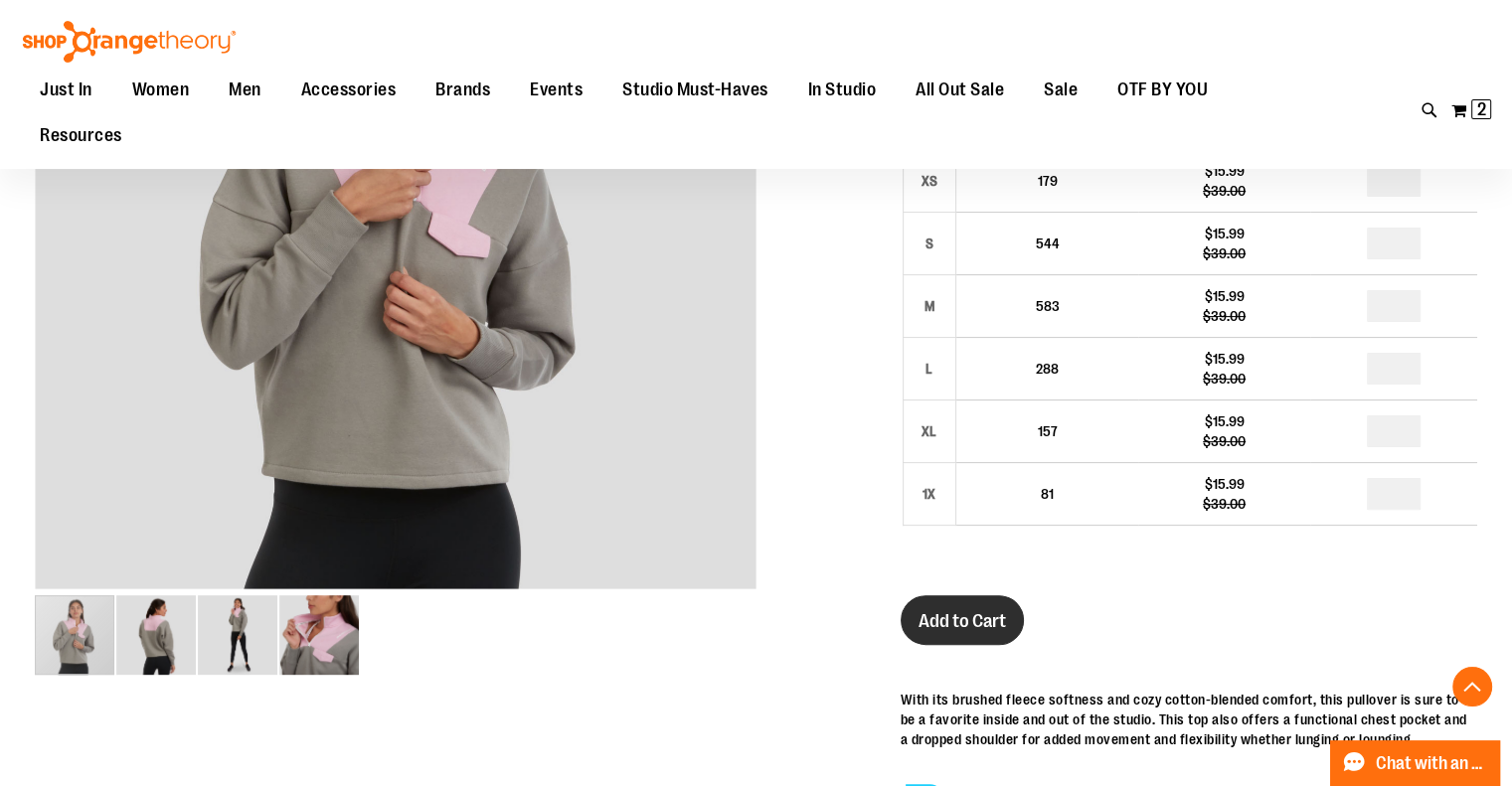 click on "Add to Cart" at bounding box center [962, 621] 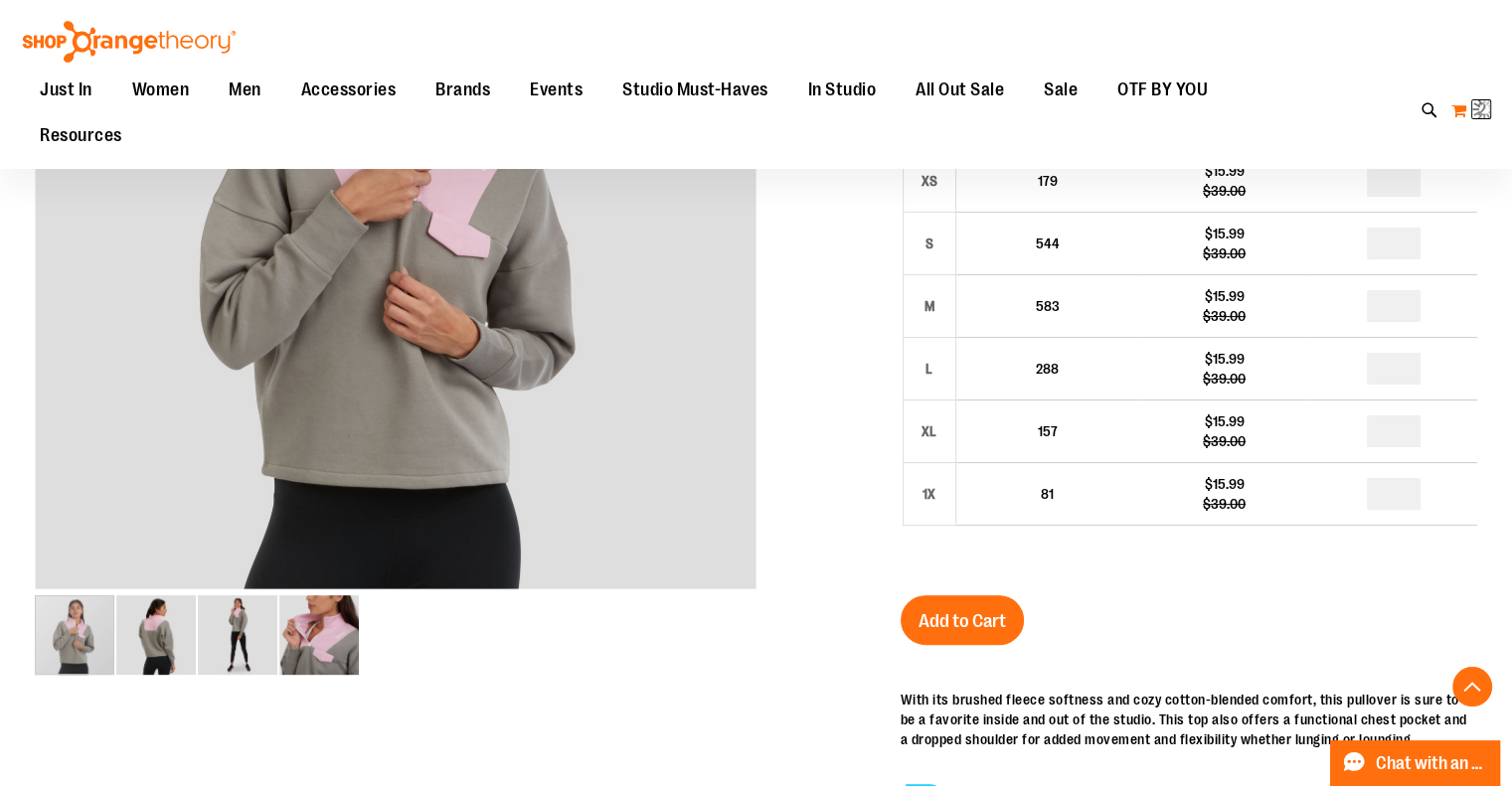 click on "My Cart
2
2
items" at bounding box center (1471, 110) 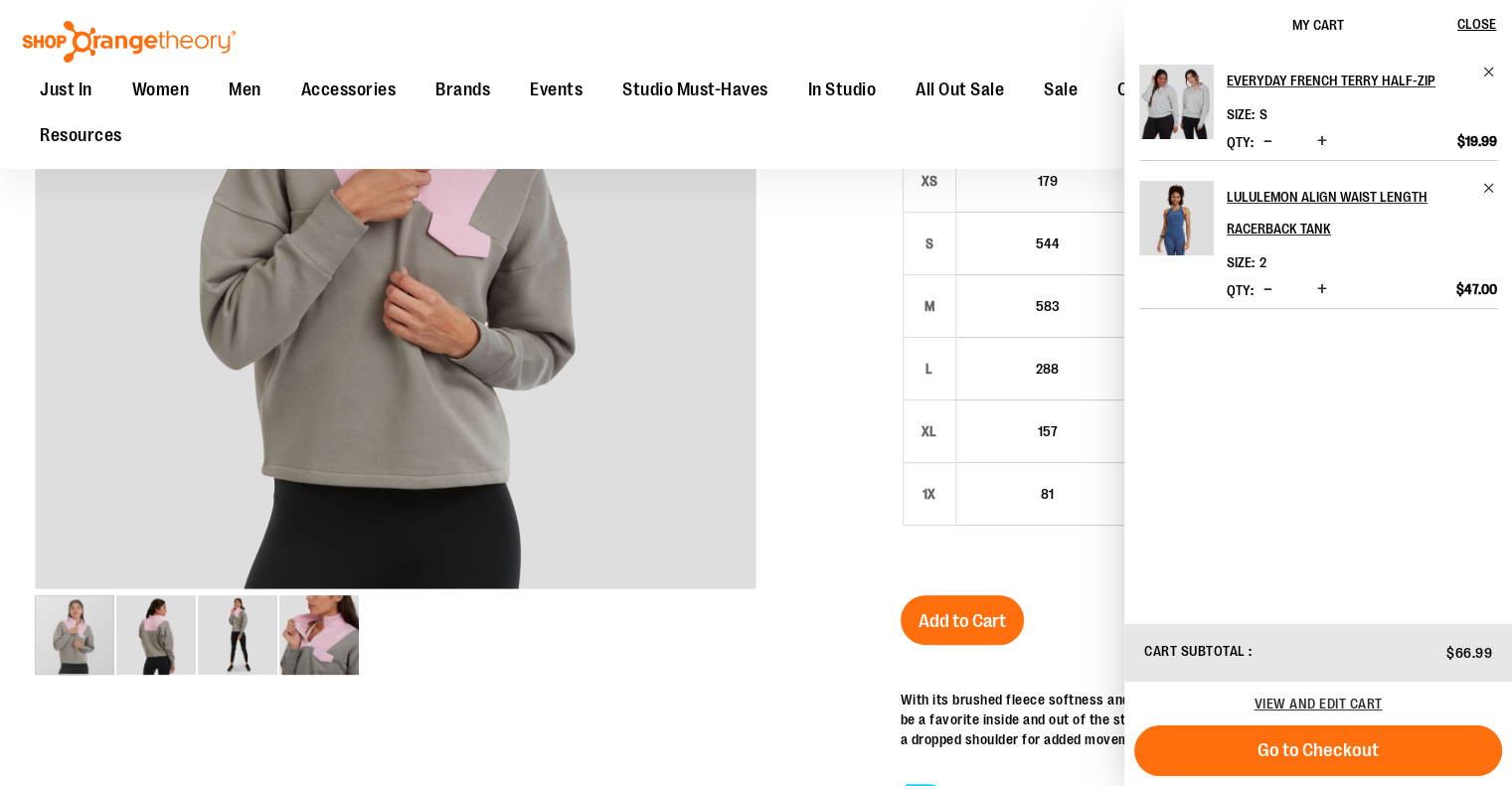 scroll, scrollTop: 405, scrollLeft: 0, axis: vertical 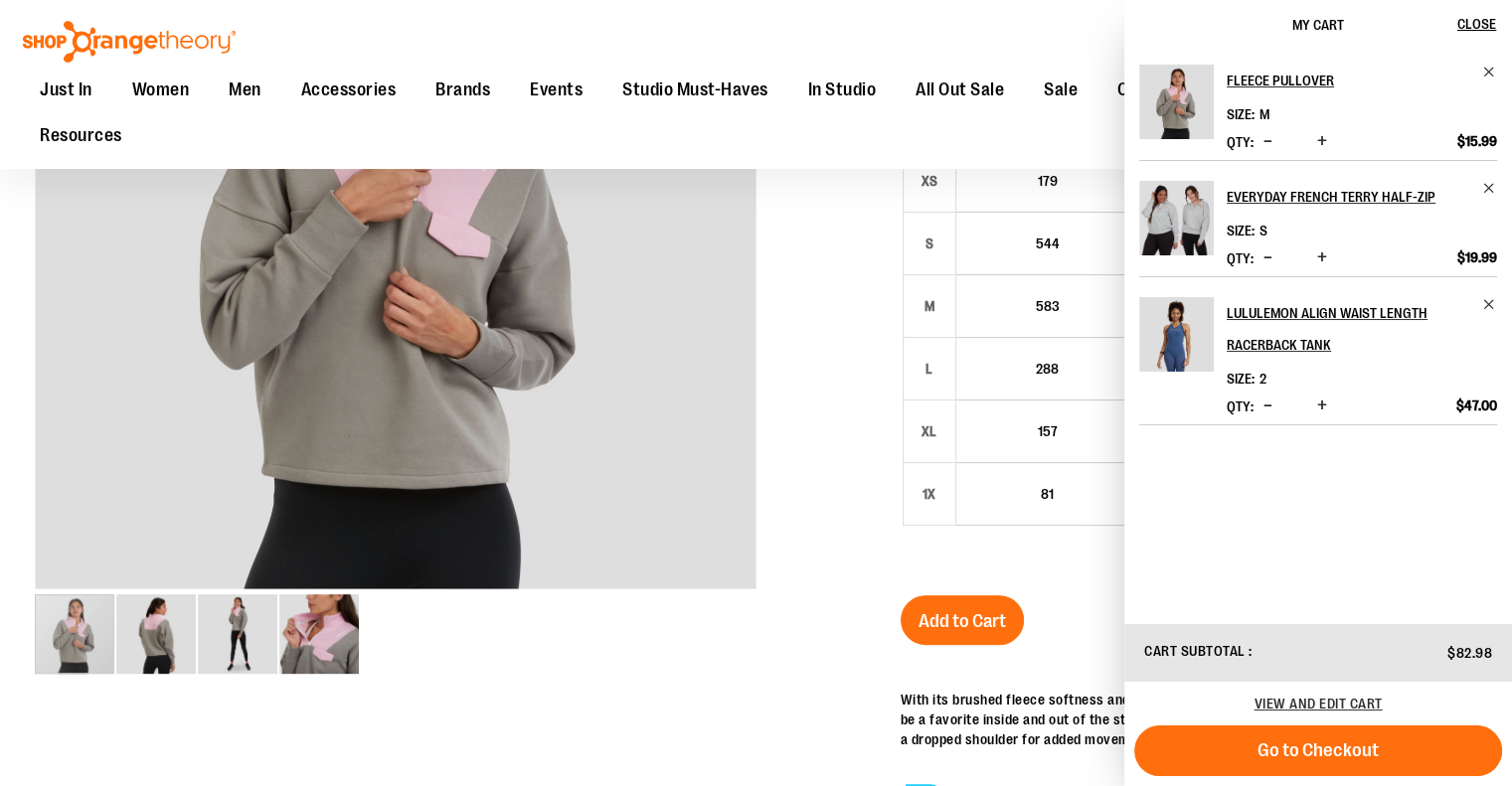 click at bounding box center (1267, 257) 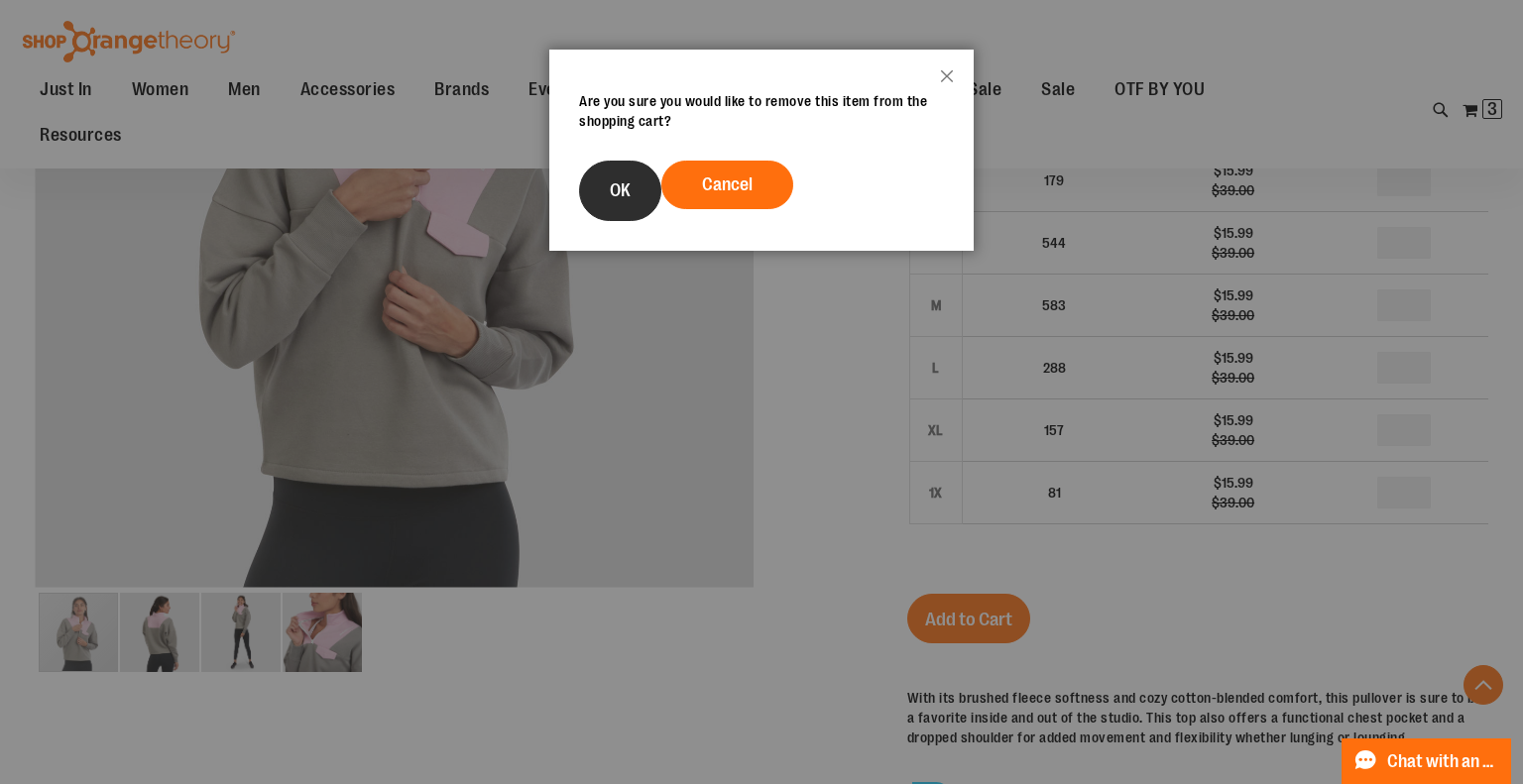 click on "OK" at bounding box center [620, 190] 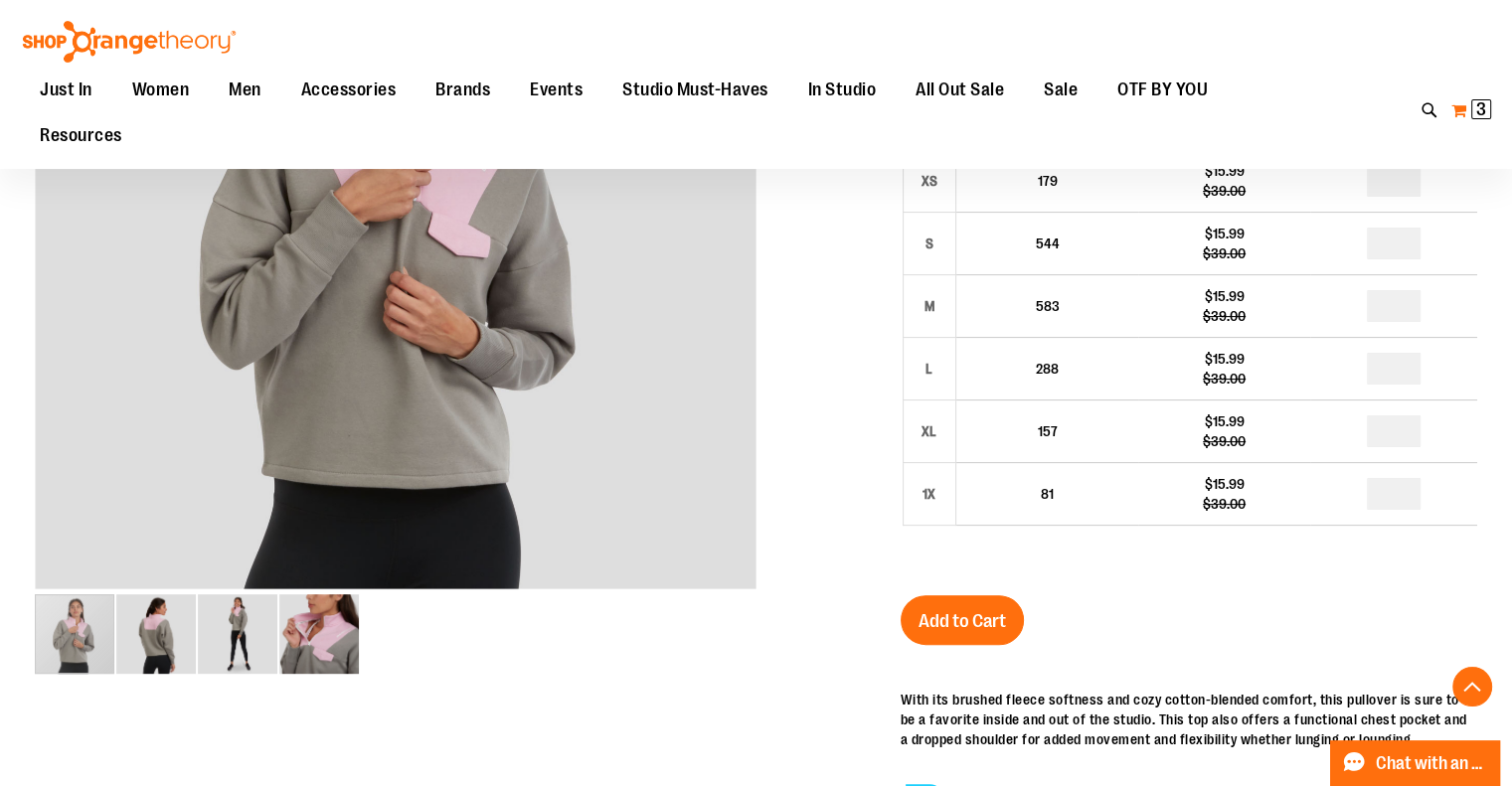 click on "My Cart
3
3
items" at bounding box center (1471, 110) 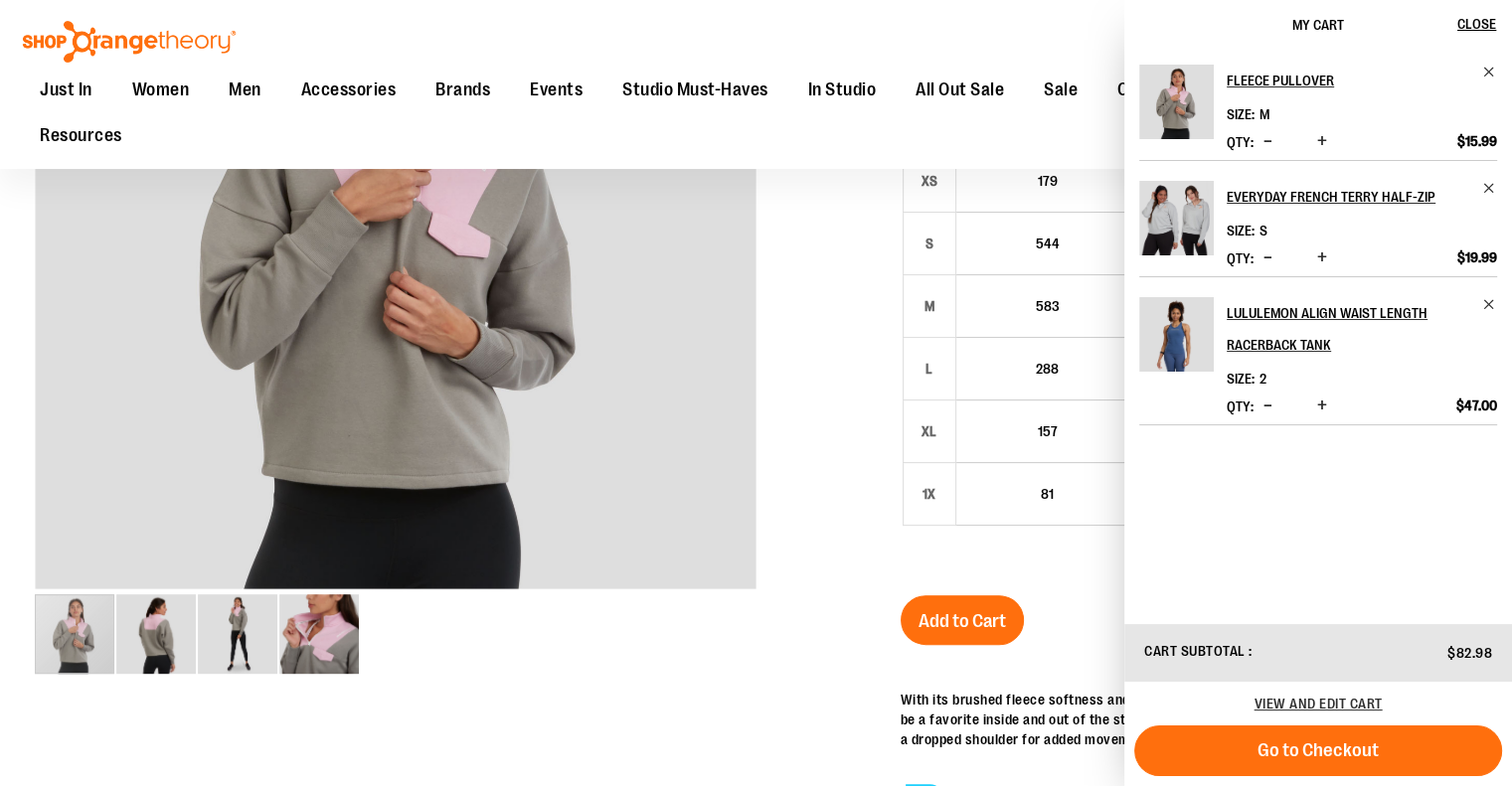 click on "Fleece Pullover
Size
M
*" at bounding box center (1318, 336) 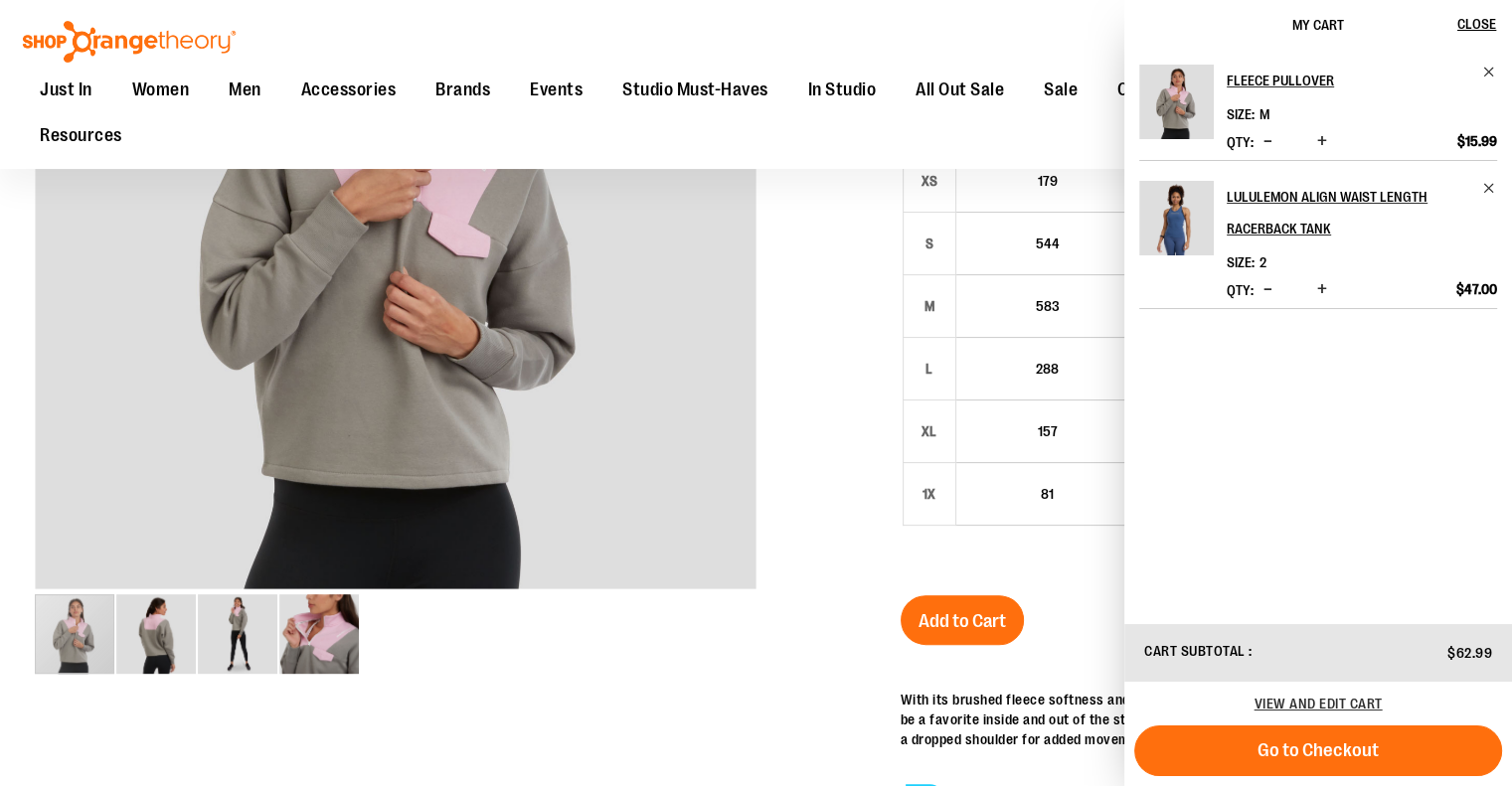 click at bounding box center [1489, 188] 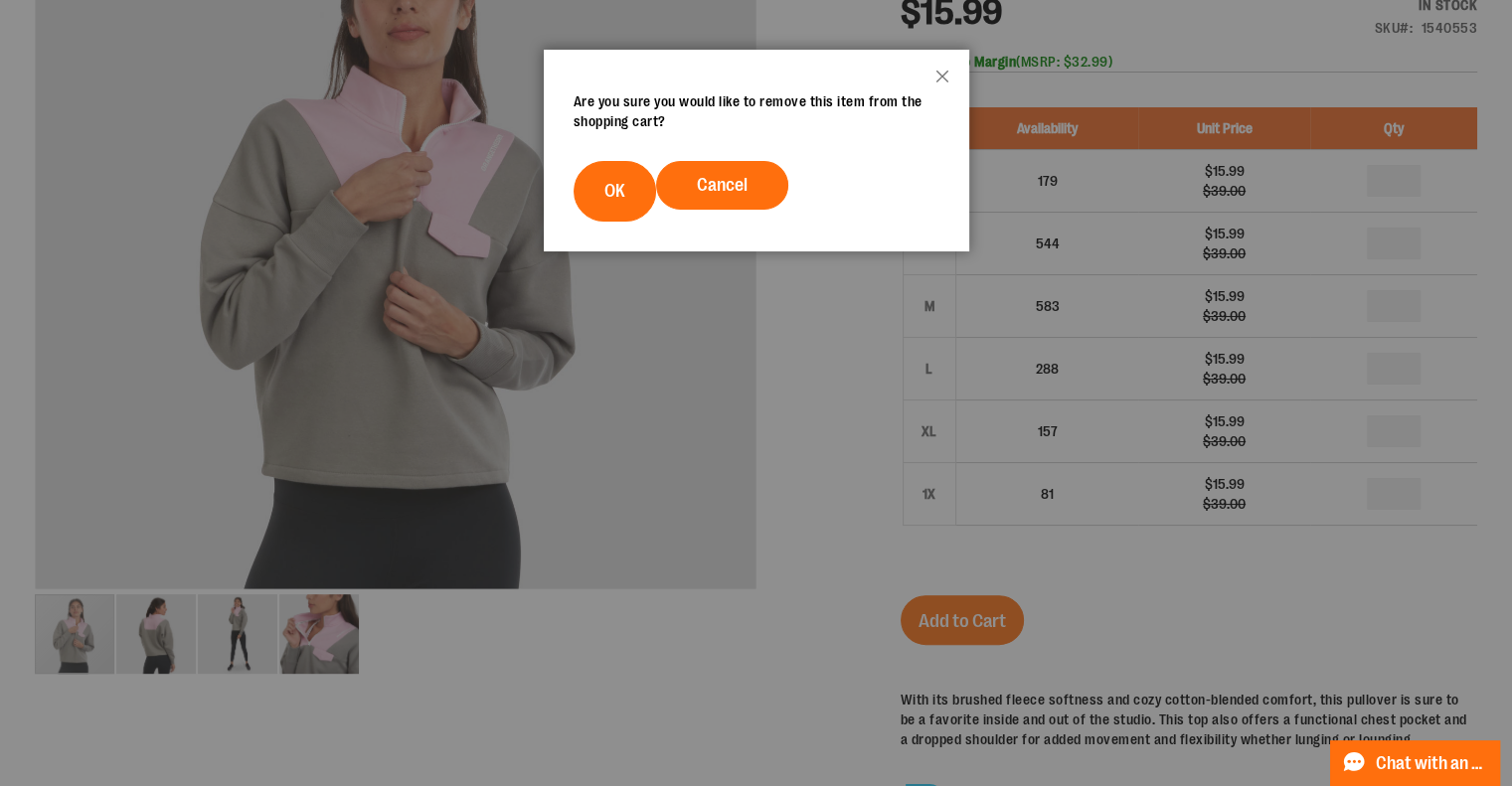 scroll, scrollTop: 0, scrollLeft: 0, axis: both 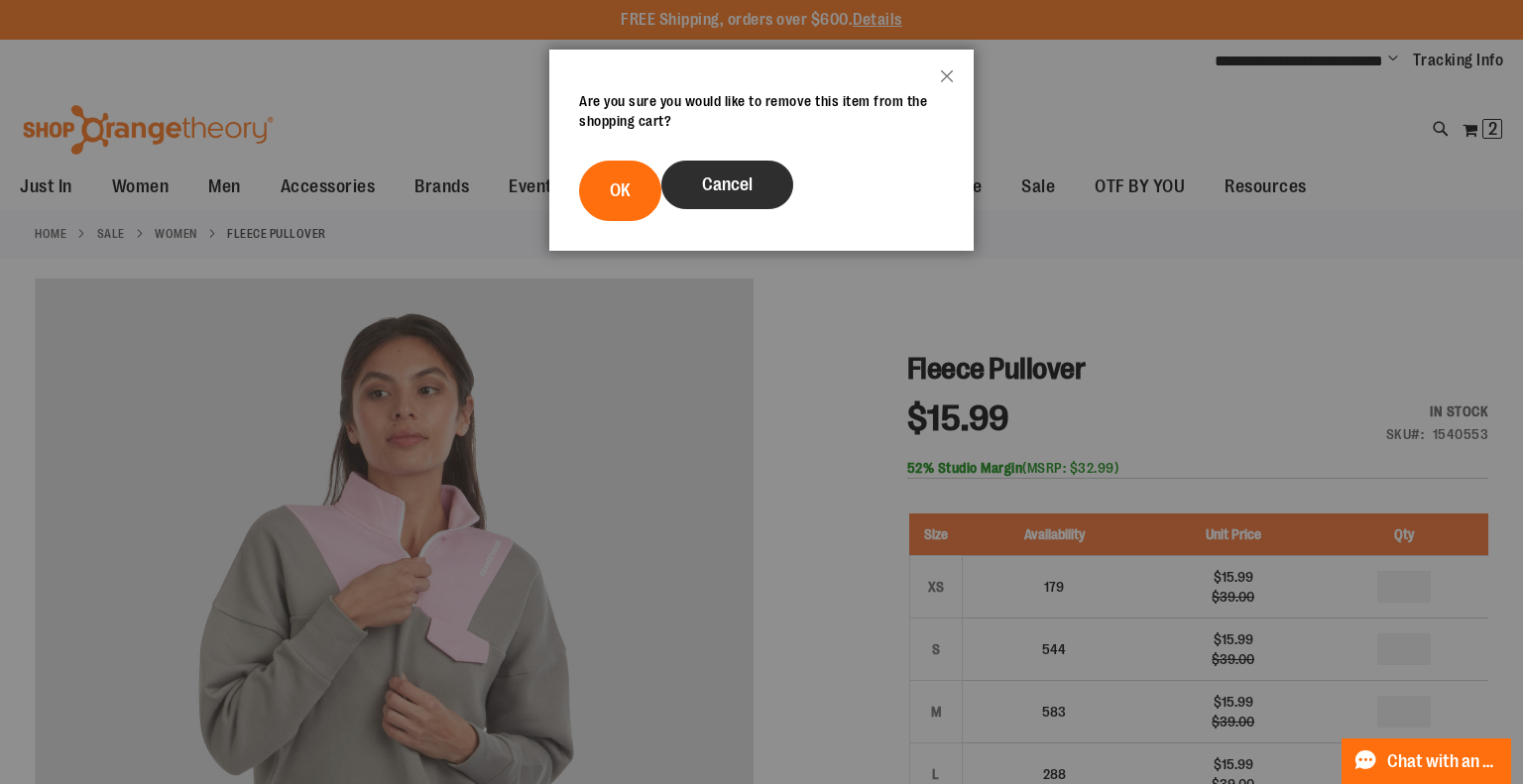 click on "Cancel" at bounding box center [727, 184] 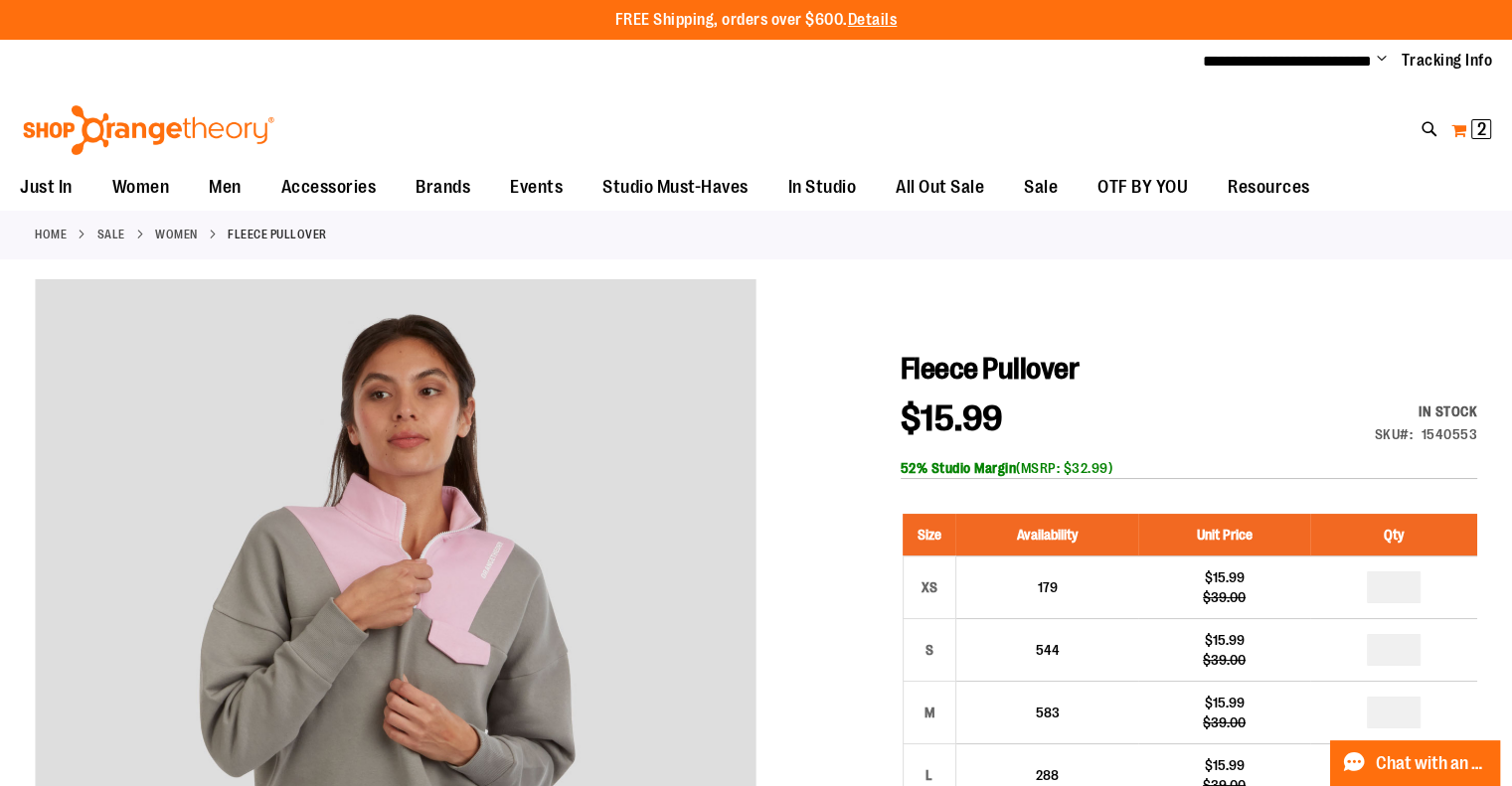 click on "My Cart
2
2
items" at bounding box center (1471, 130) 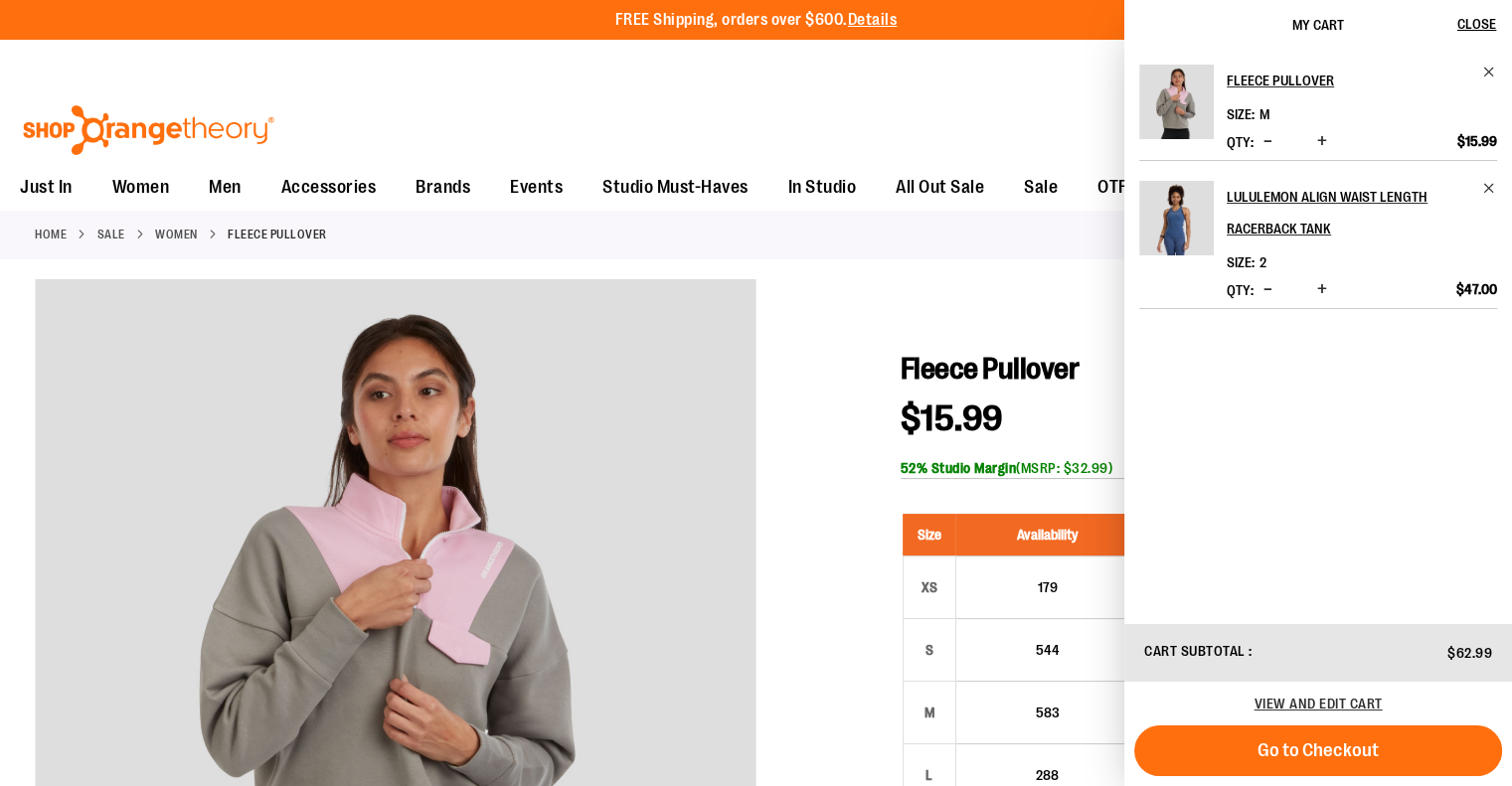 click on "Toggle Nav
Search
Popular Suggestions
Advanced Search" at bounding box center (756, 124) 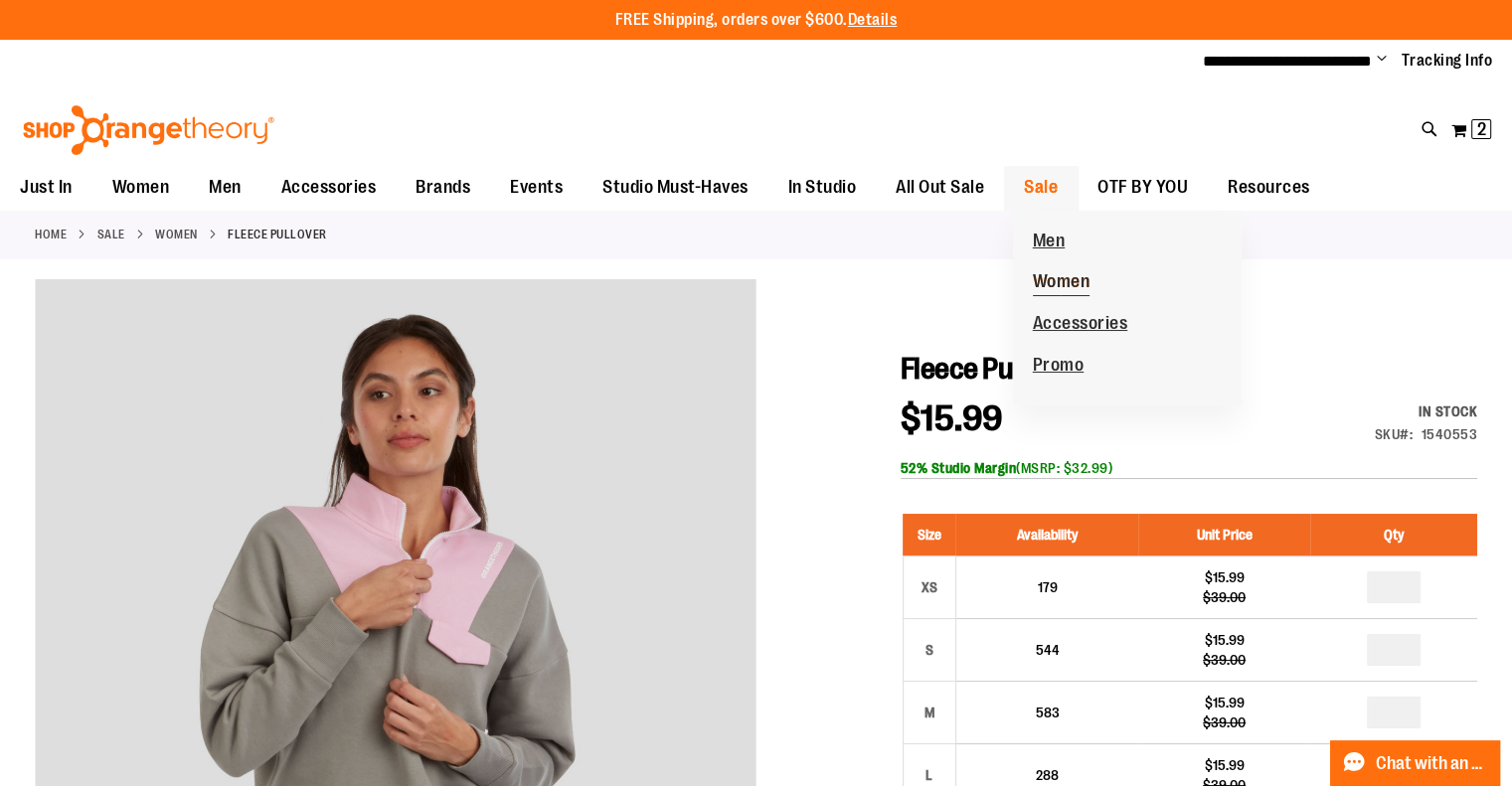 click on "Women" at bounding box center [1062, 283] 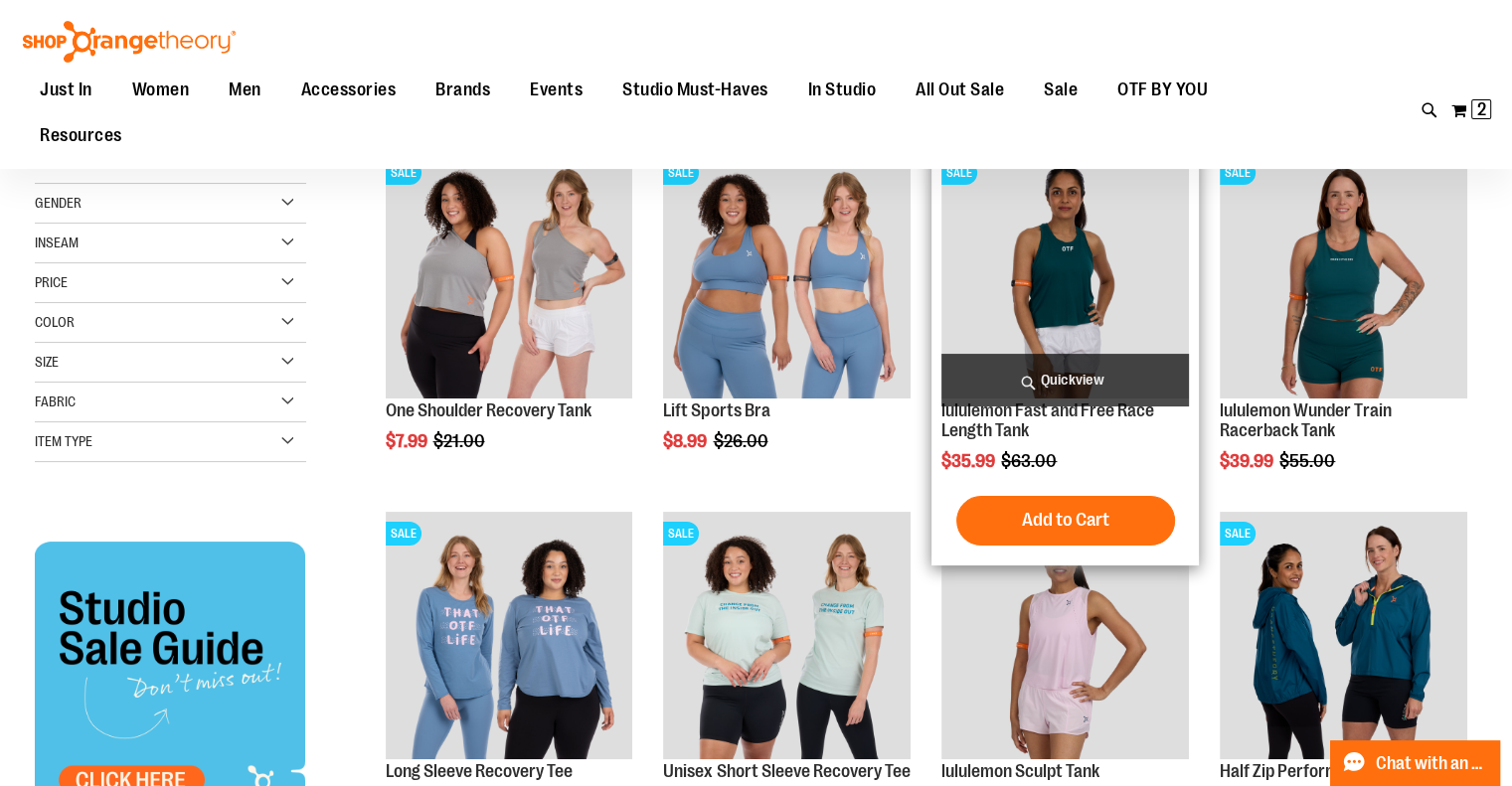 scroll, scrollTop: 0, scrollLeft: 0, axis: both 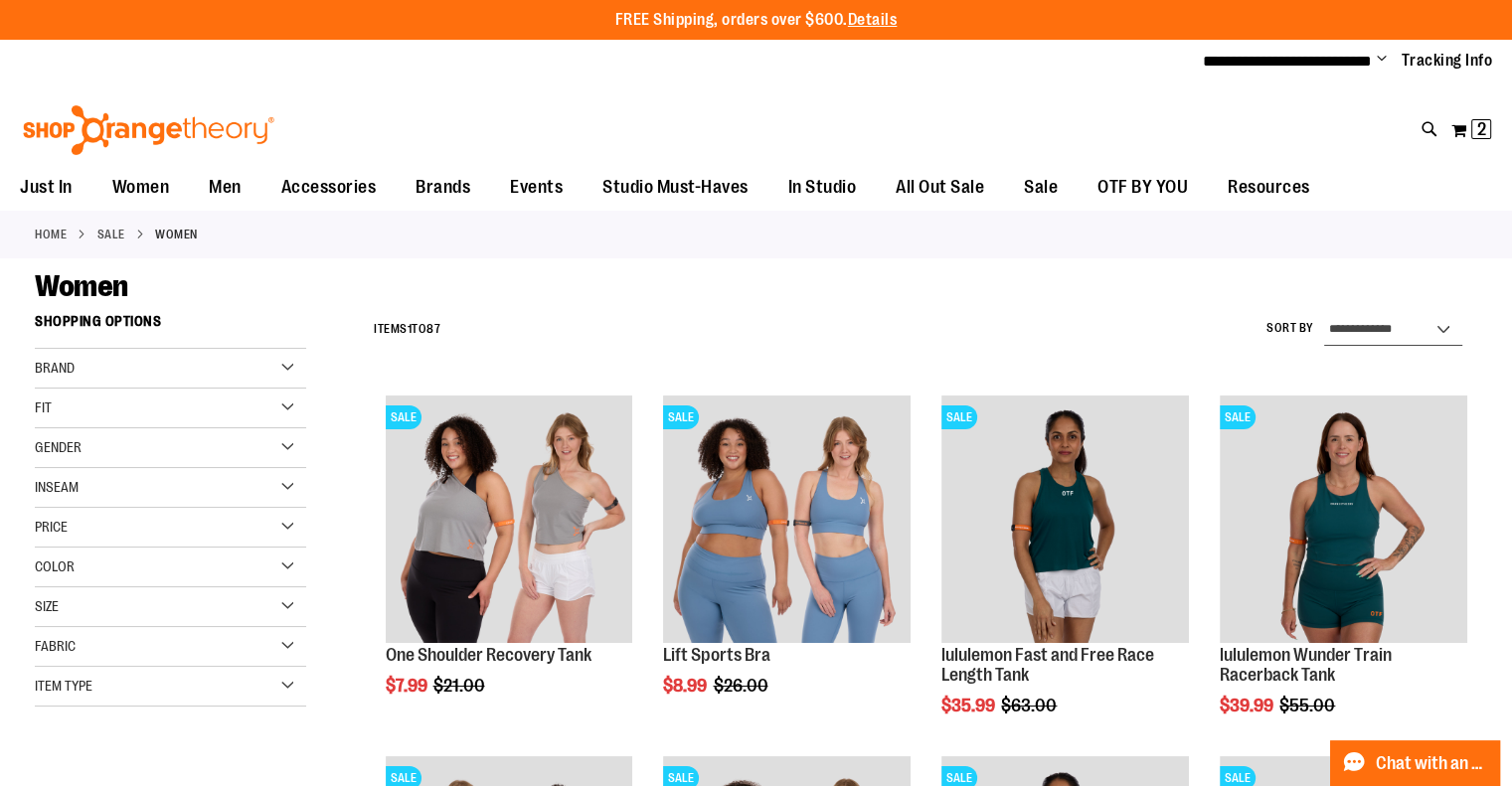 click on "**********" at bounding box center [1393, 330] 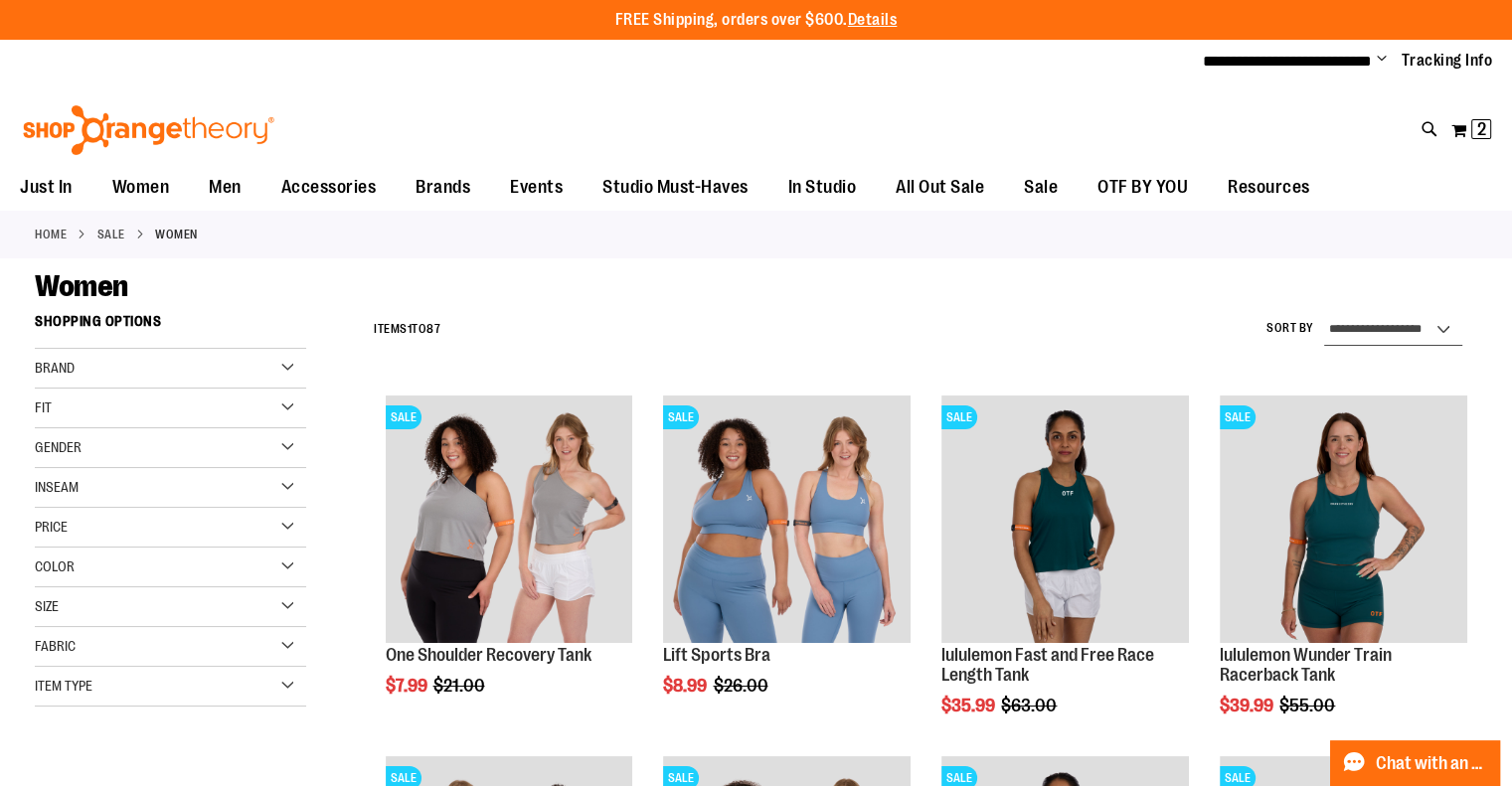 click on "**********" at bounding box center [1393, 330] 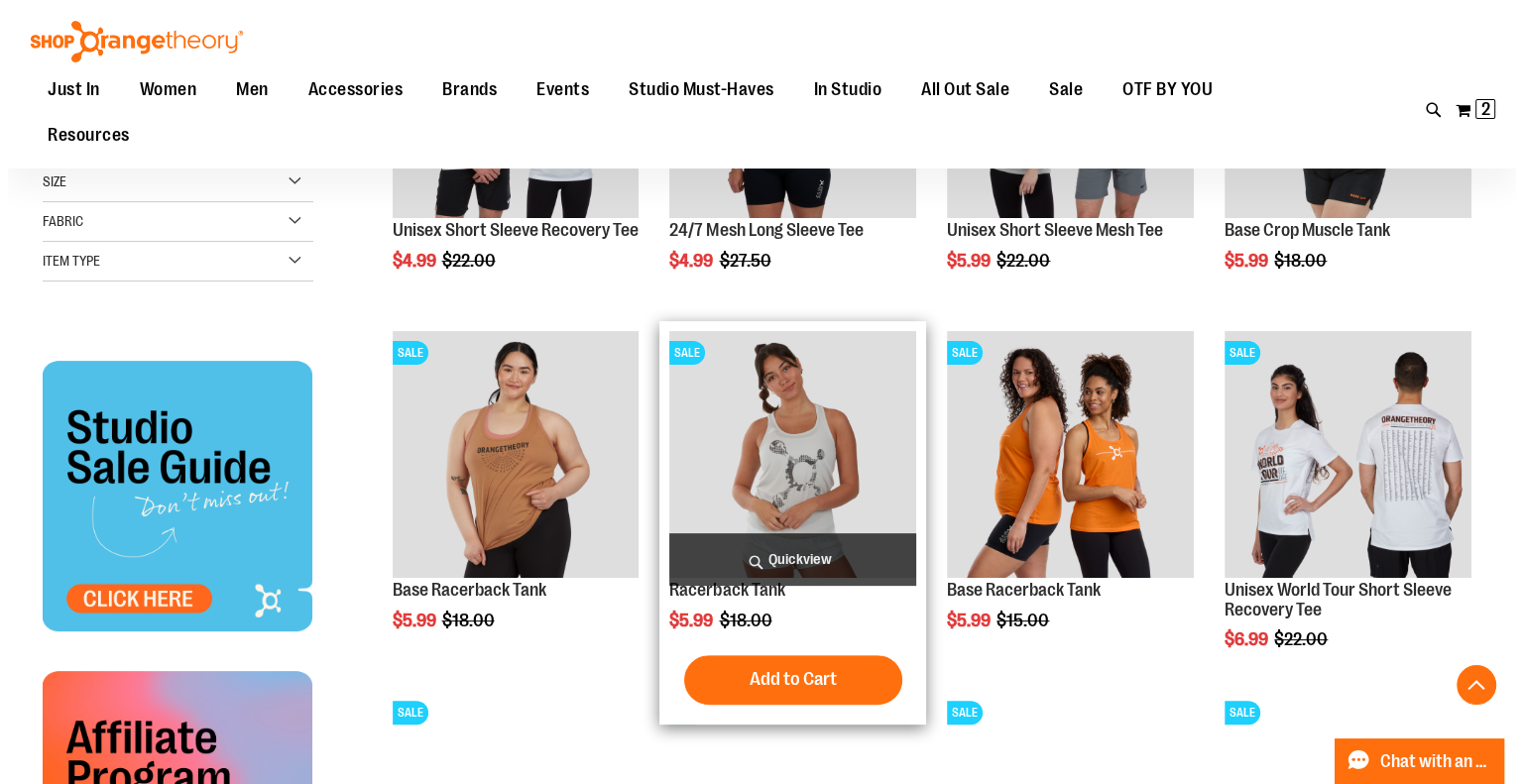 scroll, scrollTop: 423, scrollLeft: 0, axis: vertical 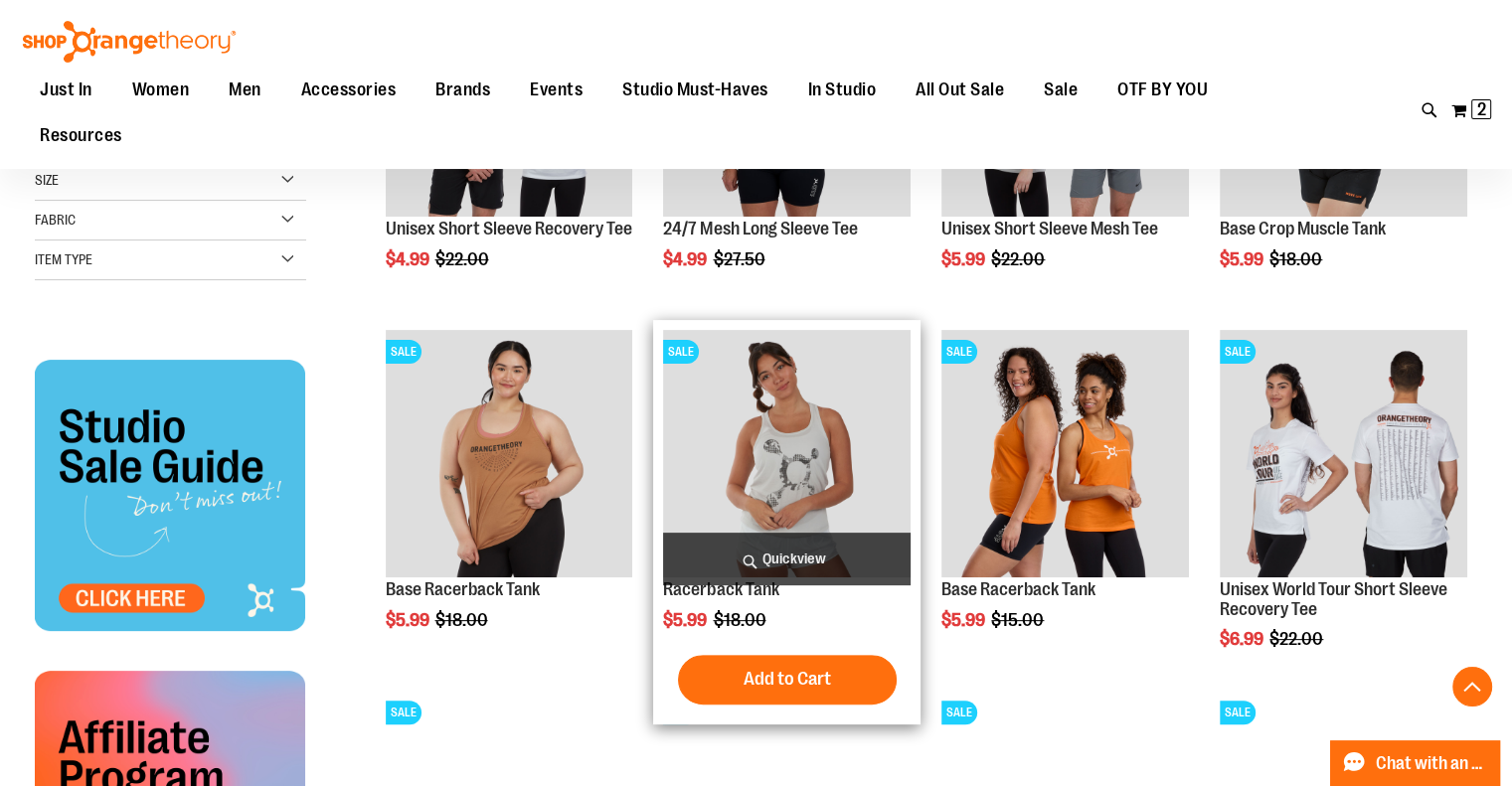 click on "Quickview" at bounding box center [786, 558] 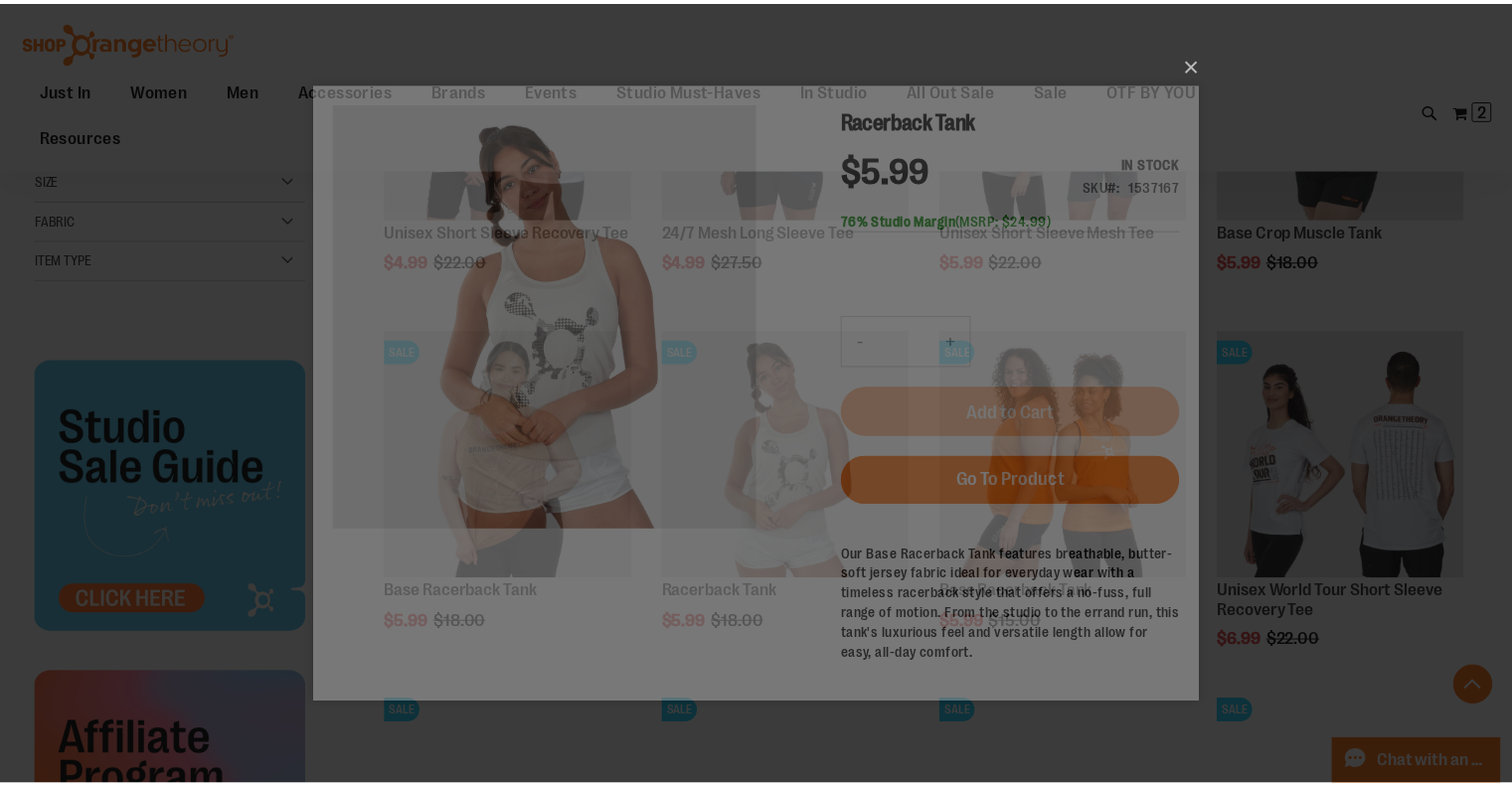 scroll, scrollTop: 0, scrollLeft: 0, axis: both 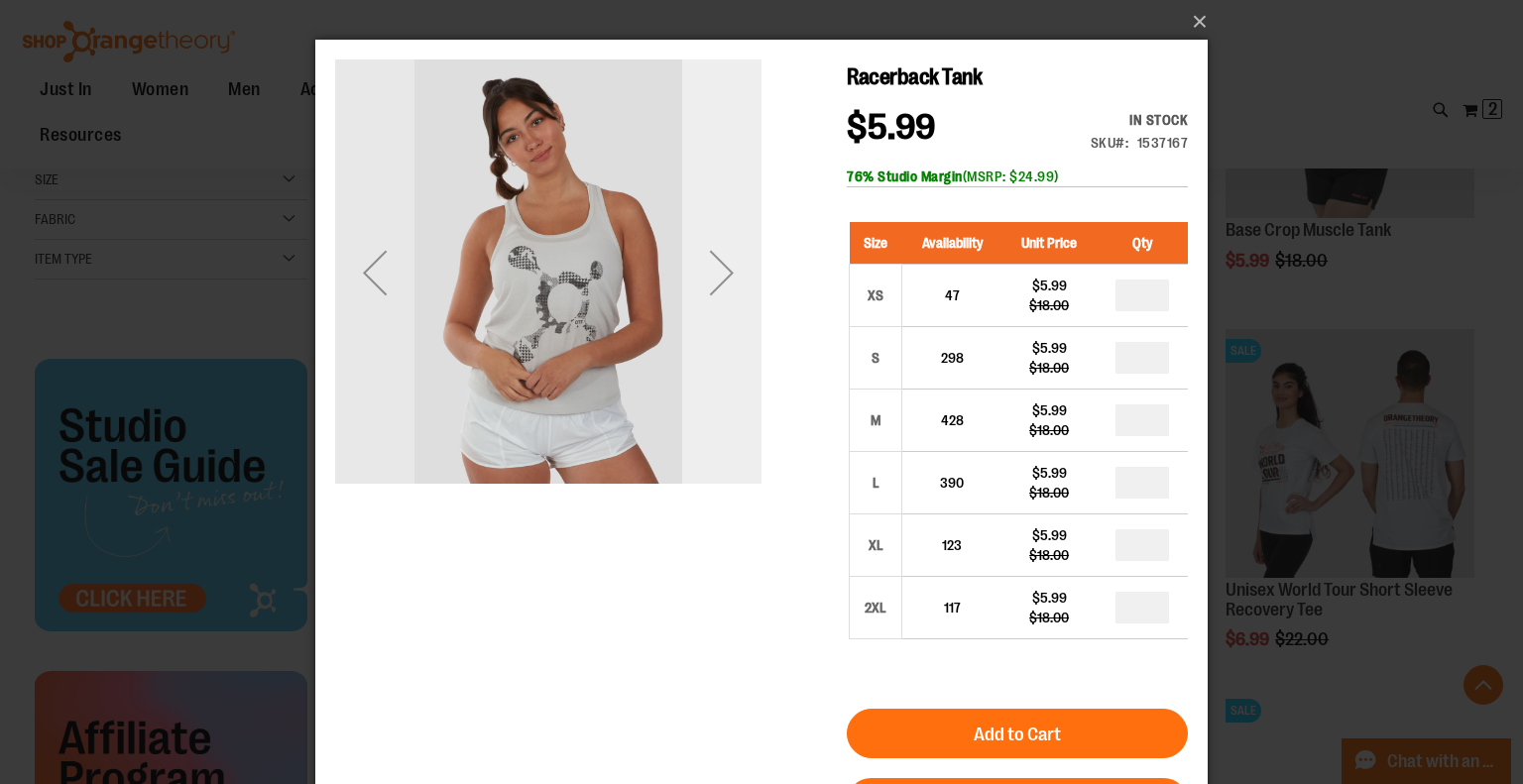 click at bounding box center [722, 273] 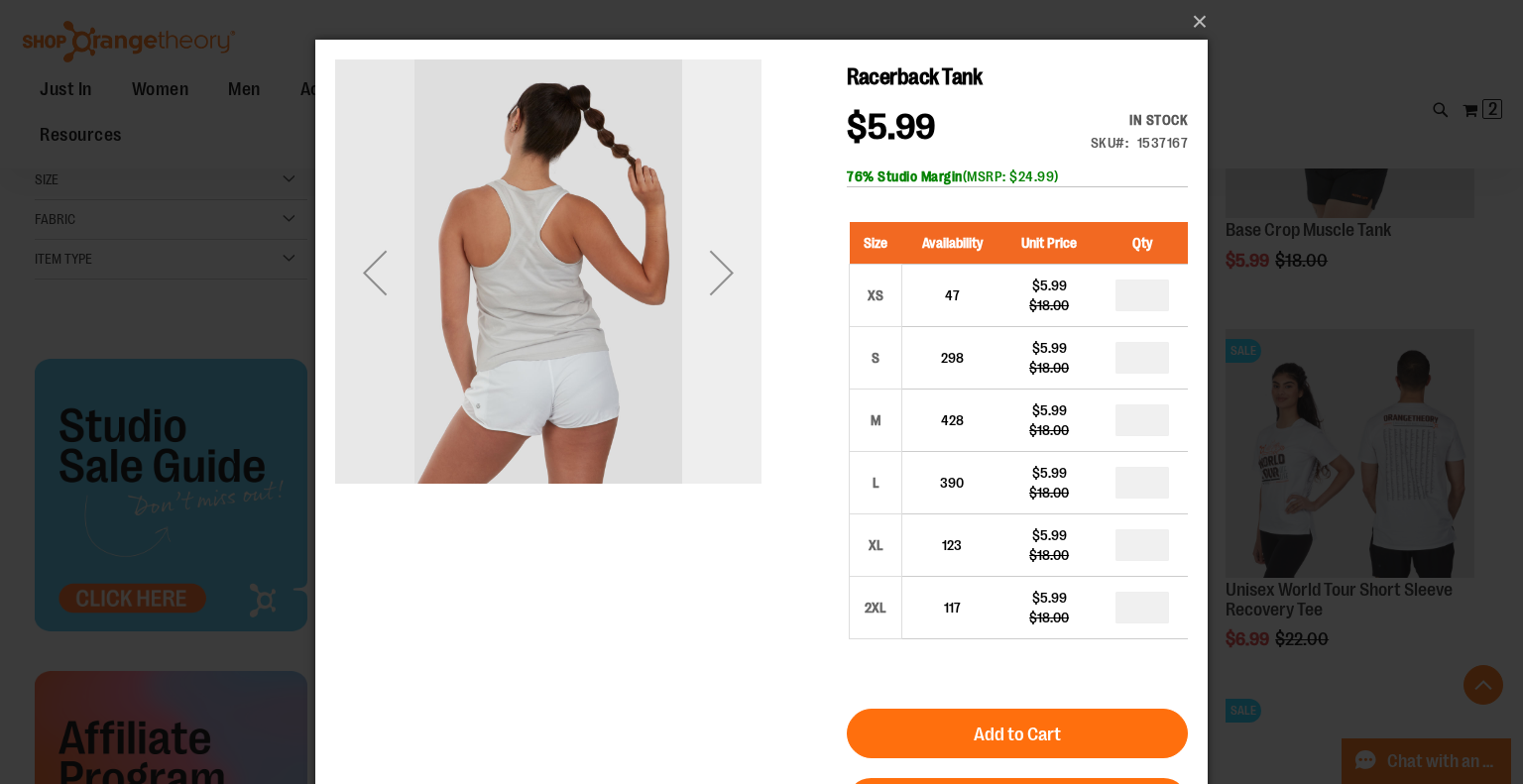 click at bounding box center (722, 273) 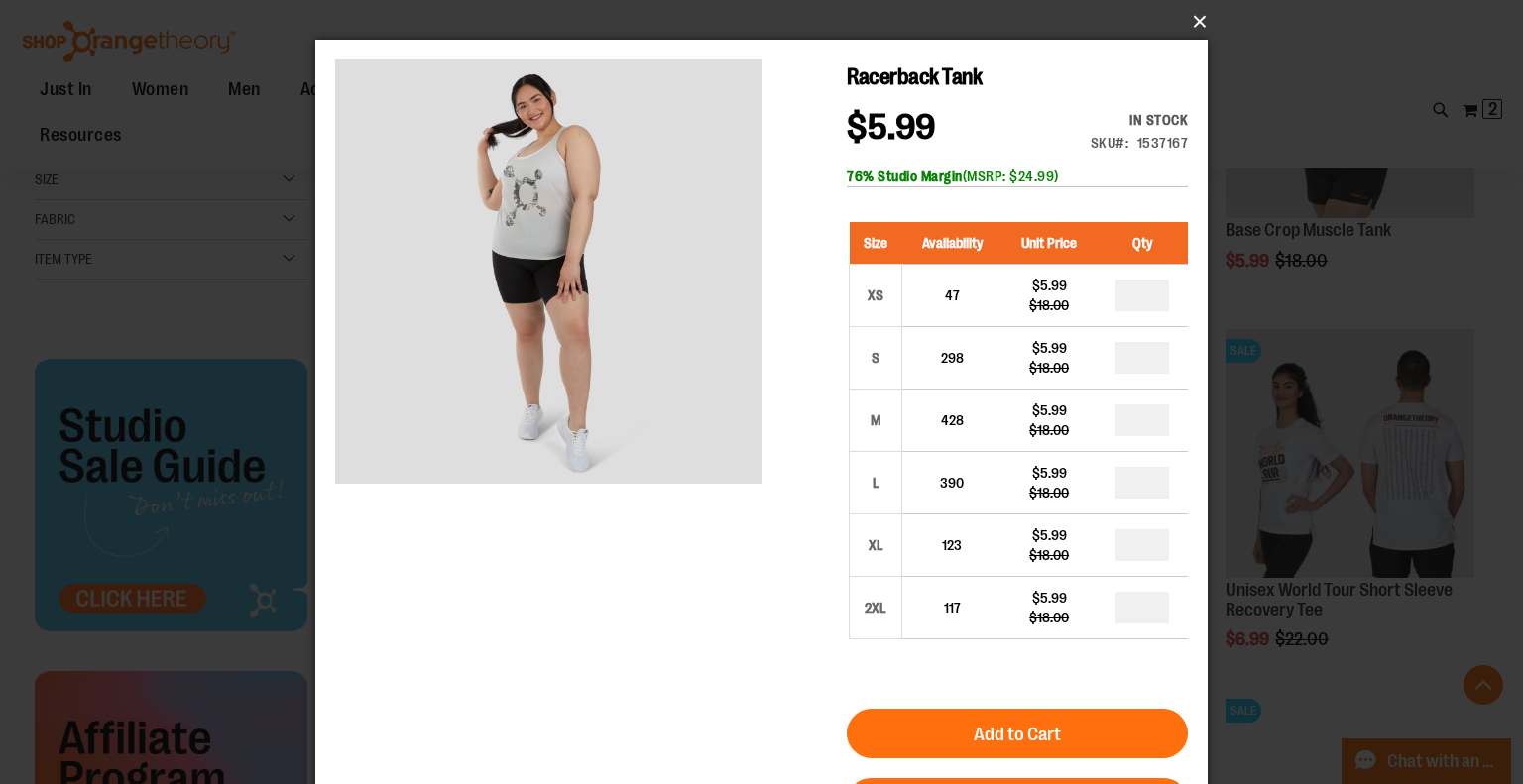 click on "×" at bounding box center (767, 22) 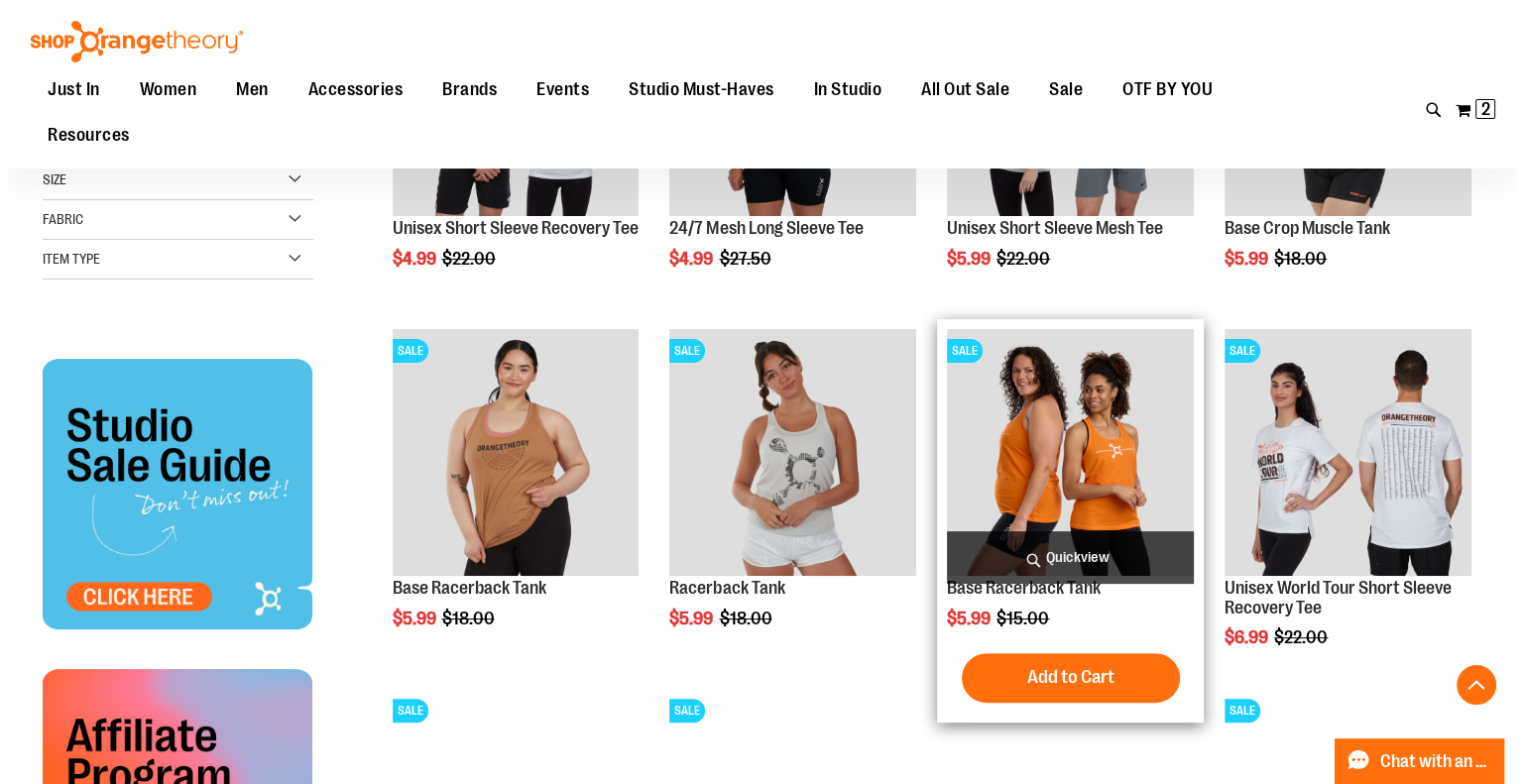 scroll, scrollTop: 233, scrollLeft: 0, axis: vertical 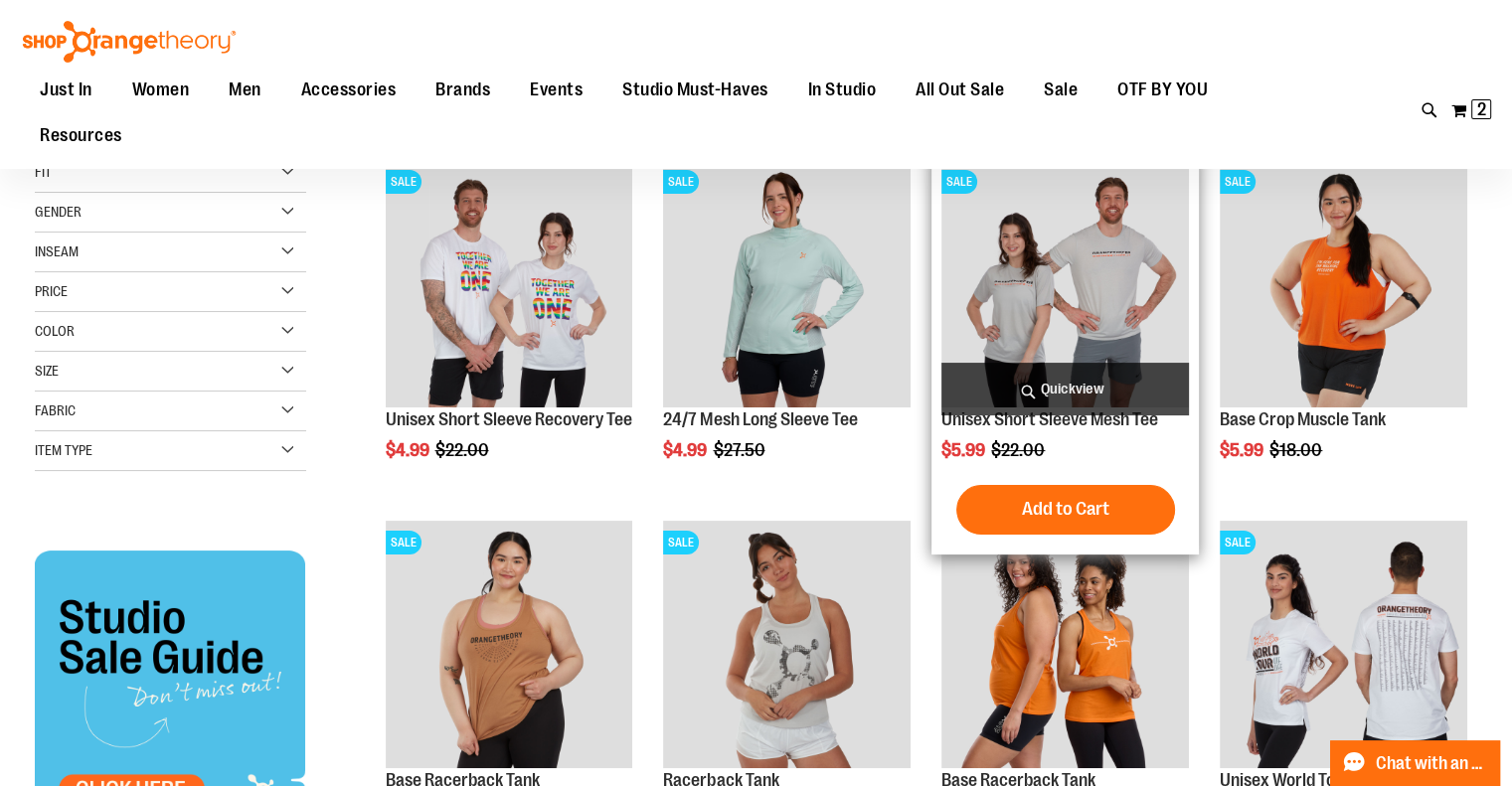 click on "Quickview" at bounding box center (1065, 389) 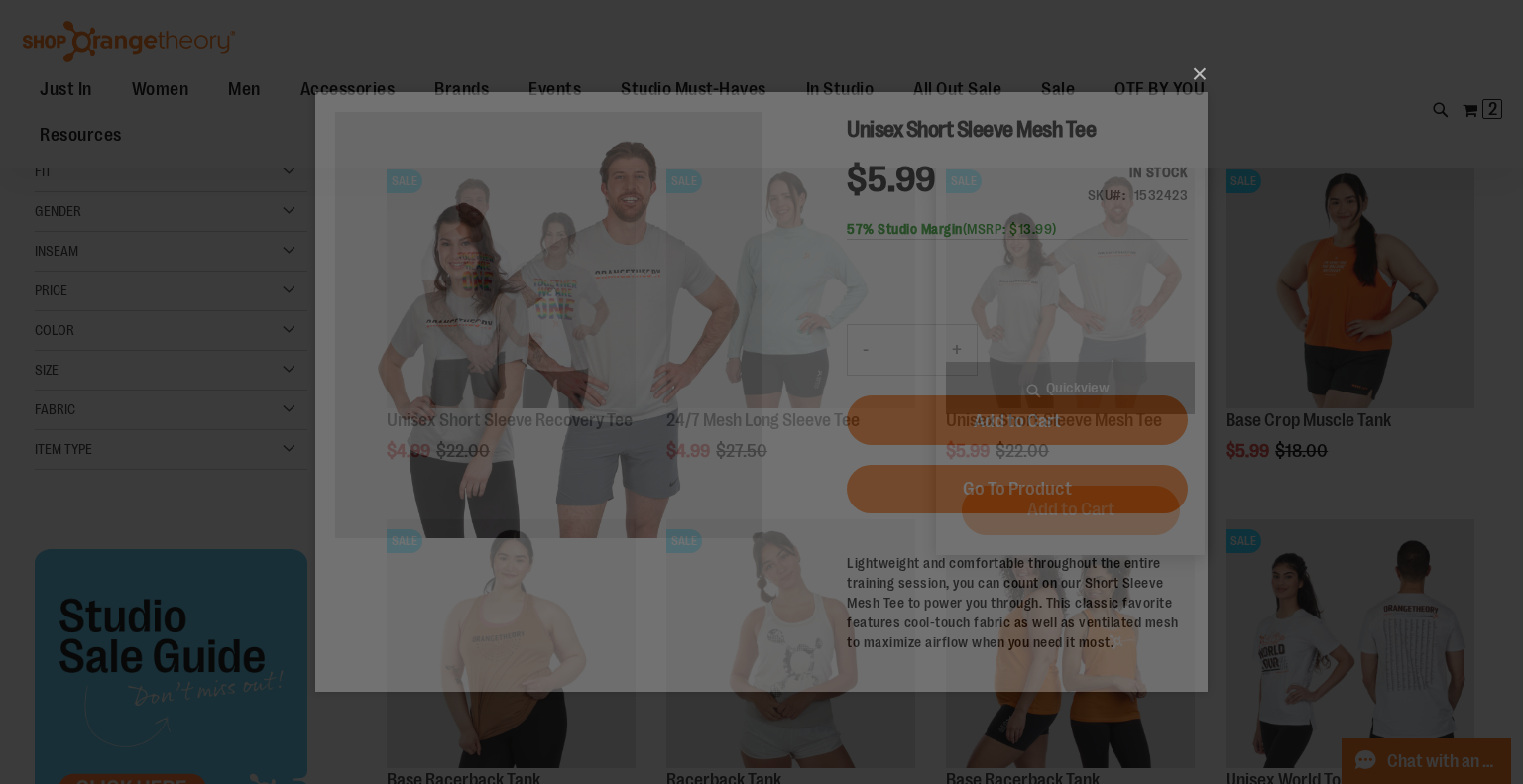 scroll, scrollTop: 0, scrollLeft: 0, axis: both 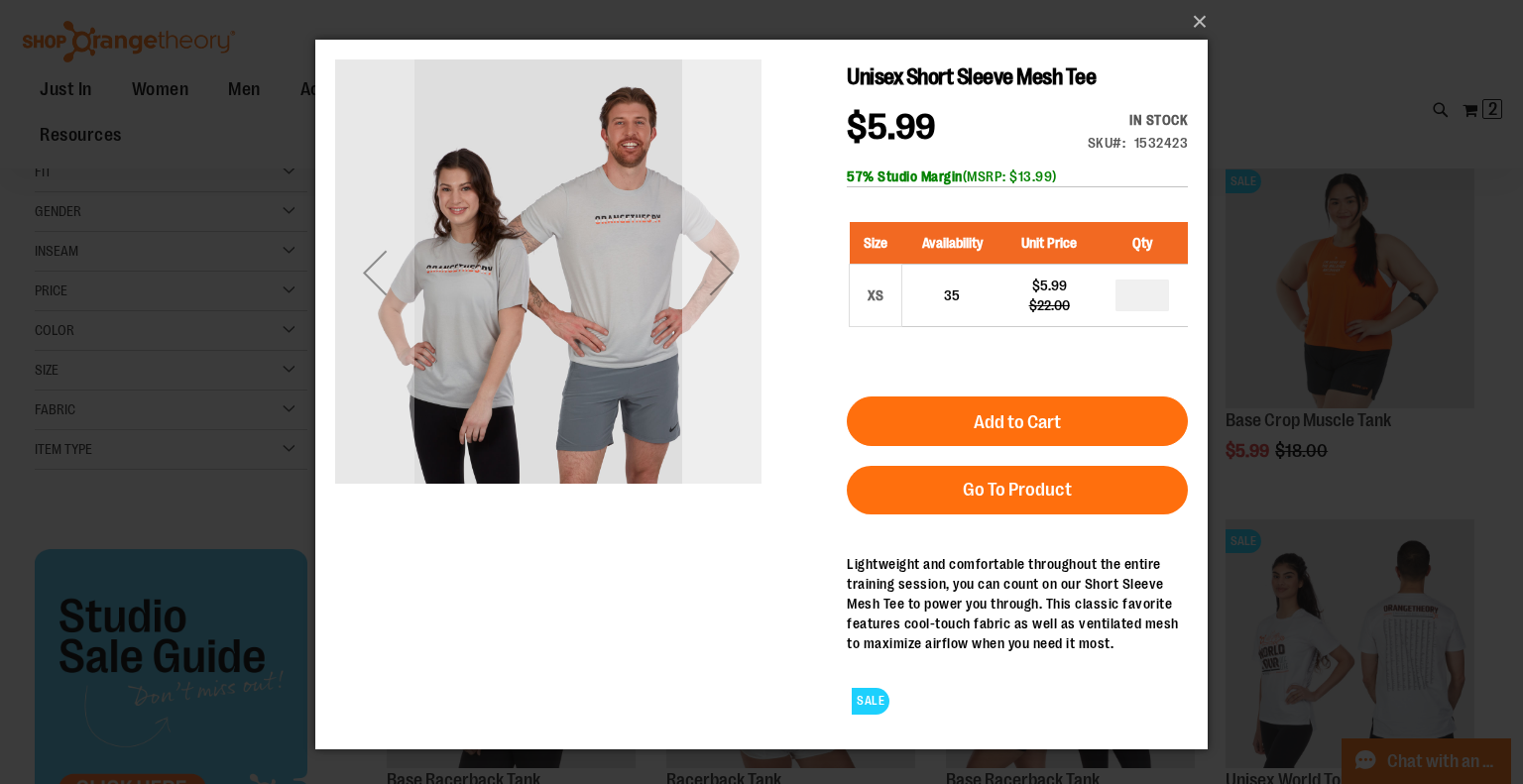 click at bounding box center (722, 273) 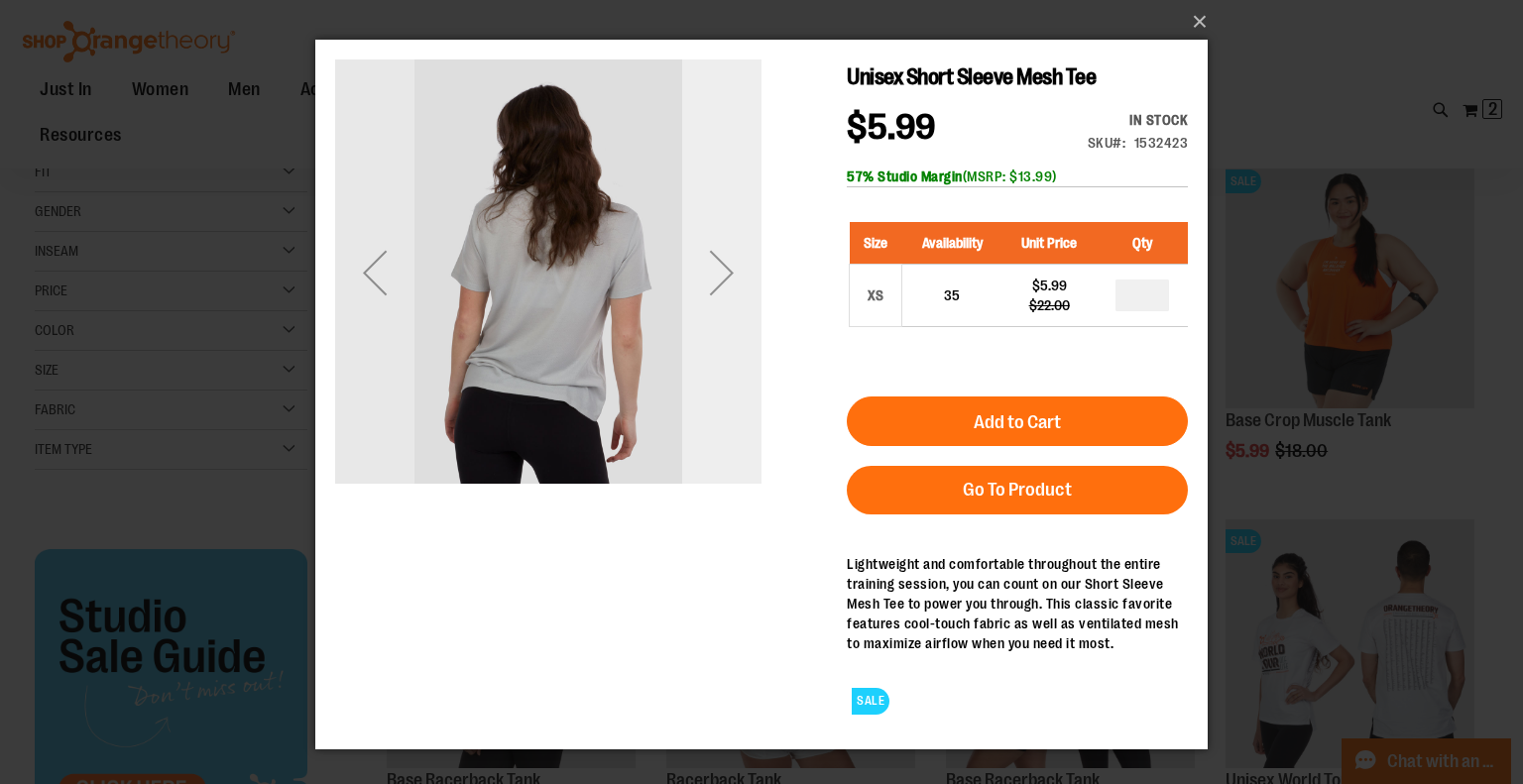 click at bounding box center [722, 273] 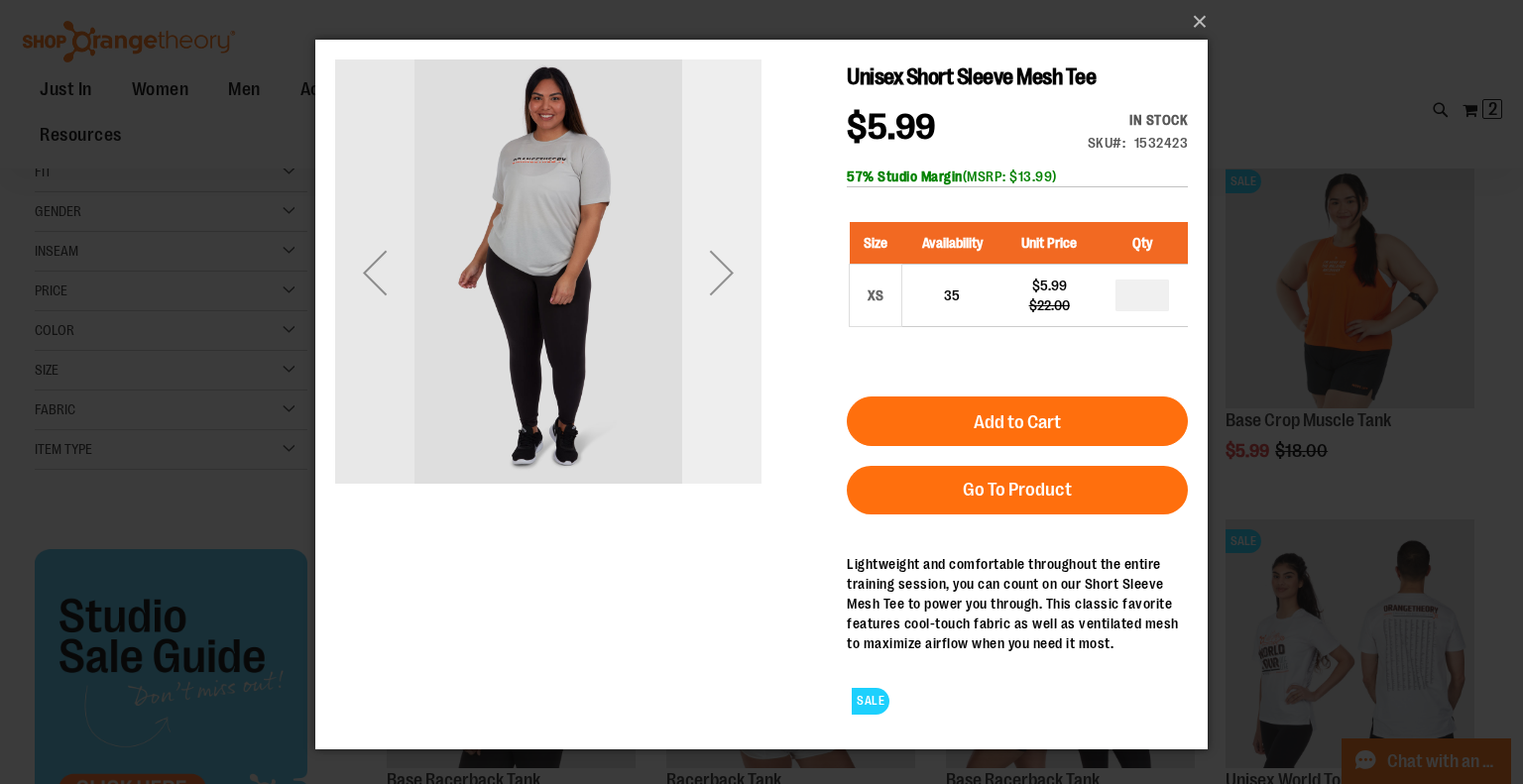 click at bounding box center [722, 273] 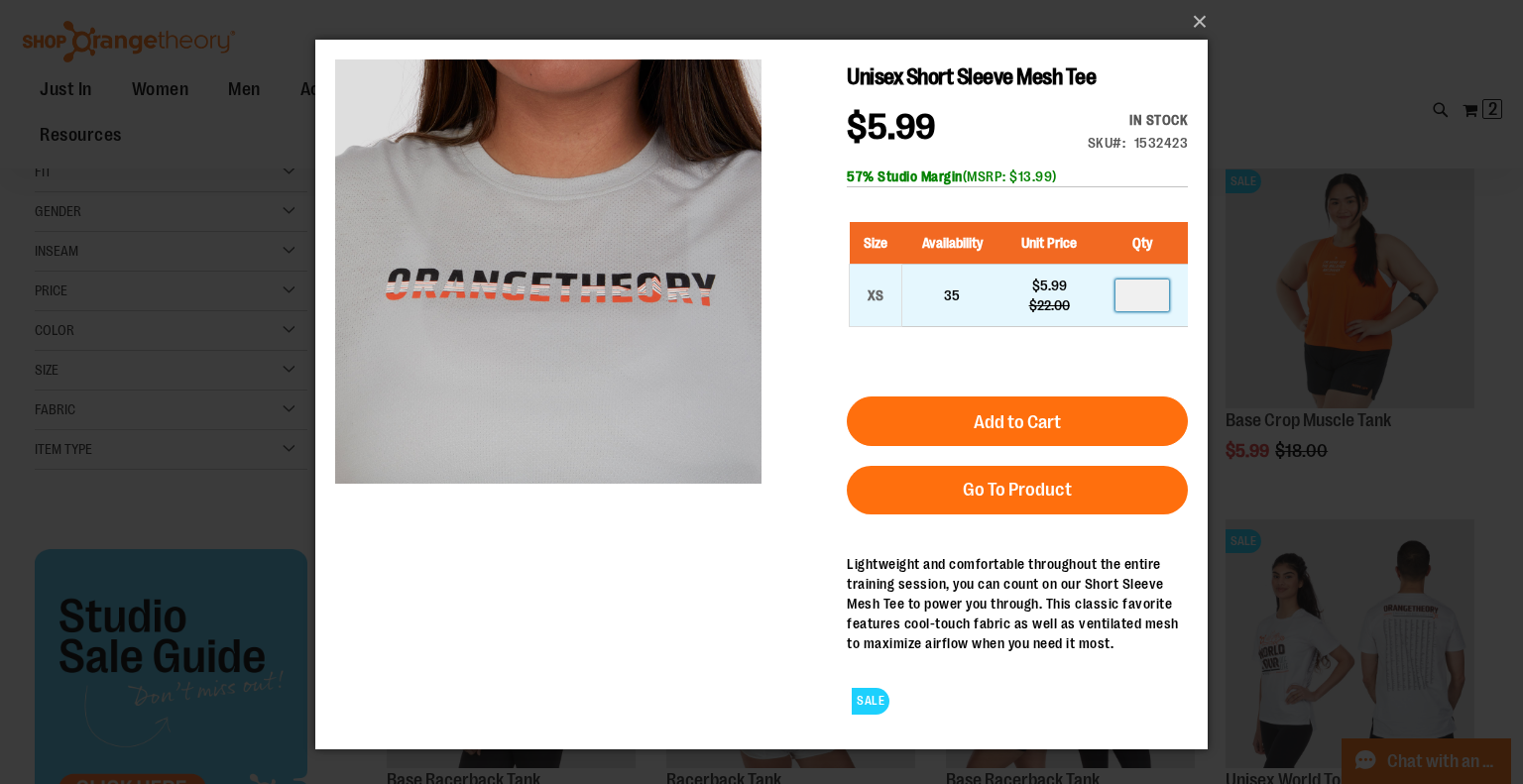 click at bounding box center [1142, 295] 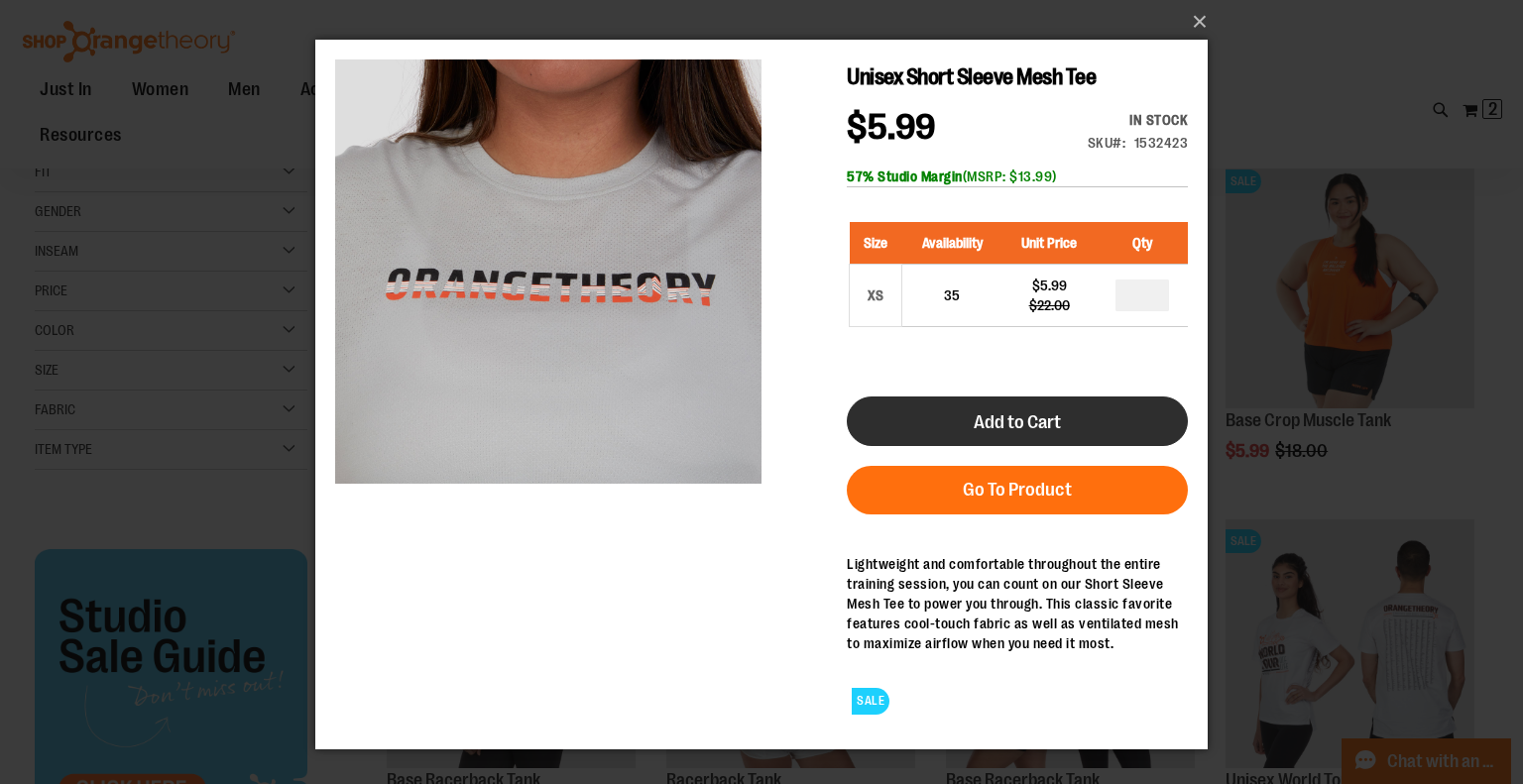 click on "Add to Cart" at bounding box center (1017, 422) 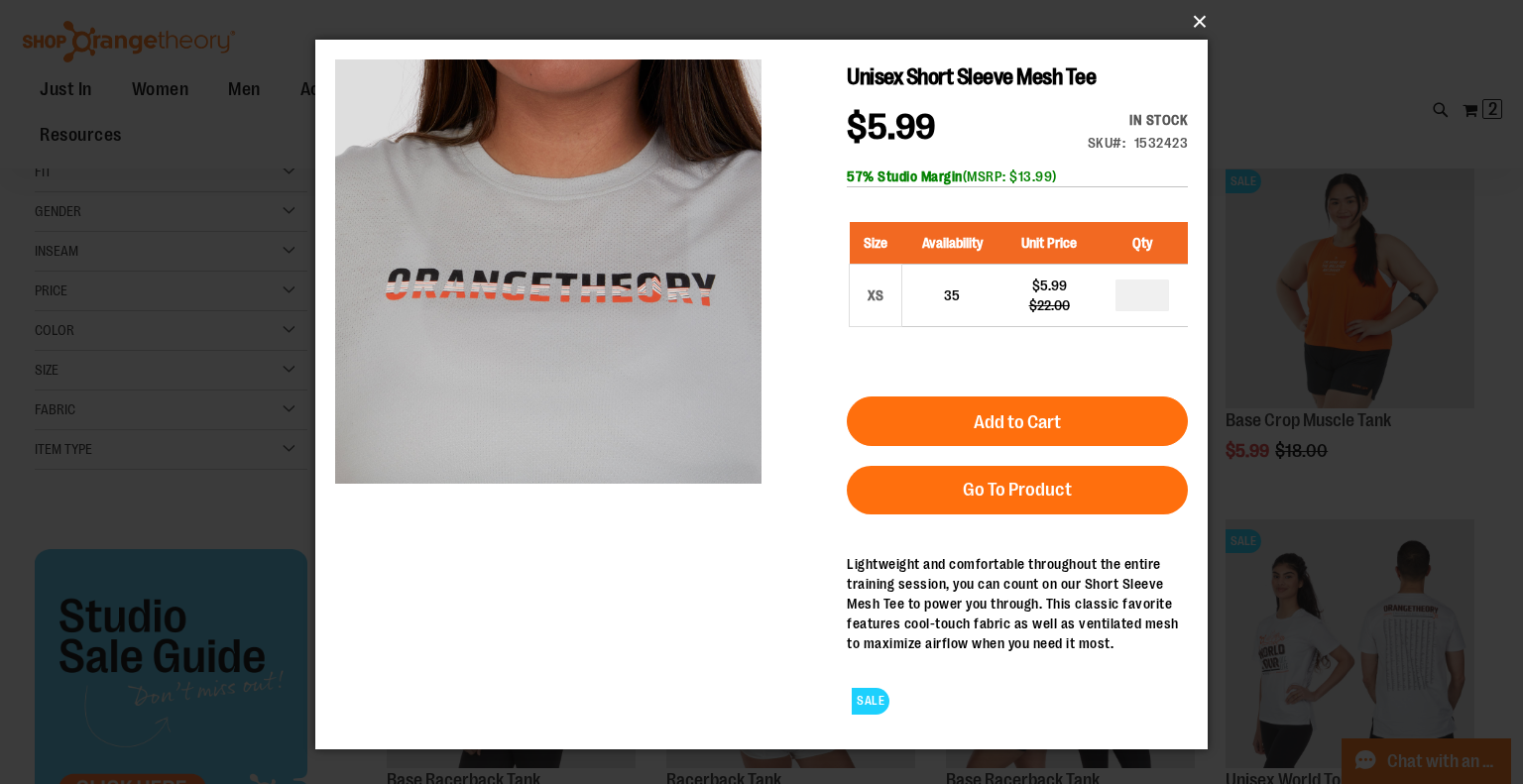 click on "×" at bounding box center [767, 22] 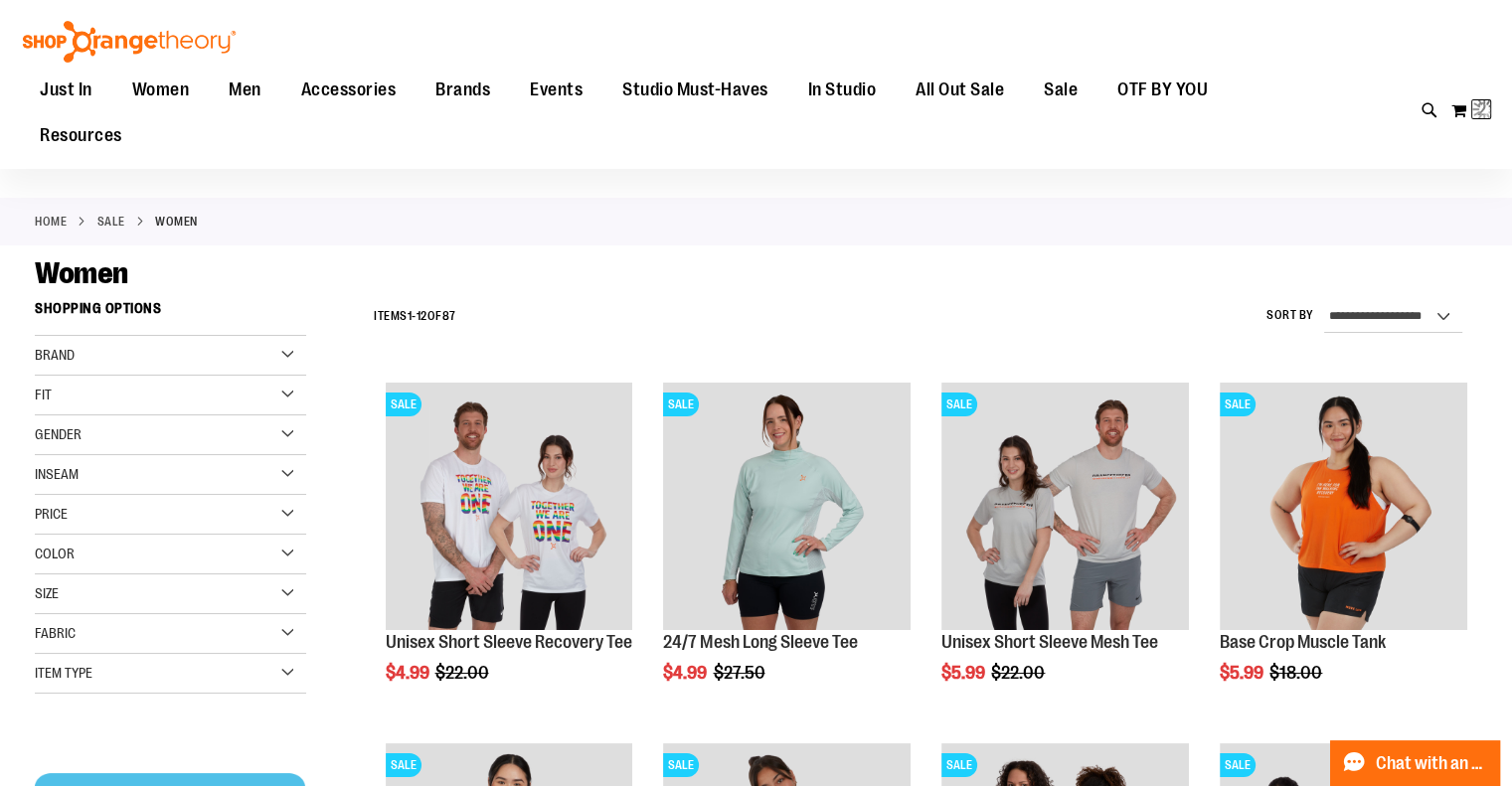 scroll, scrollTop: 0, scrollLeft: 0, axis: both 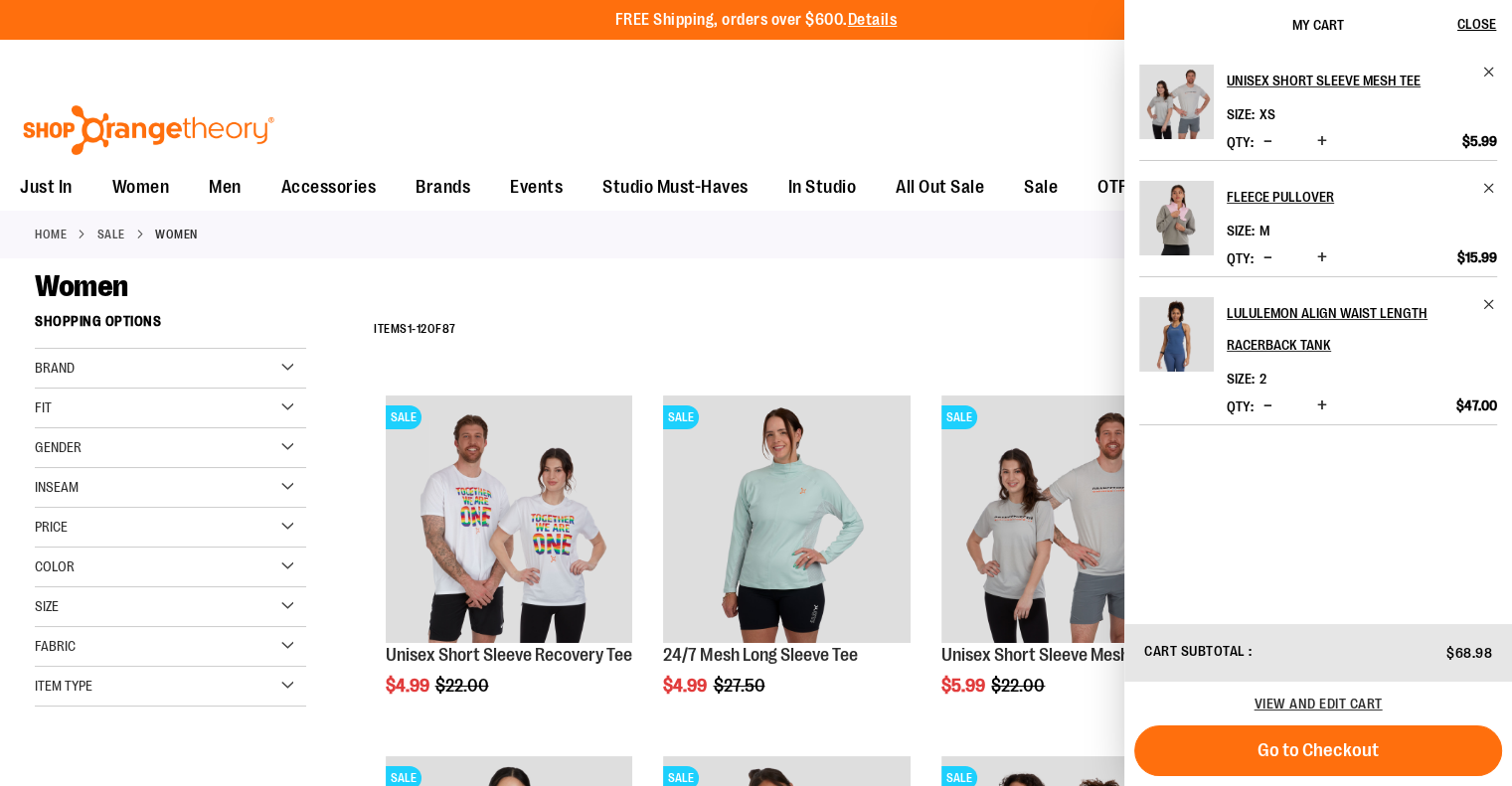 click on "Toggle Nav
Search
Popular Suggestions
Advanced Search" at bounding box center [756, 124] 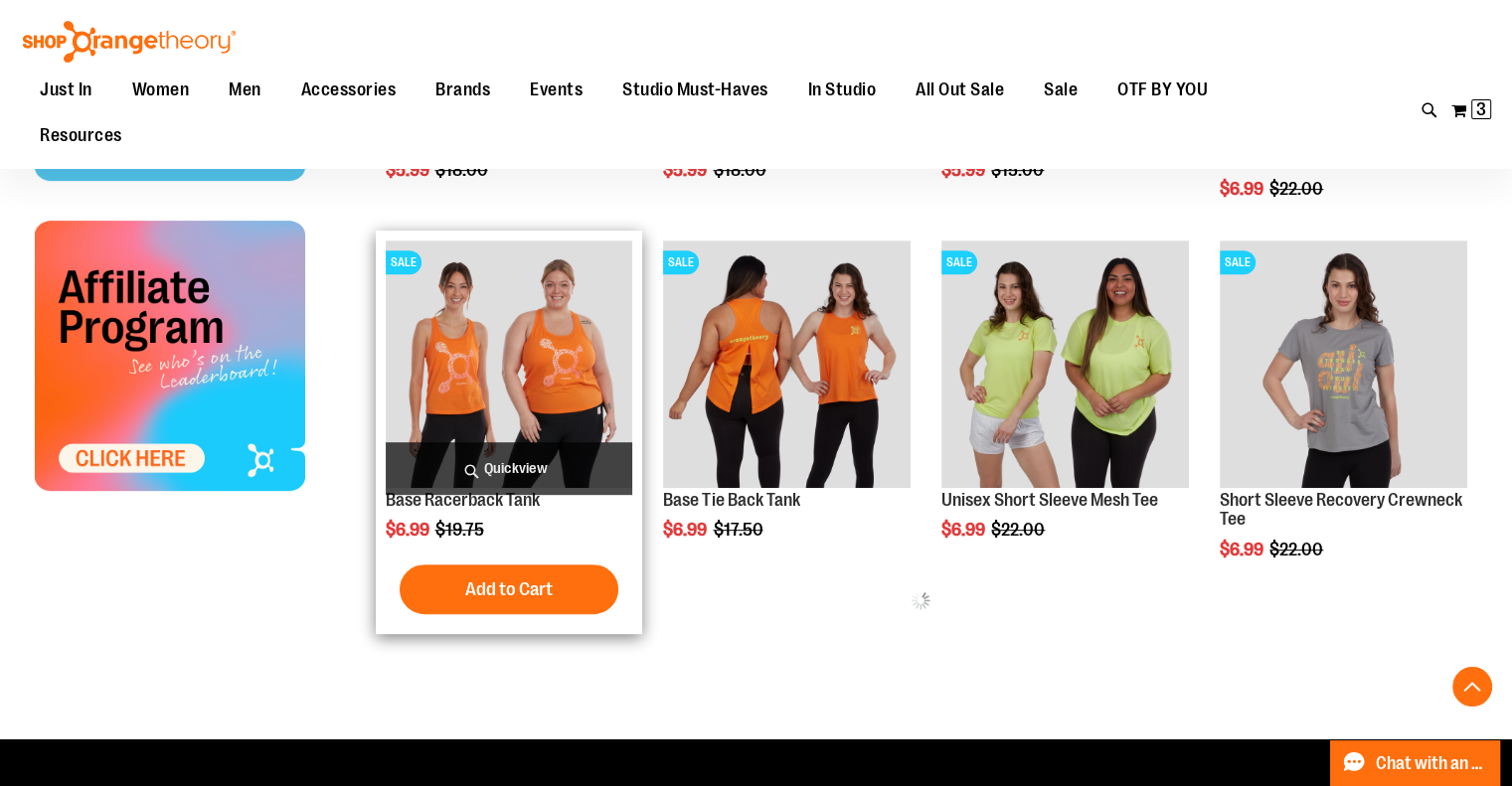 scroll, scrollTop: 874, scrollLeft: 0, axis: vertical 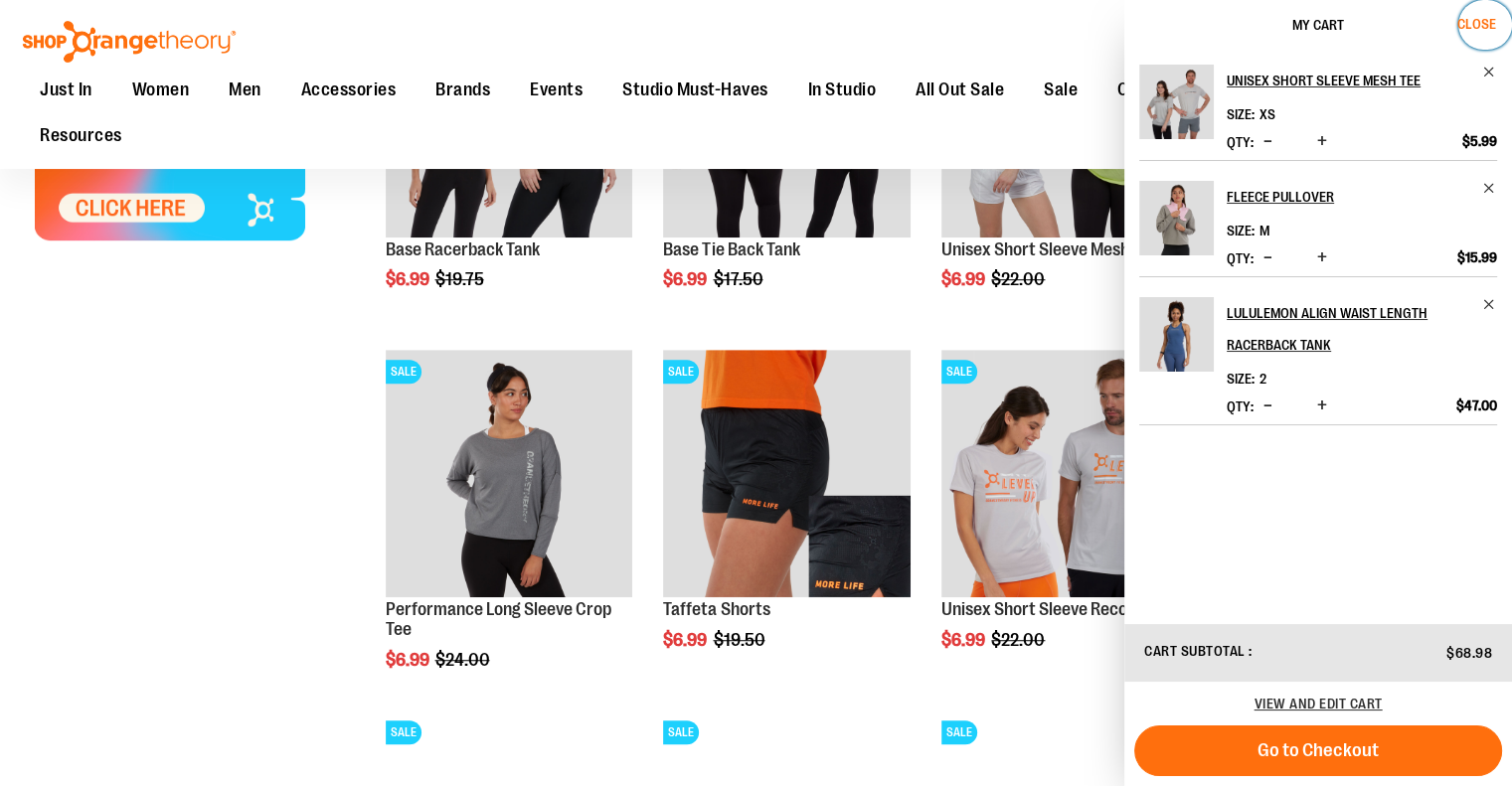 click on "Close" at bounding box center [1476, 24] 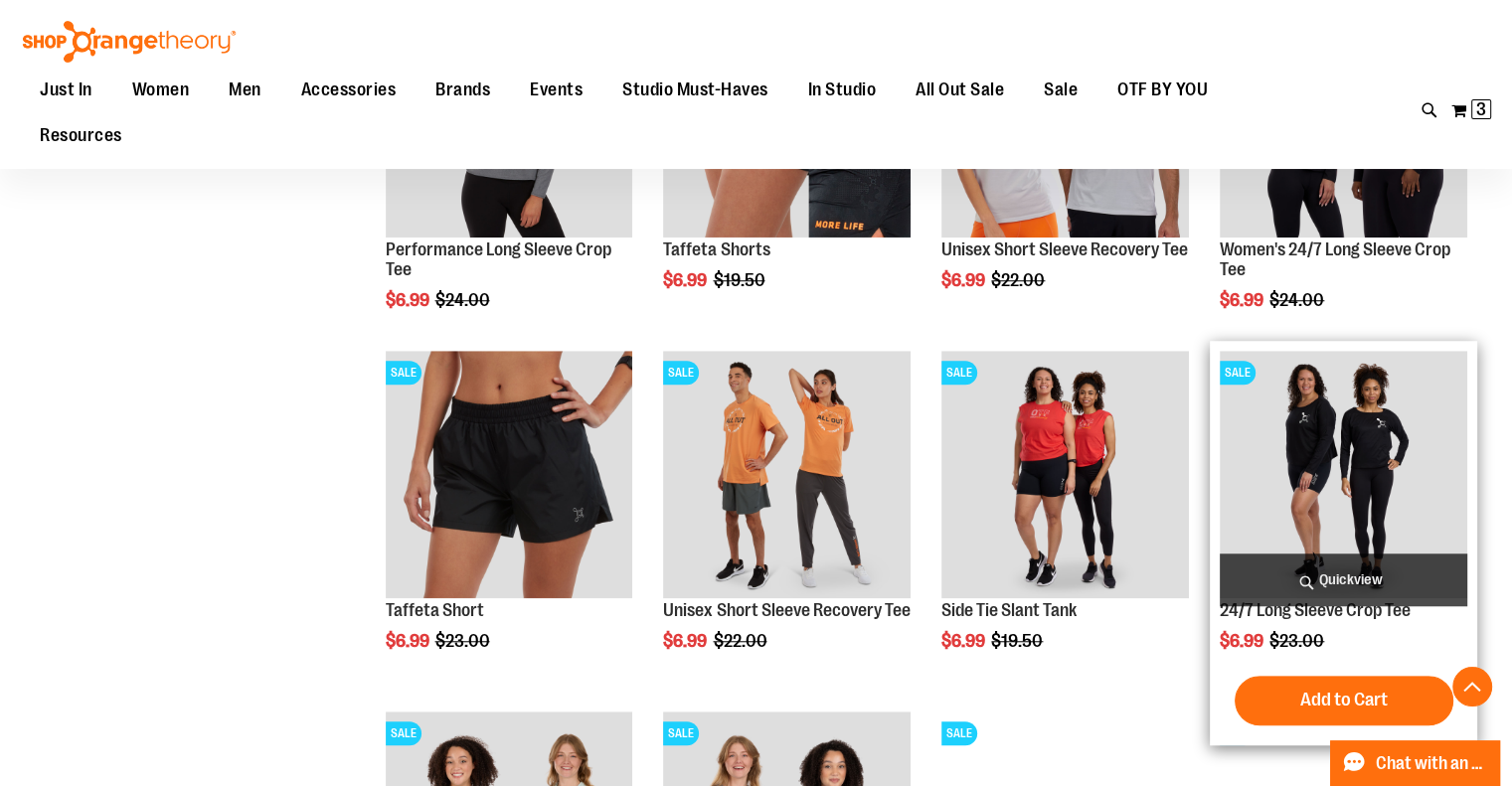 scroll, scrollTop: 1721, scrollLeft: 0, axis: vertical 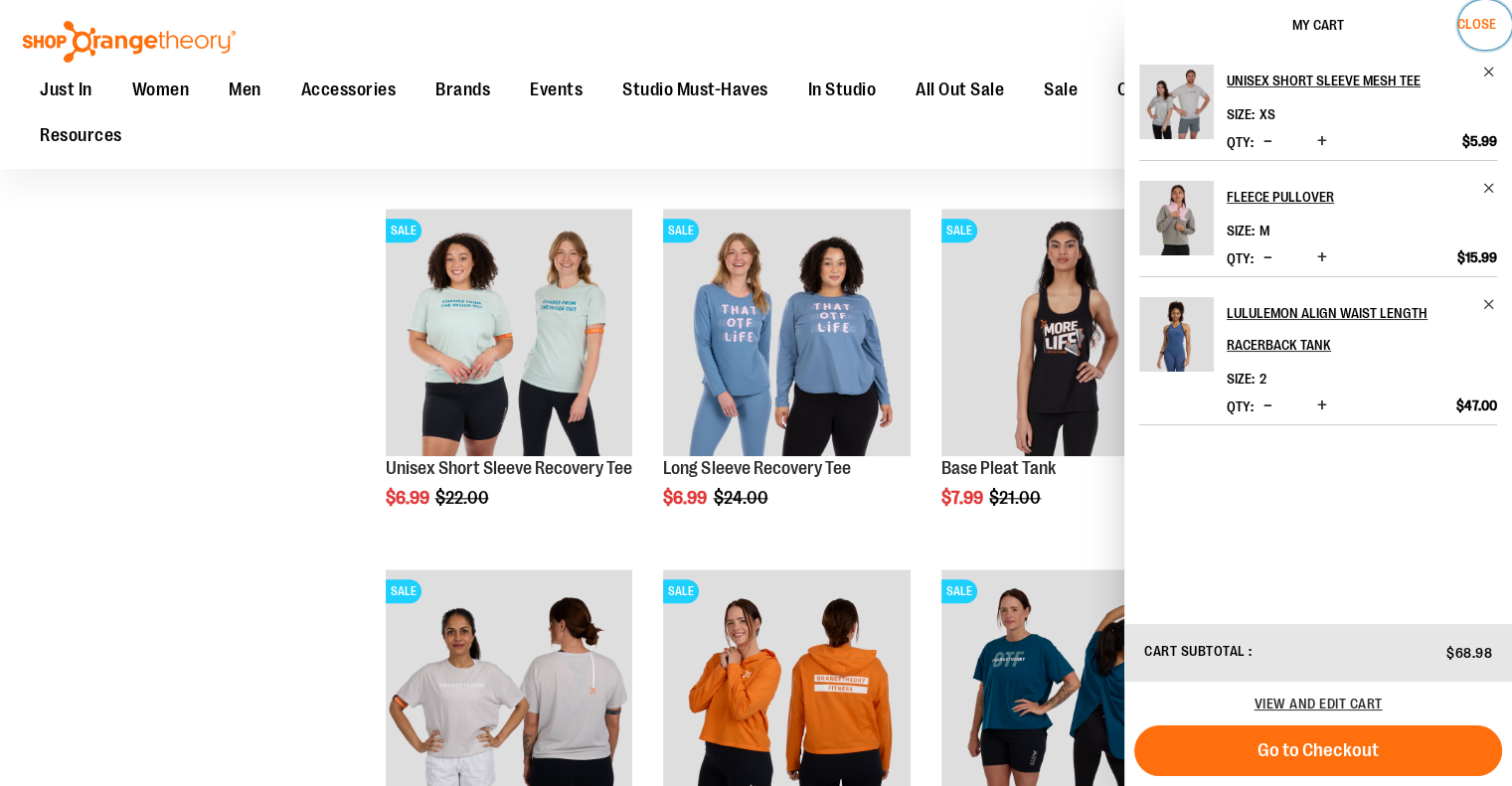 click on "Close" at bounding box center [1476, 24] 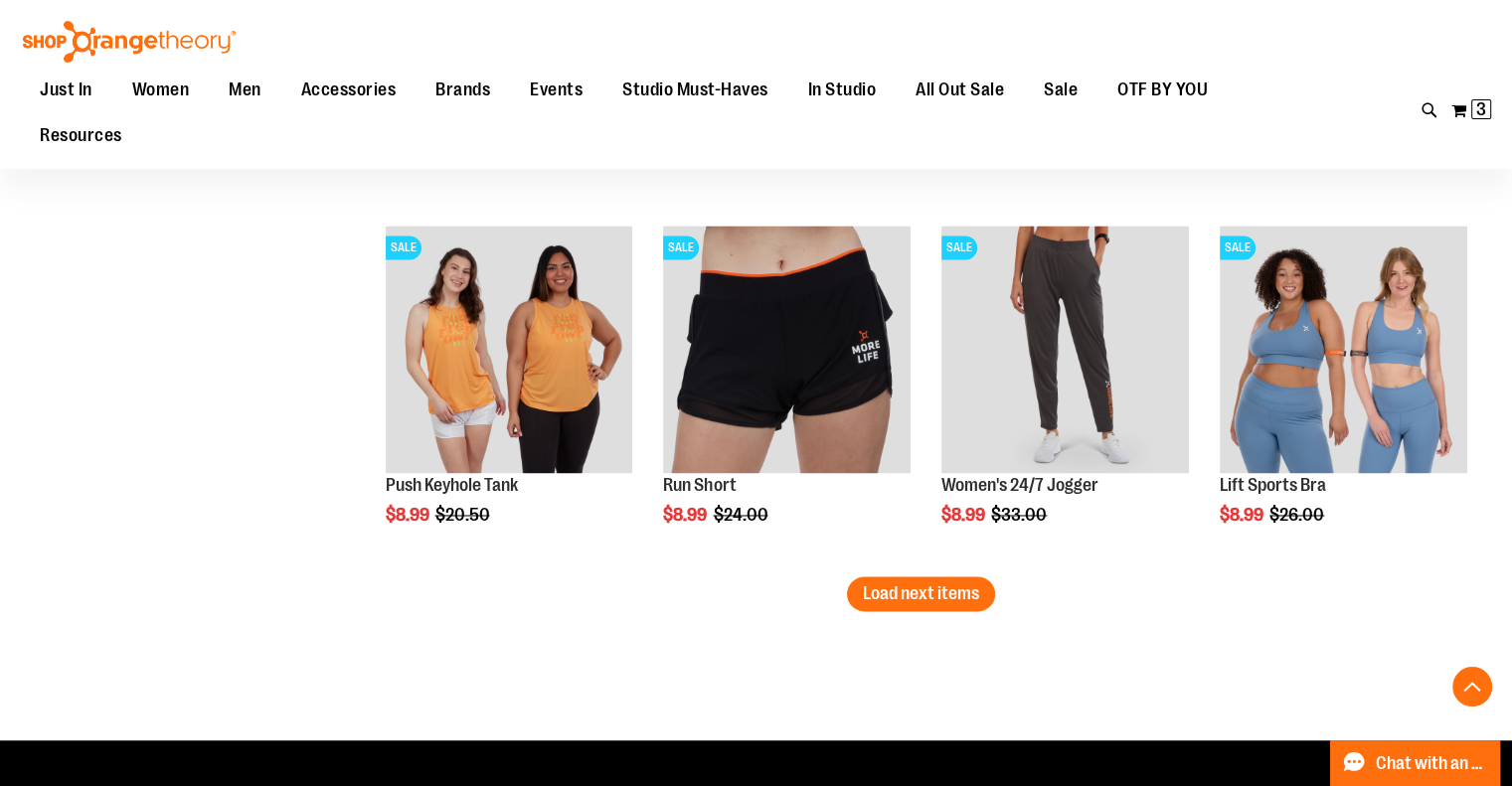scroll, scrollTop: 3053, scrollLeft: 0, axis: vertical 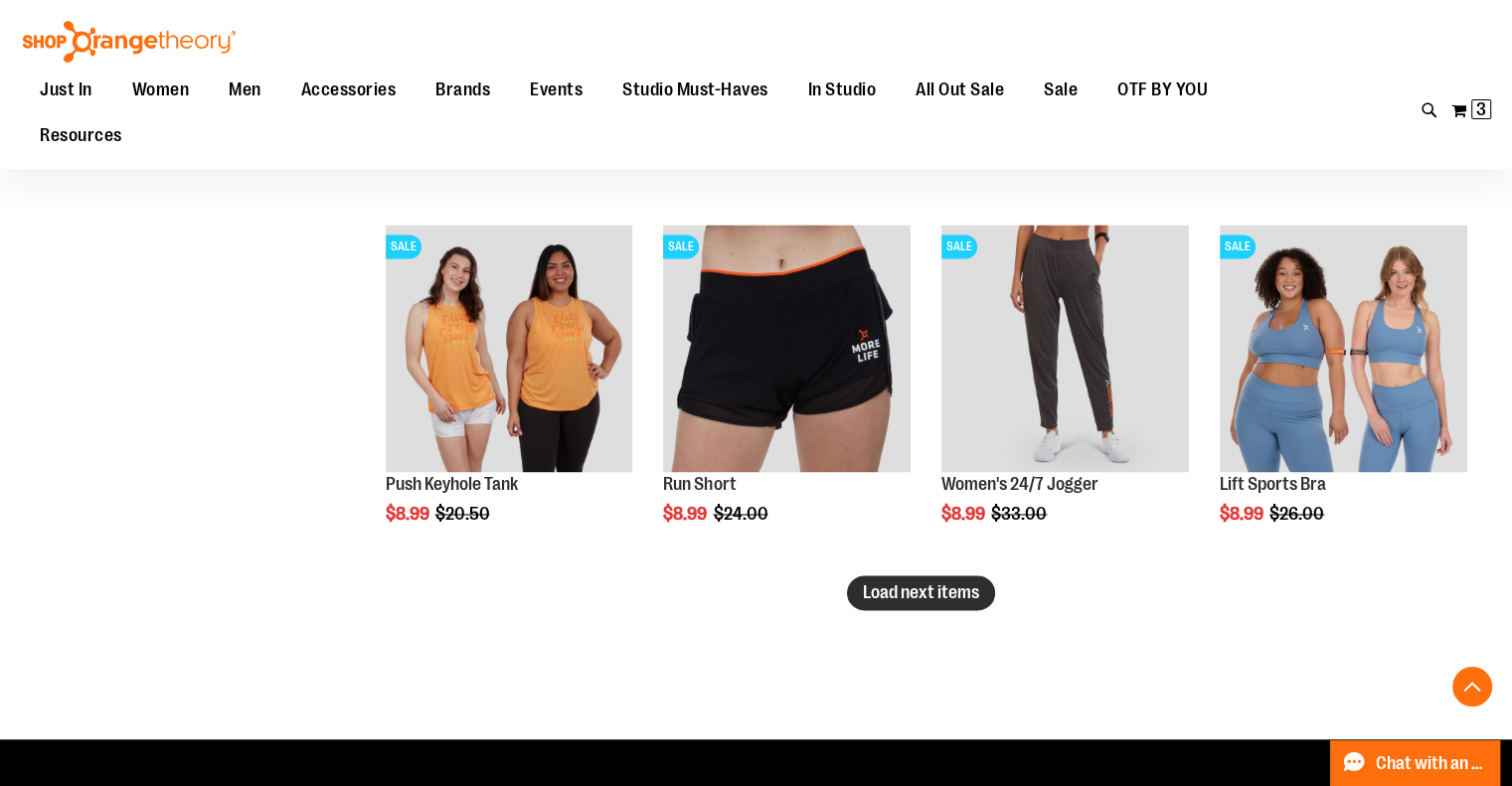click on "Load next items" at bounding box center (921, 592) 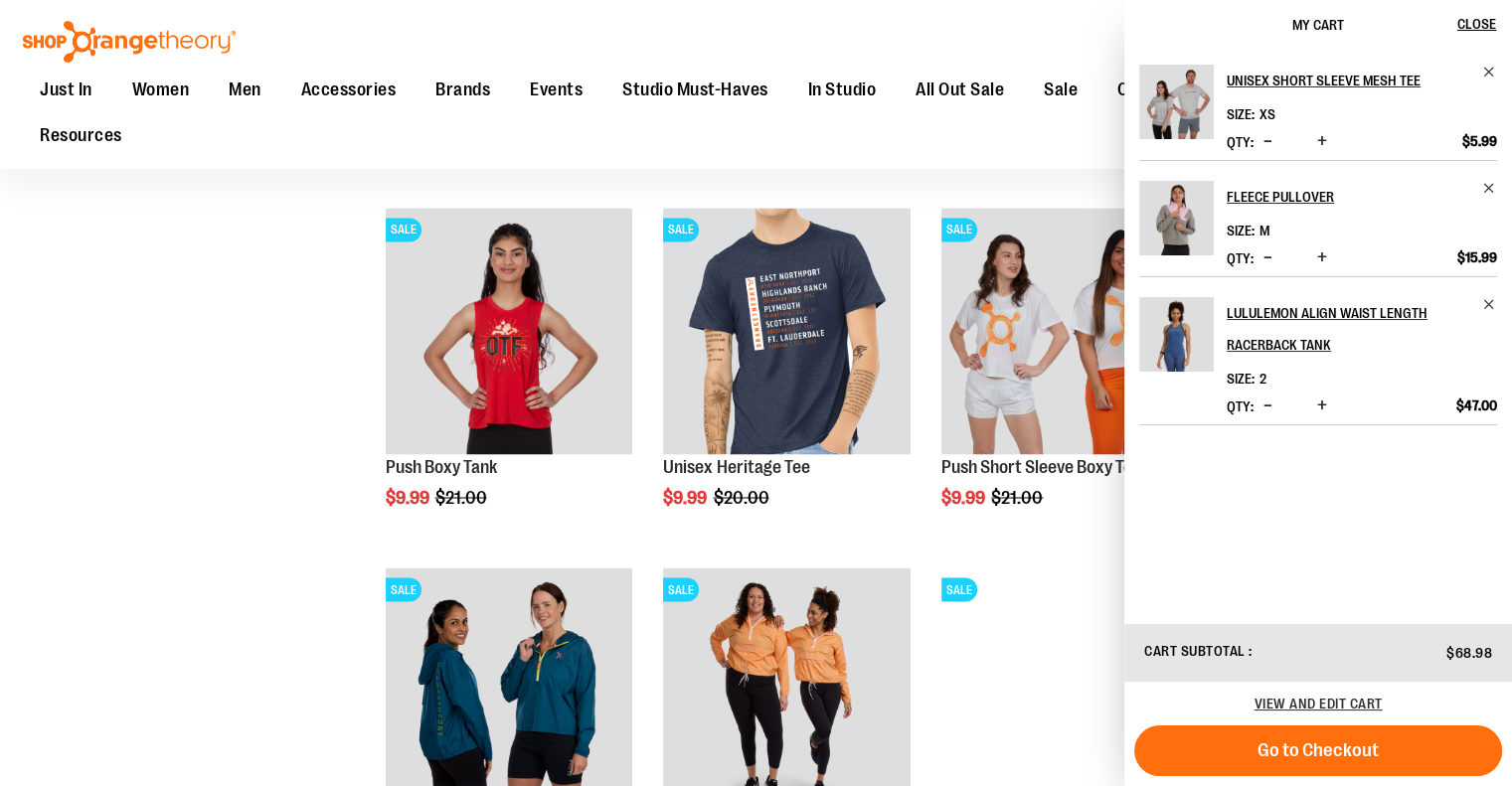 scroll, scrollTop: 3442, scrollLeft: 0, axis: vertical 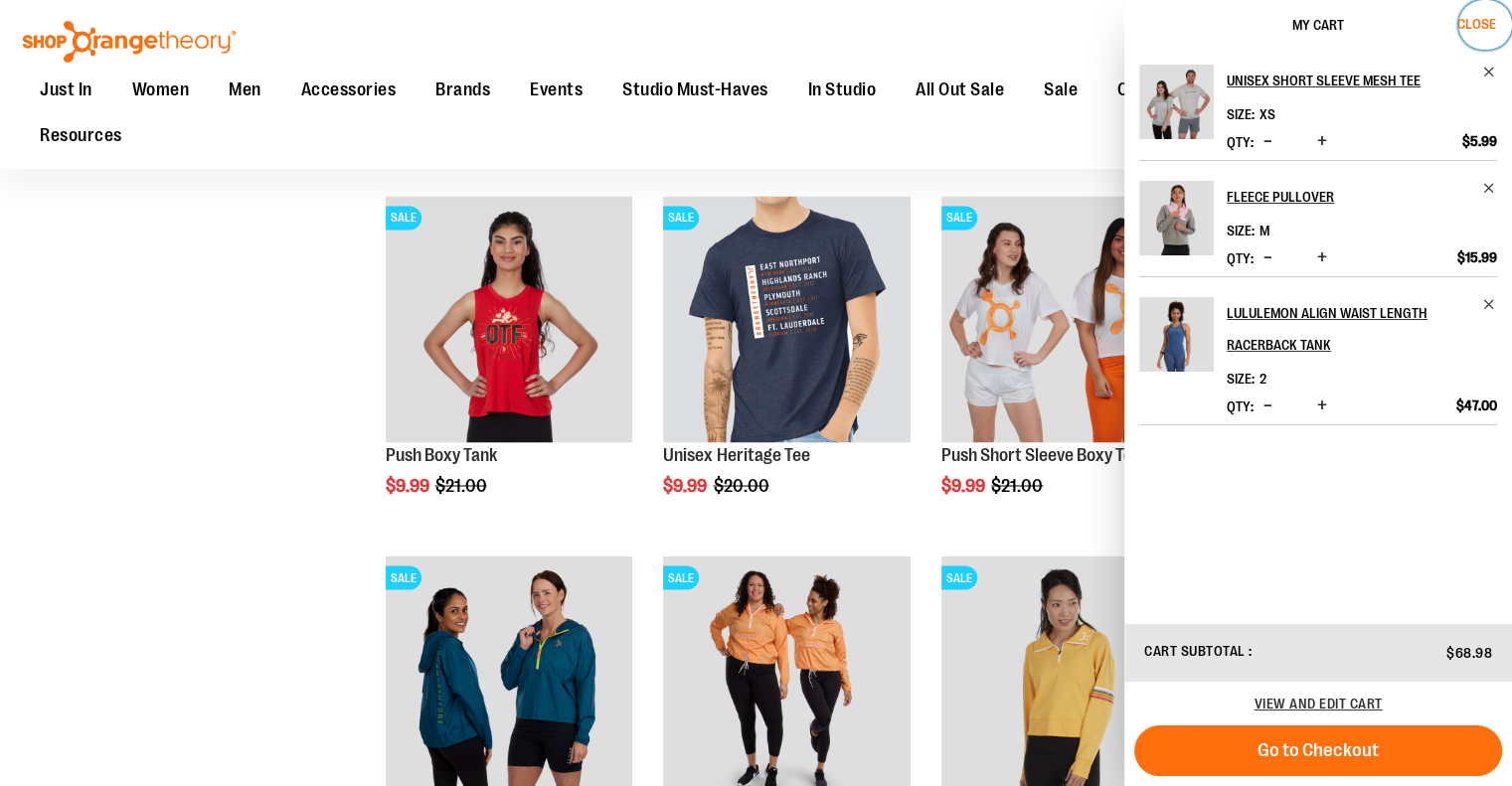 click on "Close" at bounding box center [1485, 25] 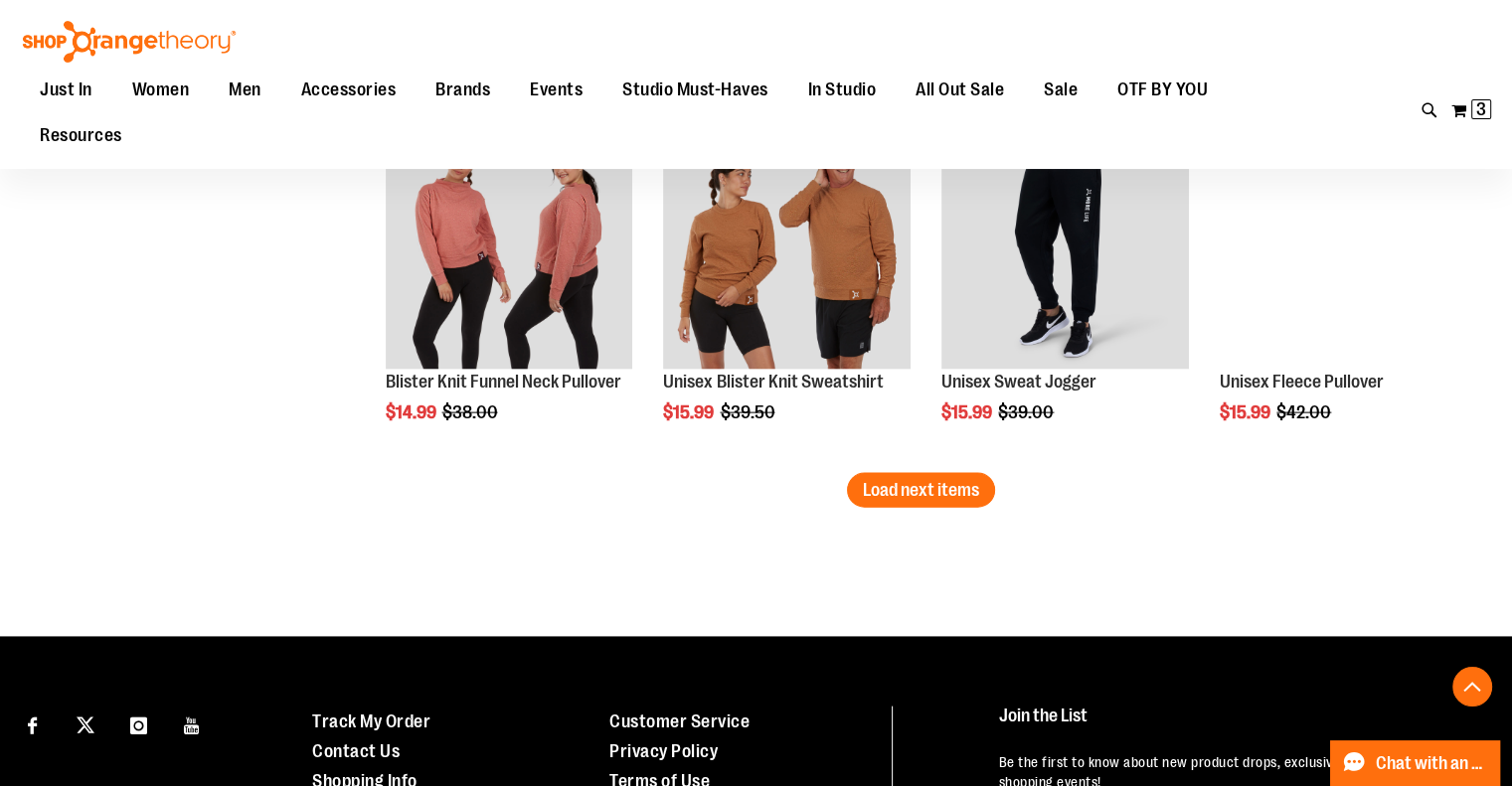 scroll, scrollTop: 4237, scrollLeft: 0, axis: vertical 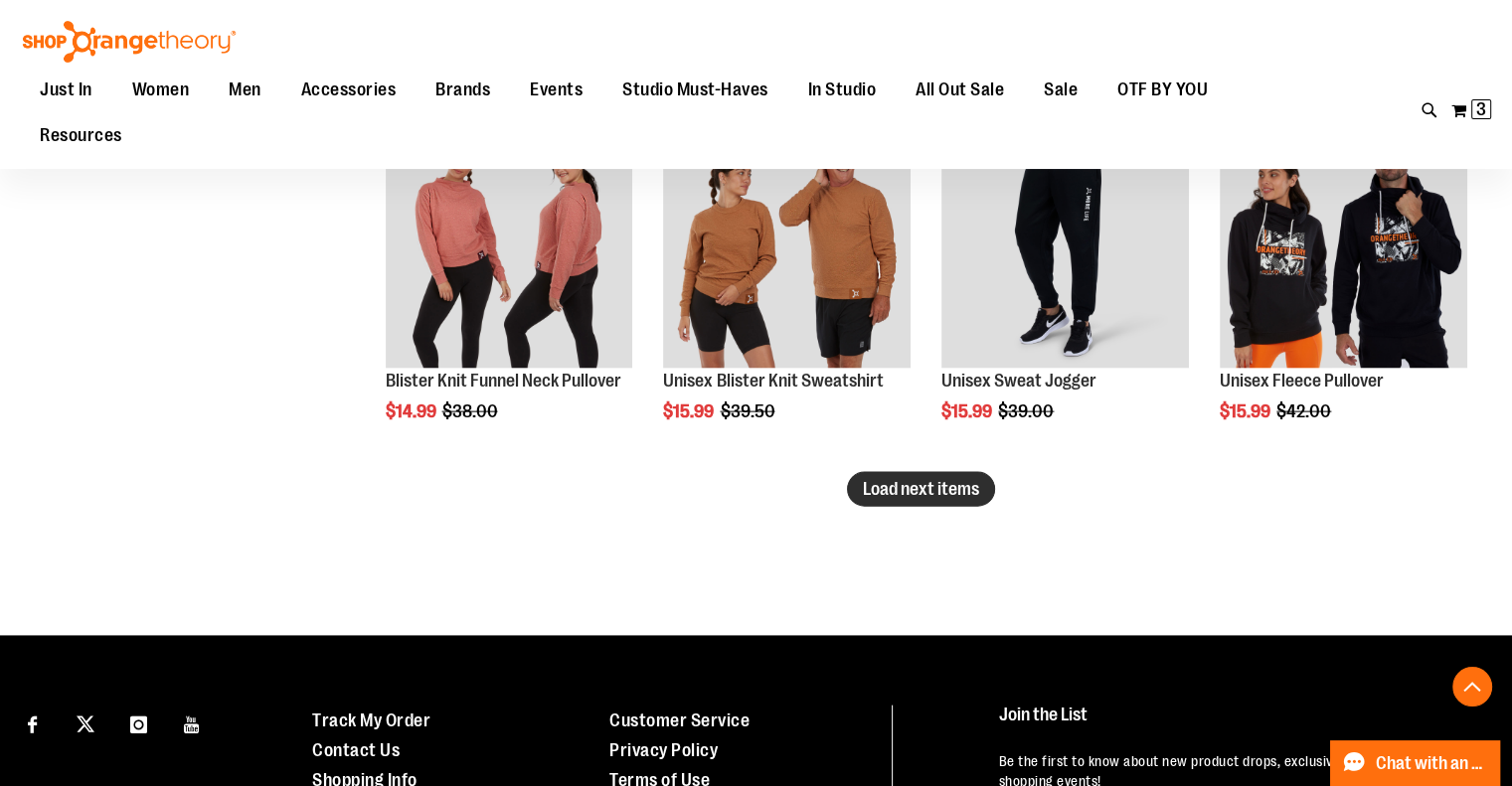 click on "Load next items" at bounding box center (921, 489) 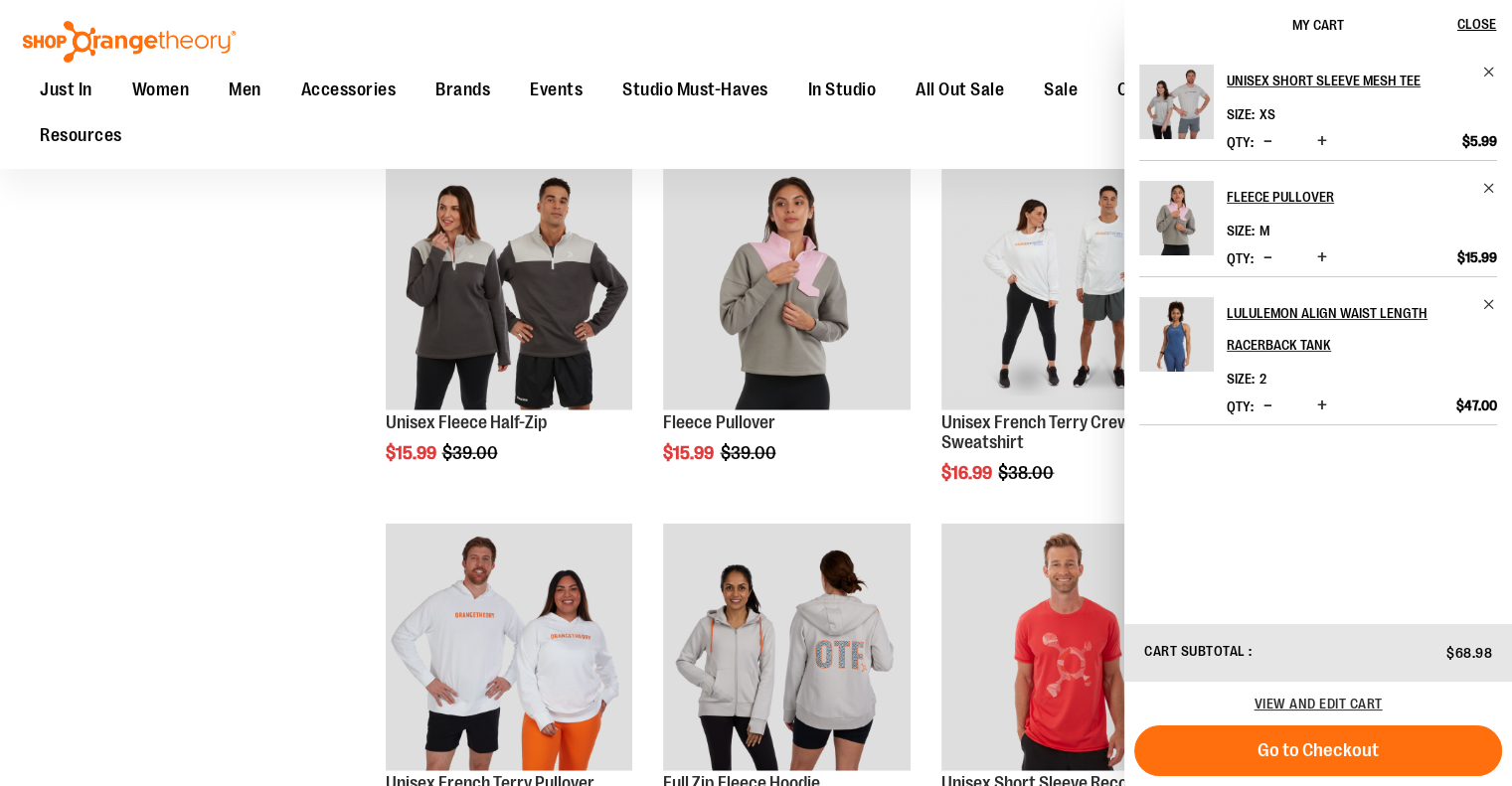 scroll, scrollTop: 4566, scrollLeft: 0, axis: vertical 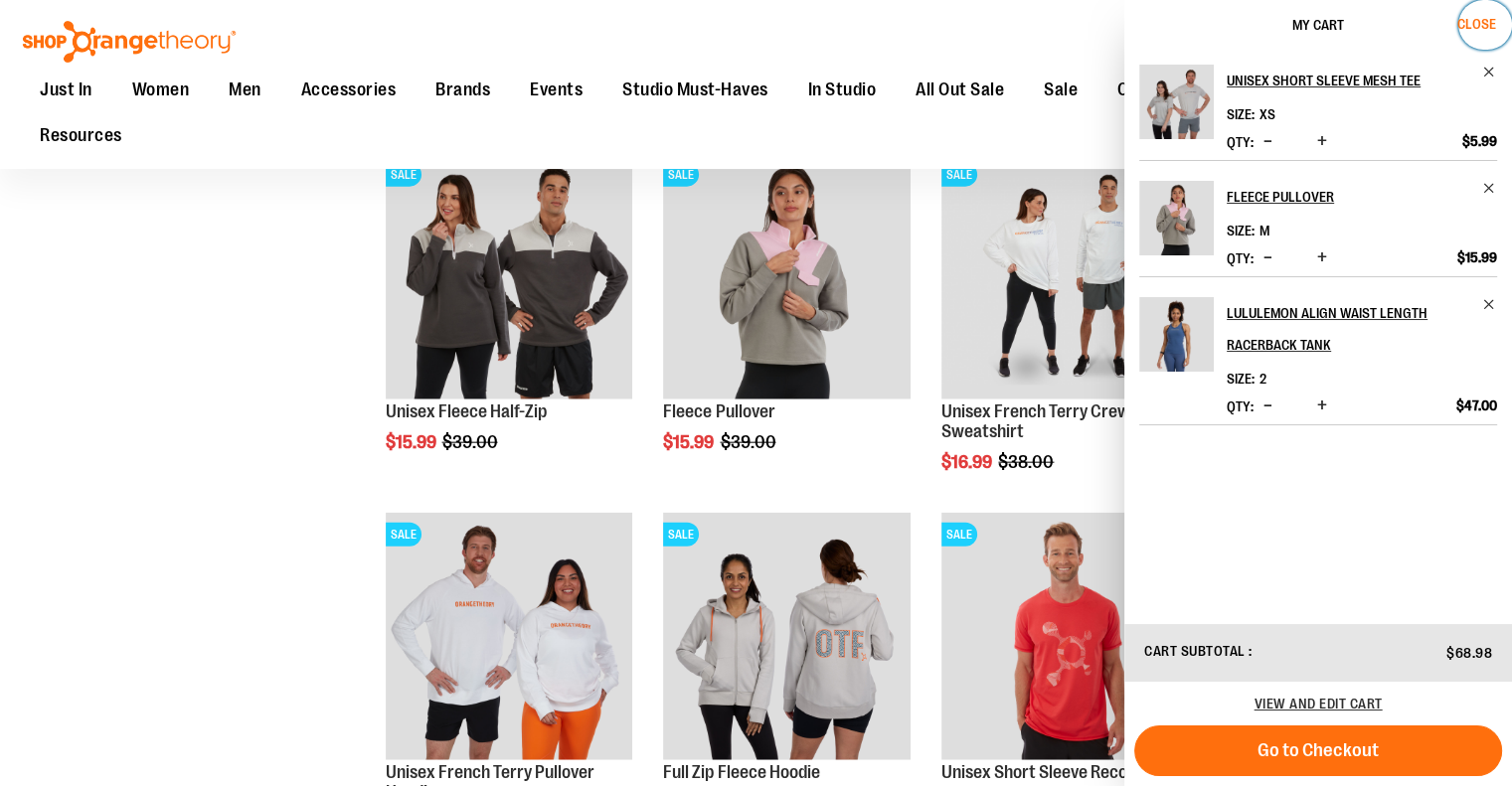 click on "Close" at bounding box center [1476, 24] 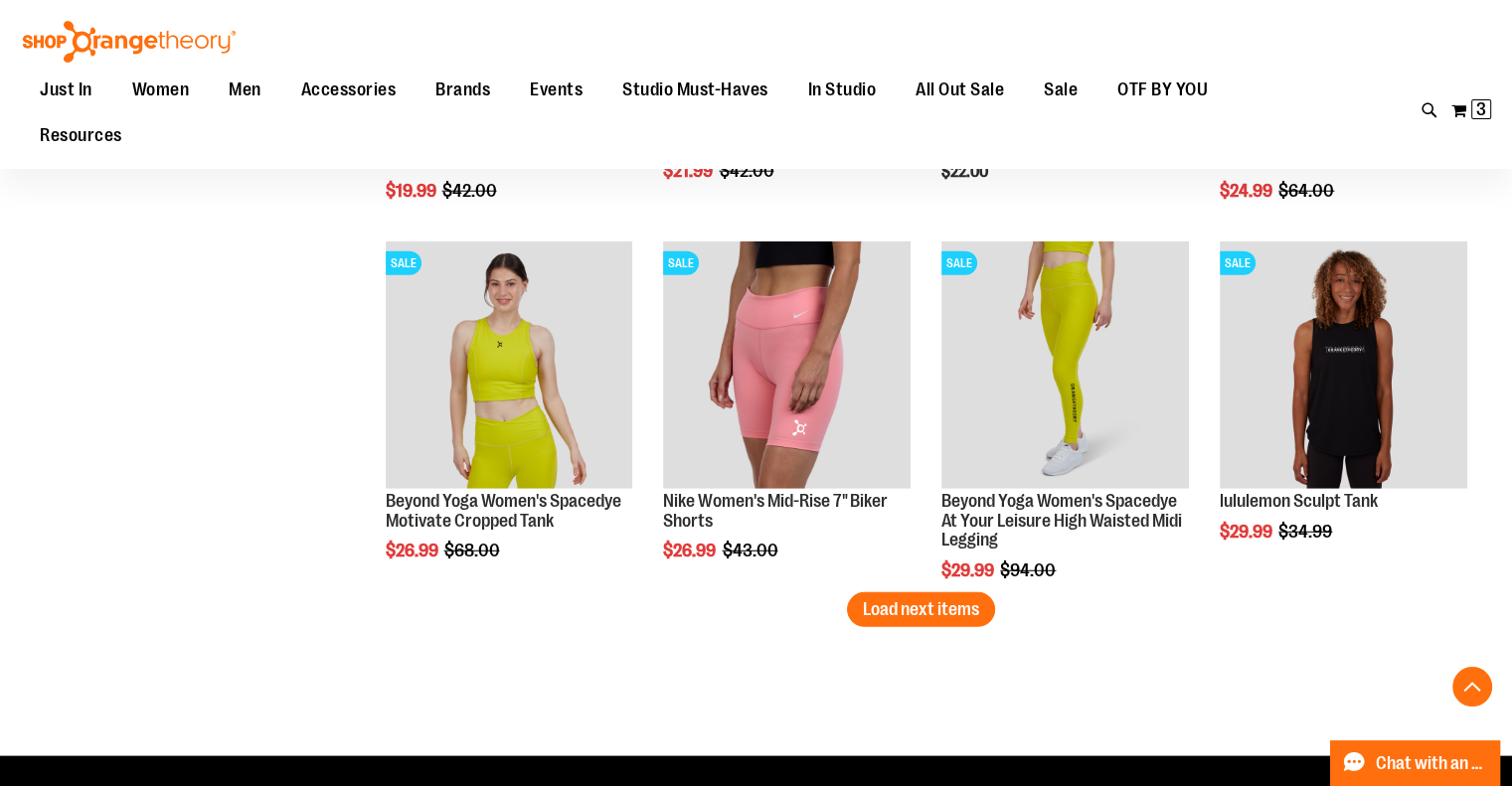 scroll, scrollTop: 5214, scrollLeft: 0, axis: vertical 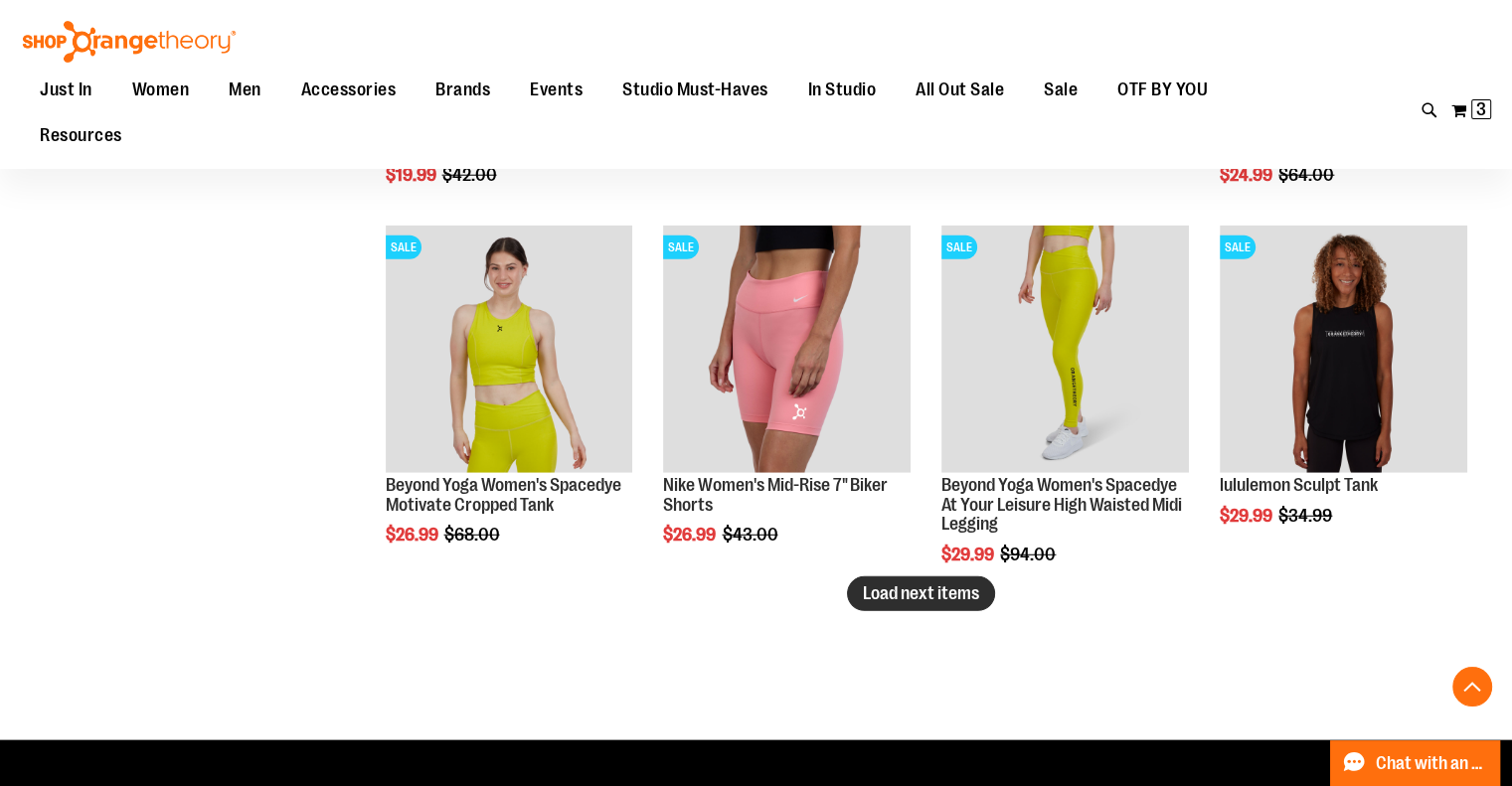 click on "Load next items" at bounding box center (921, 593) 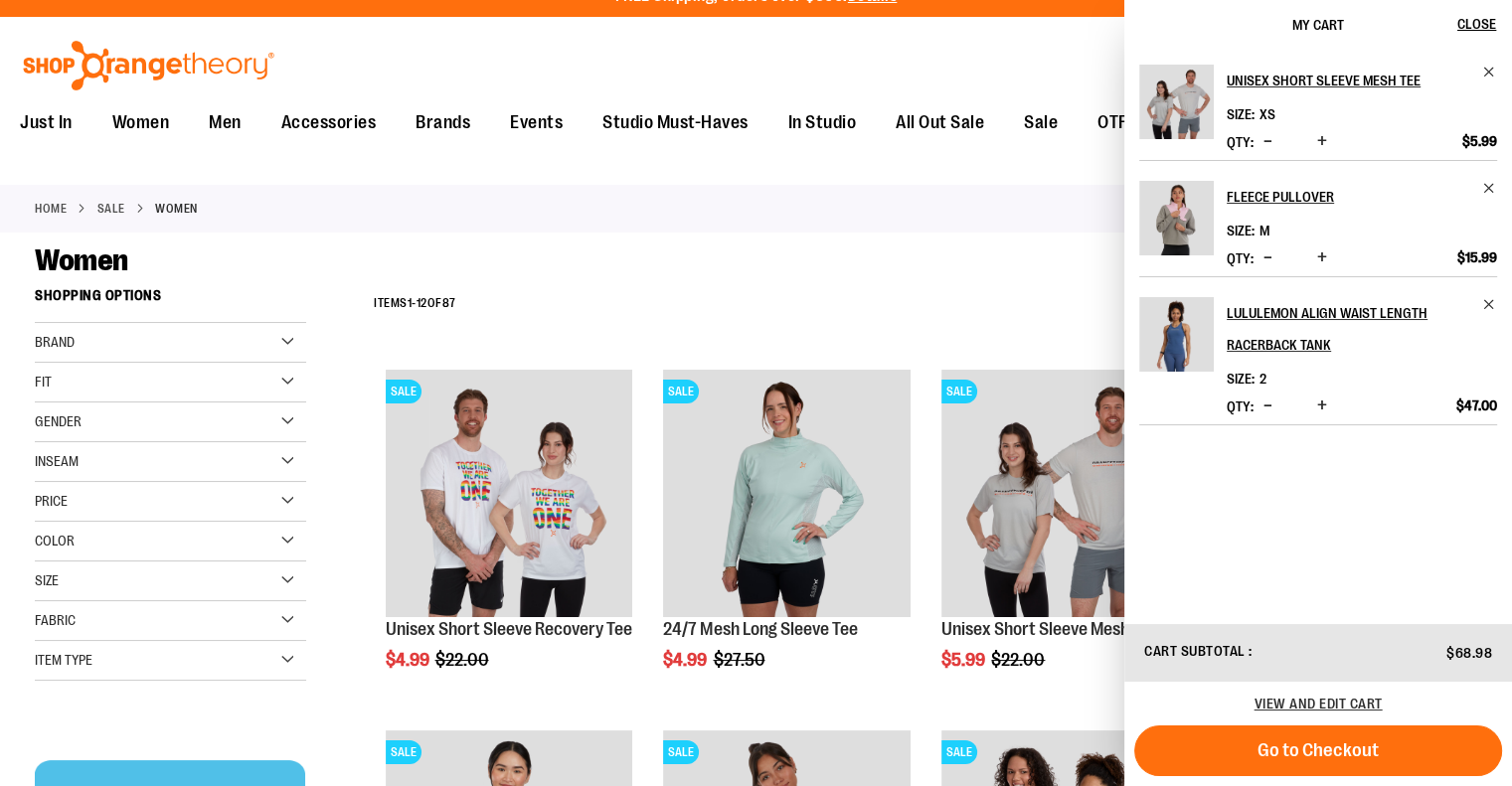 scroll, scrollTop: 0, scrollLeft: 0, axis: both 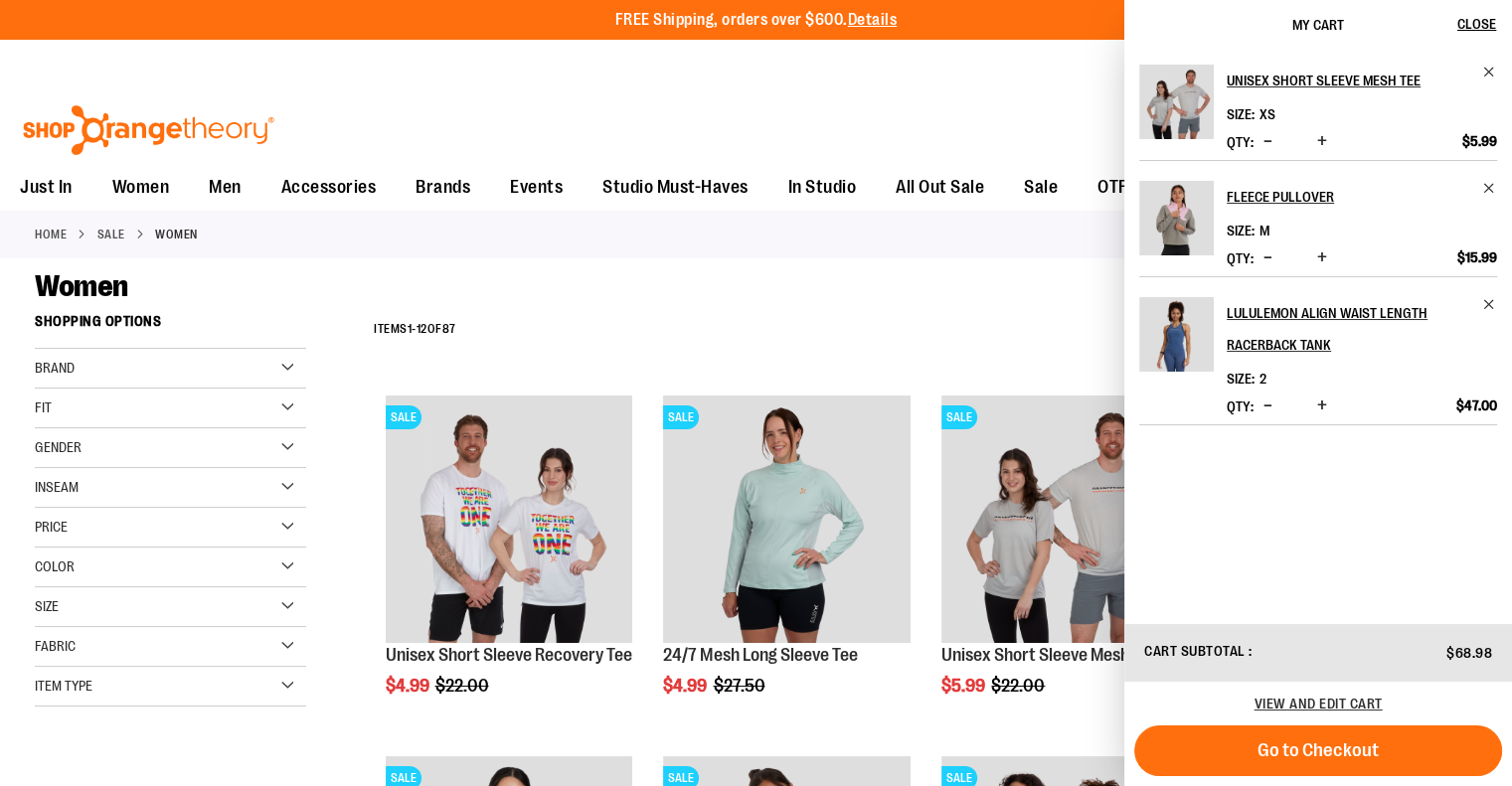 click on "Toggle Nav
Search
Popular Suggestions
Advanced Search" at bounding box center (756, 124) 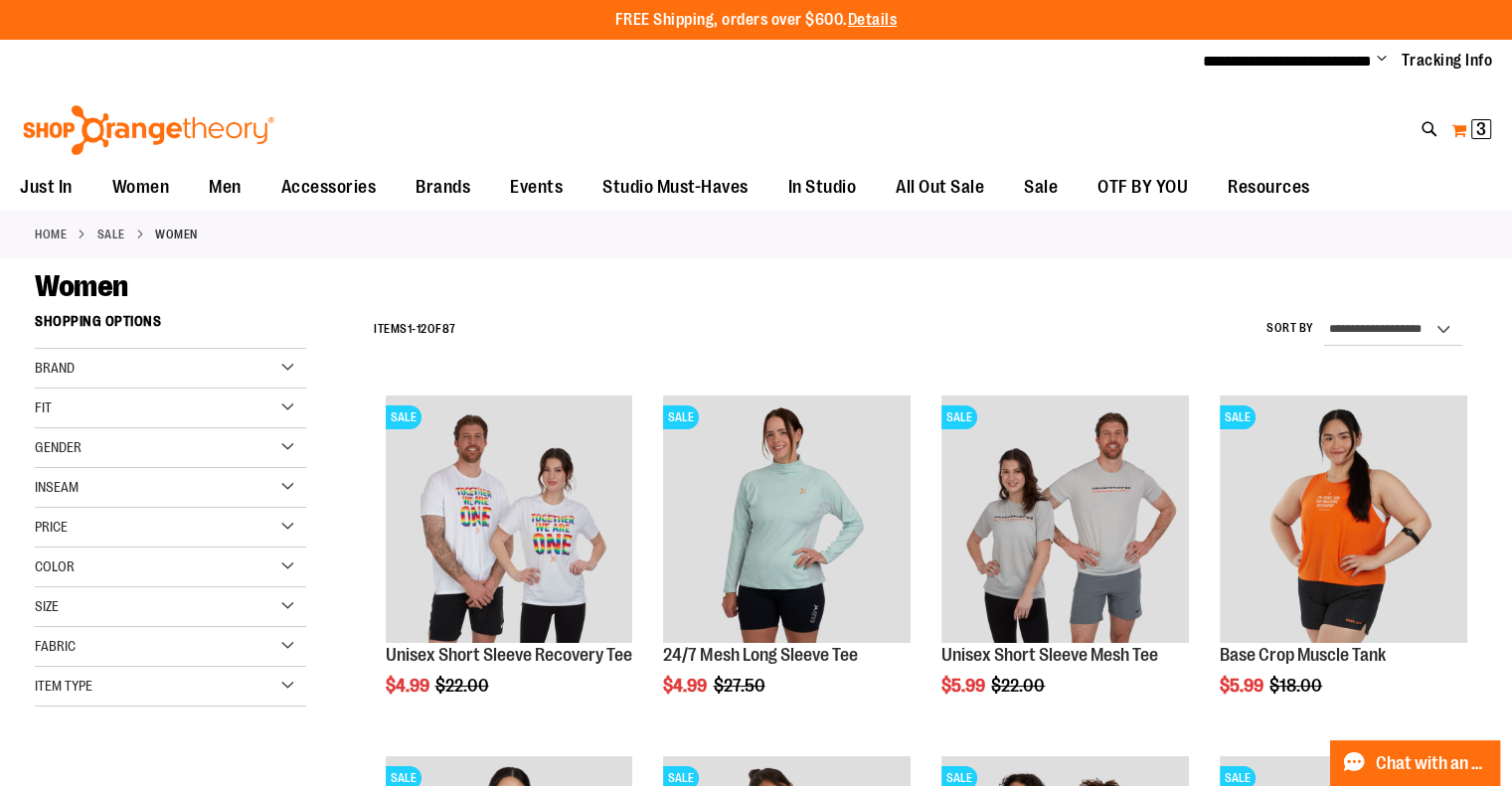 click on "My Cart
3
3
items" at bounding box center [1471, 130] 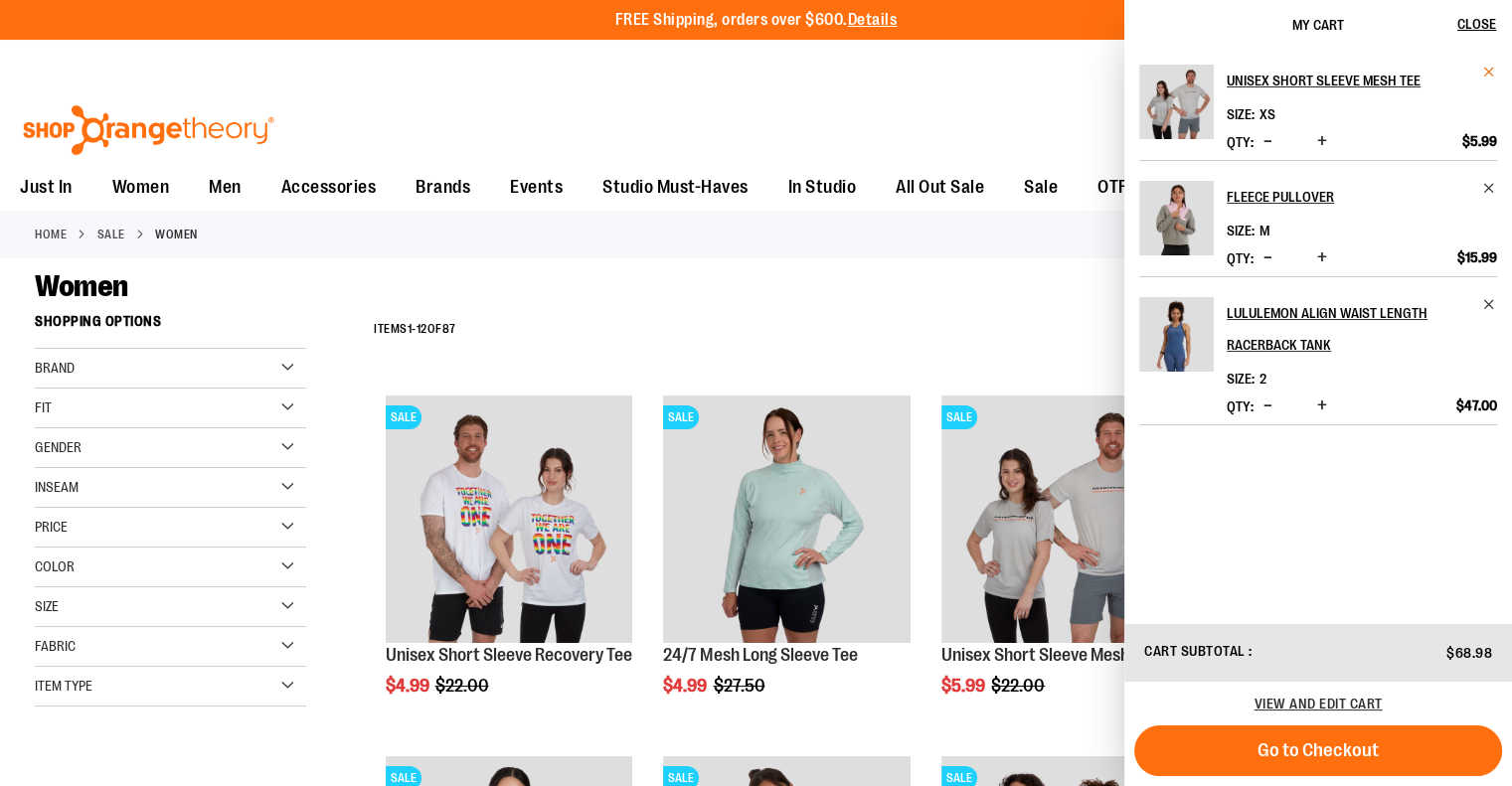 click at bounding box center [1489, 72] 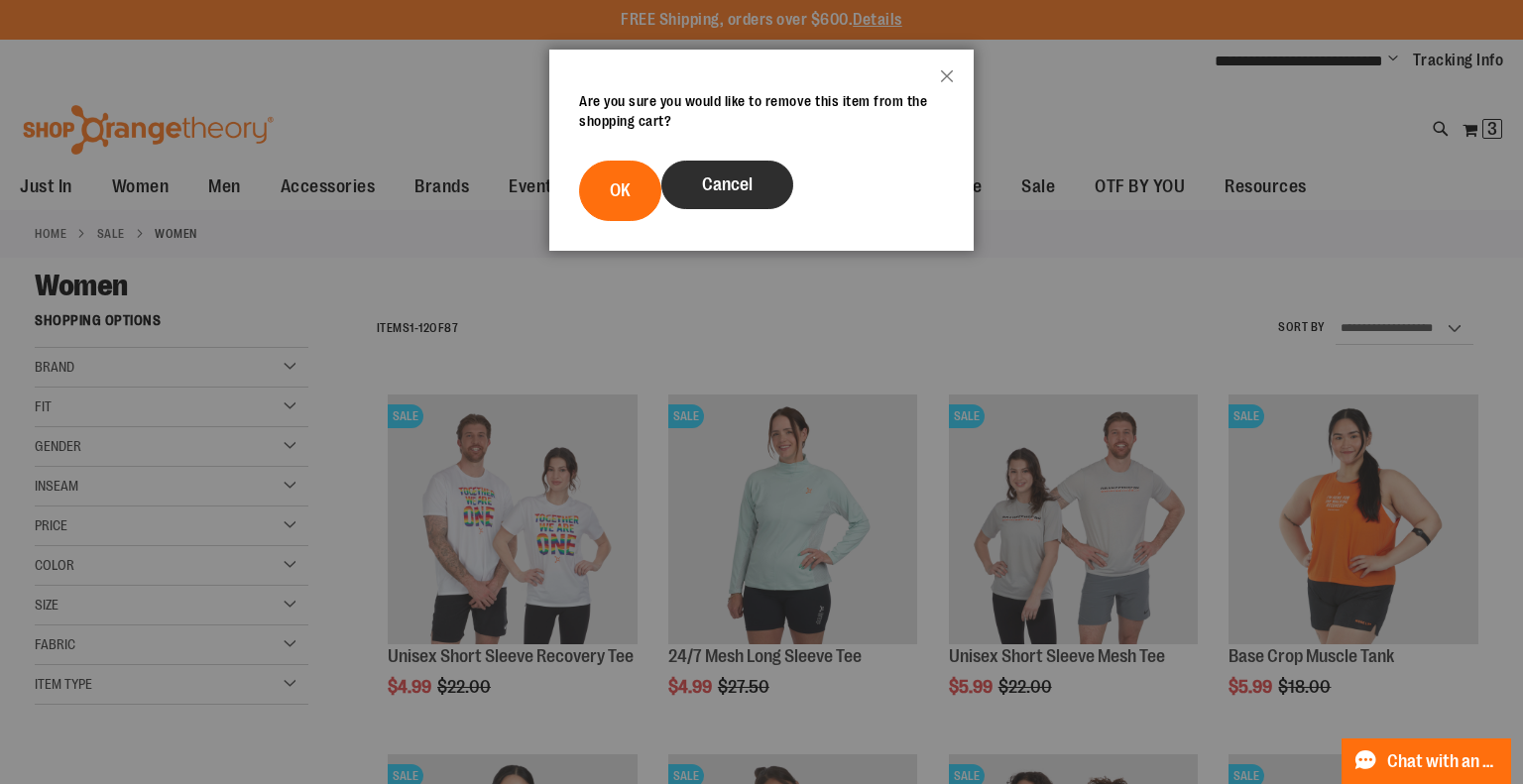 click on "Cancel" at bounding box center [727, 184] 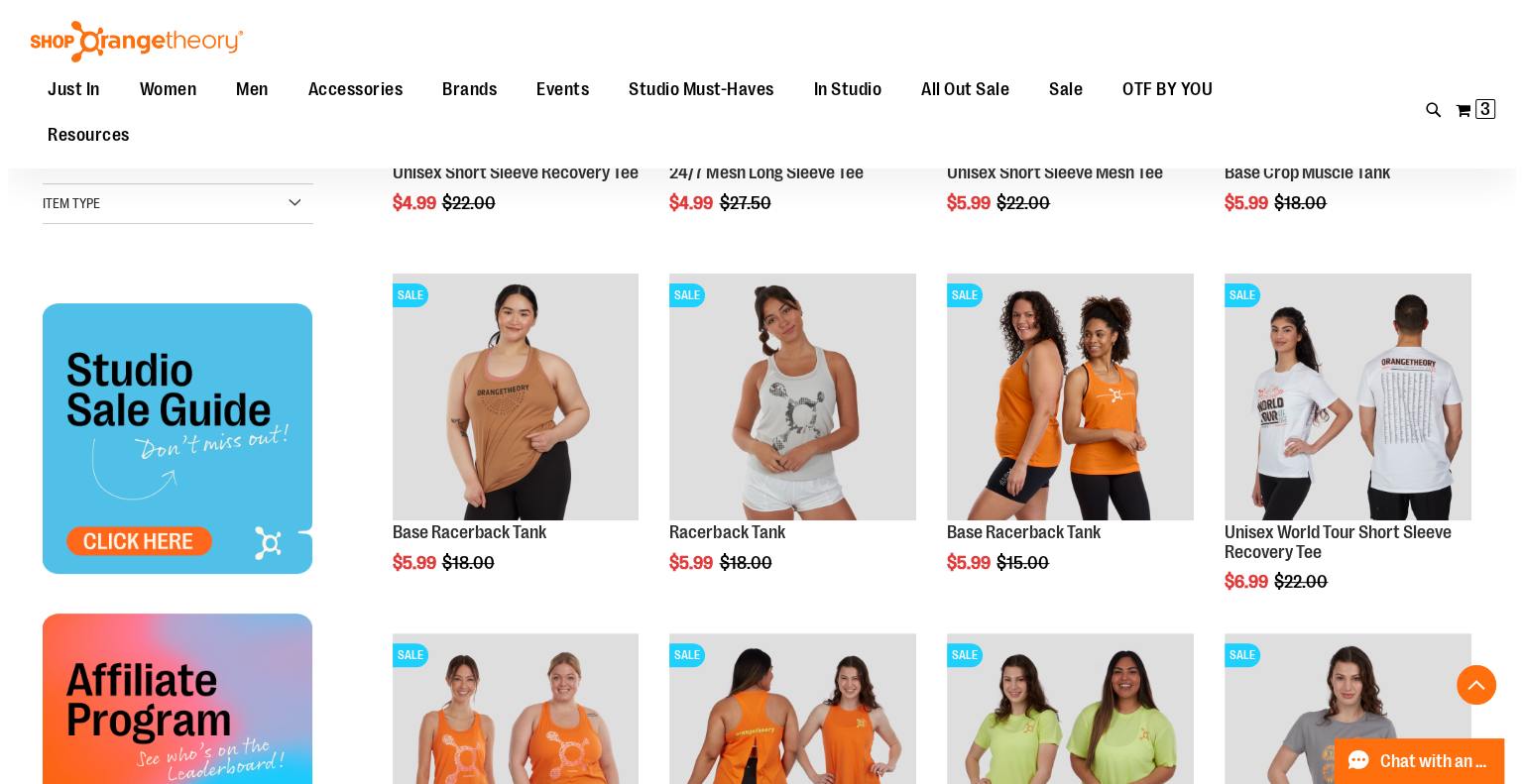 scroll, scrollTop: 480, scrollLeft: 0, axis: vertical 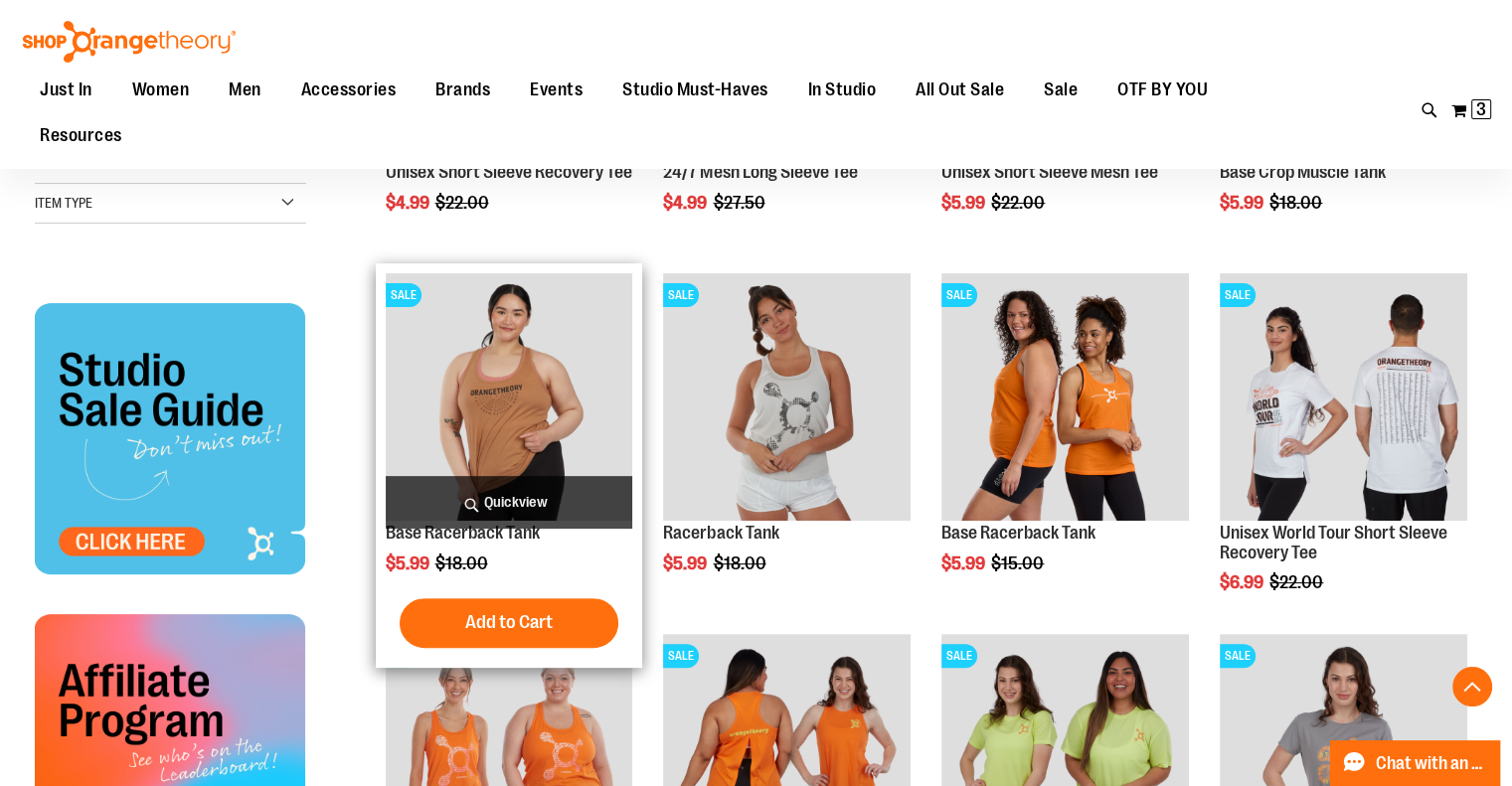 click on "Quickview" at bounding box center [509, 502] 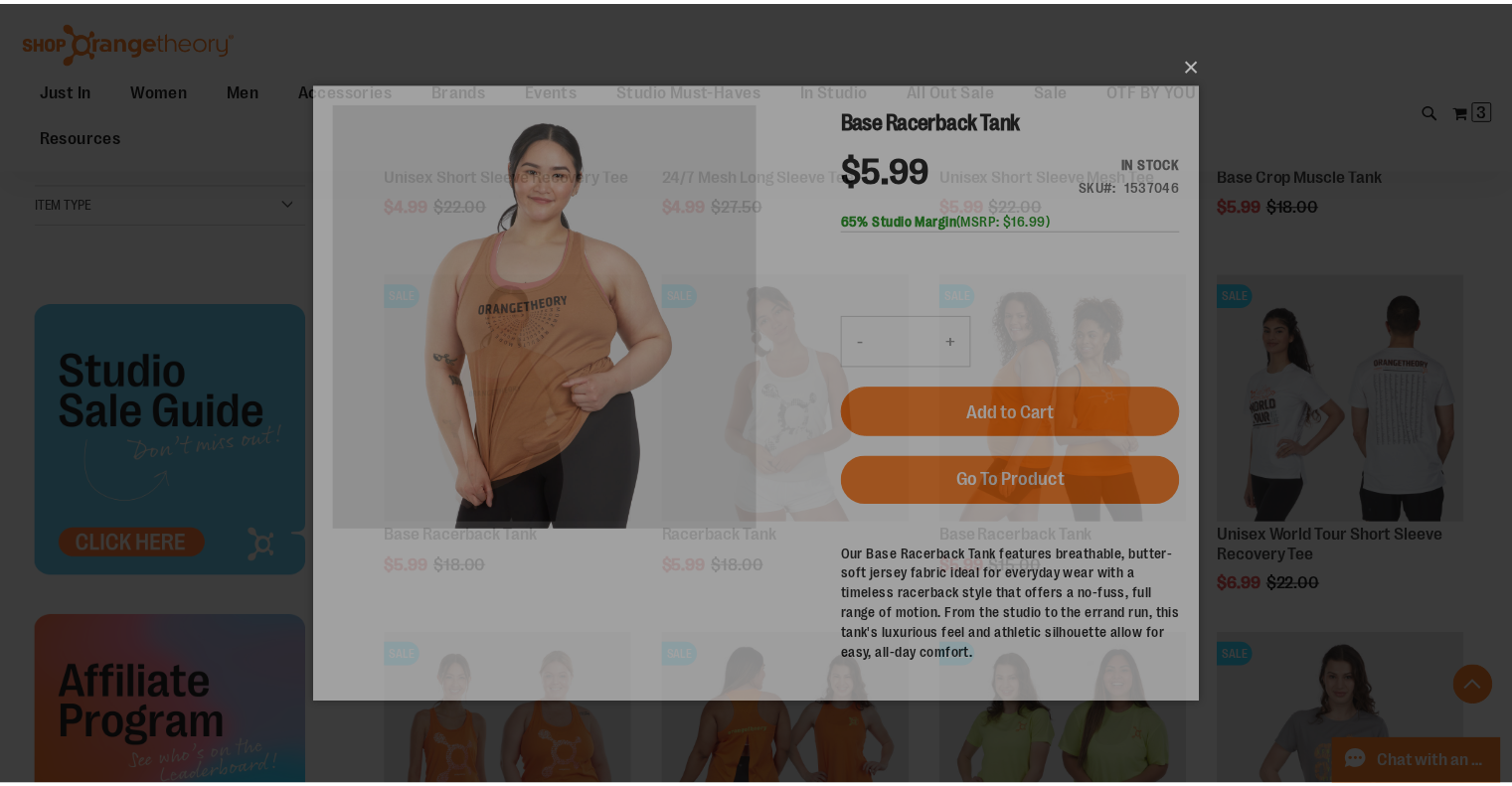 scroll, scrollTop: 0, scrollLeft: 0, axis: both 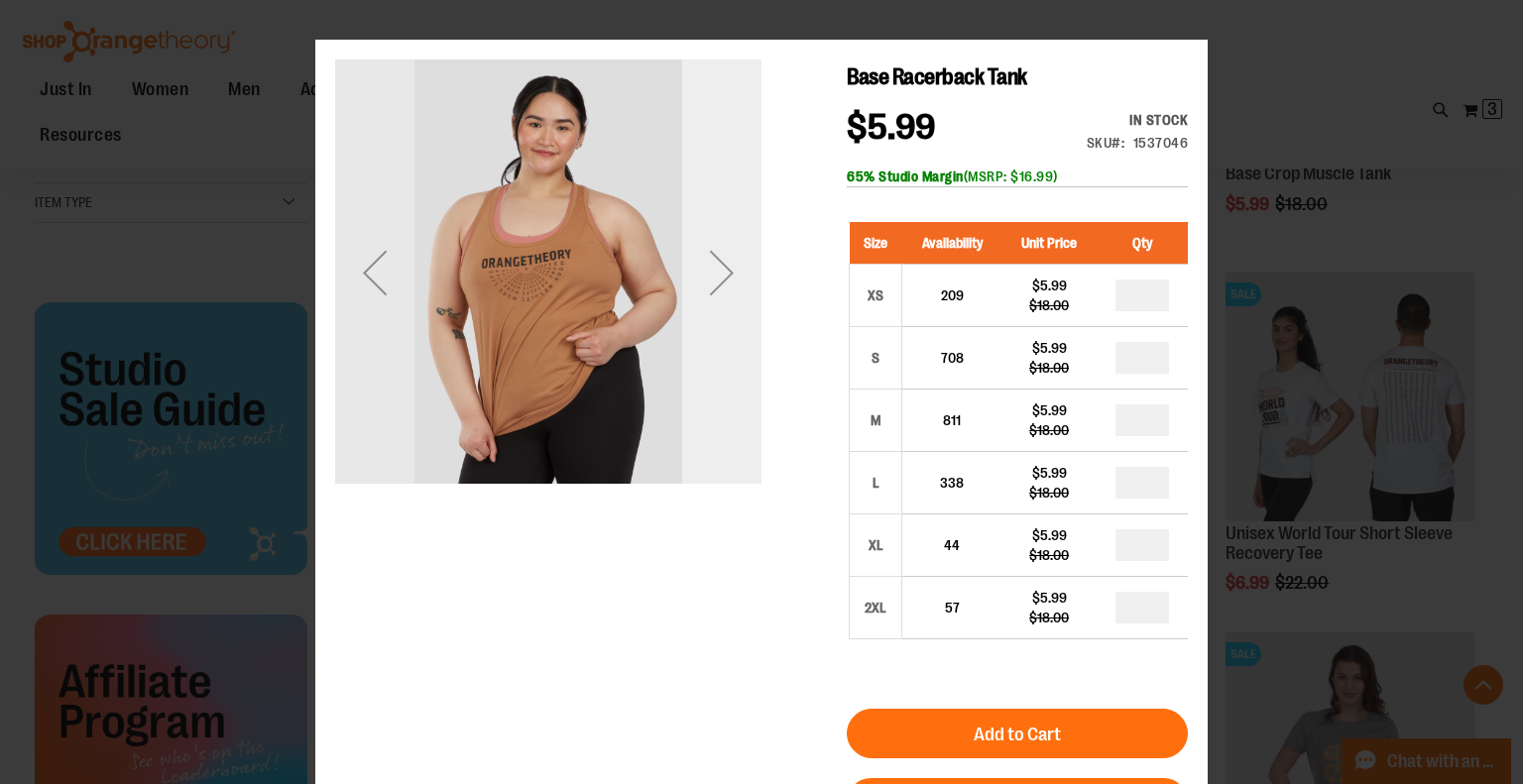 click at bounding box center (722, 273) 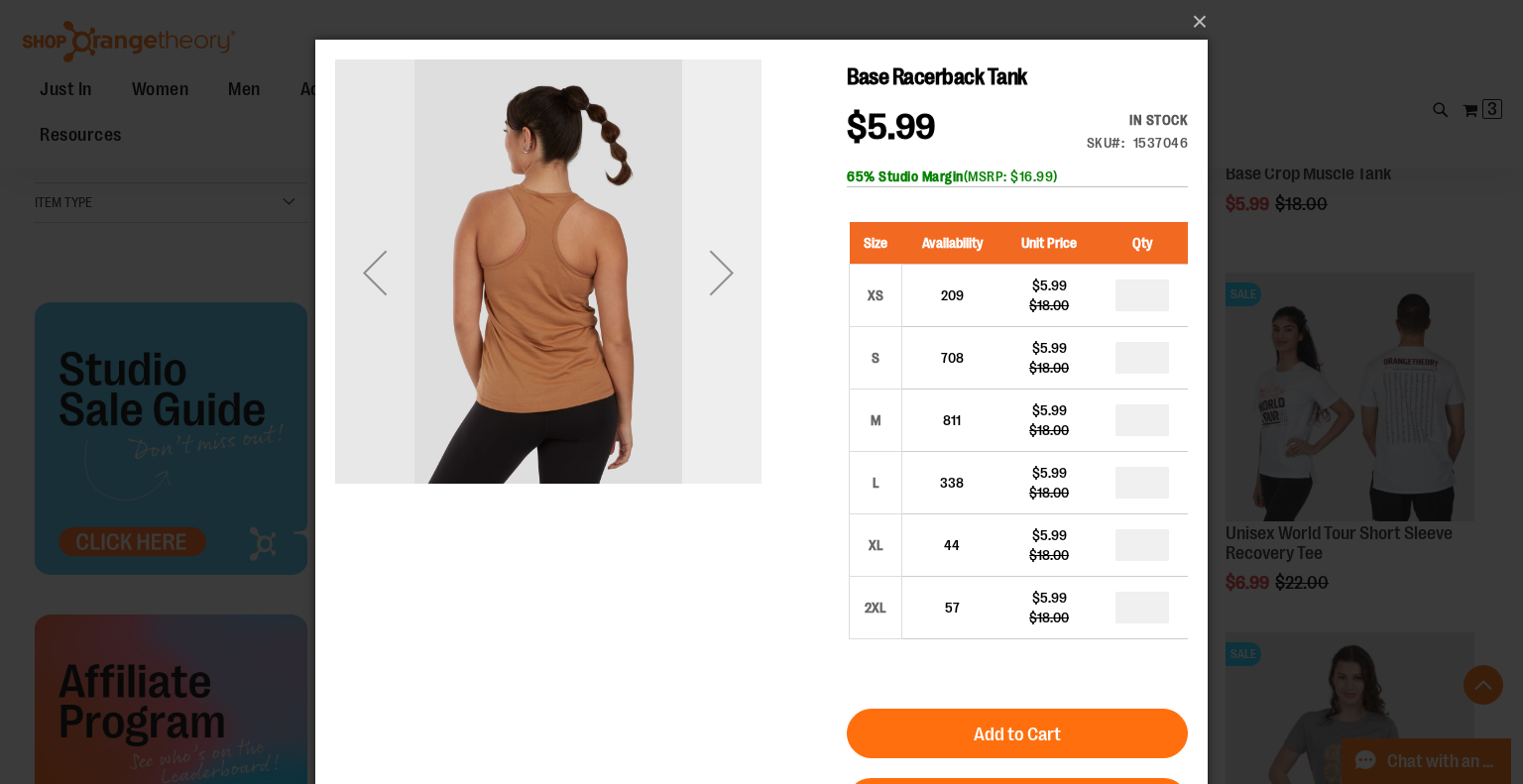 drag, startPoint x: 718, startPoint y: 312, endPoint x: 711, endPoint y: 284, distance: 28.86174 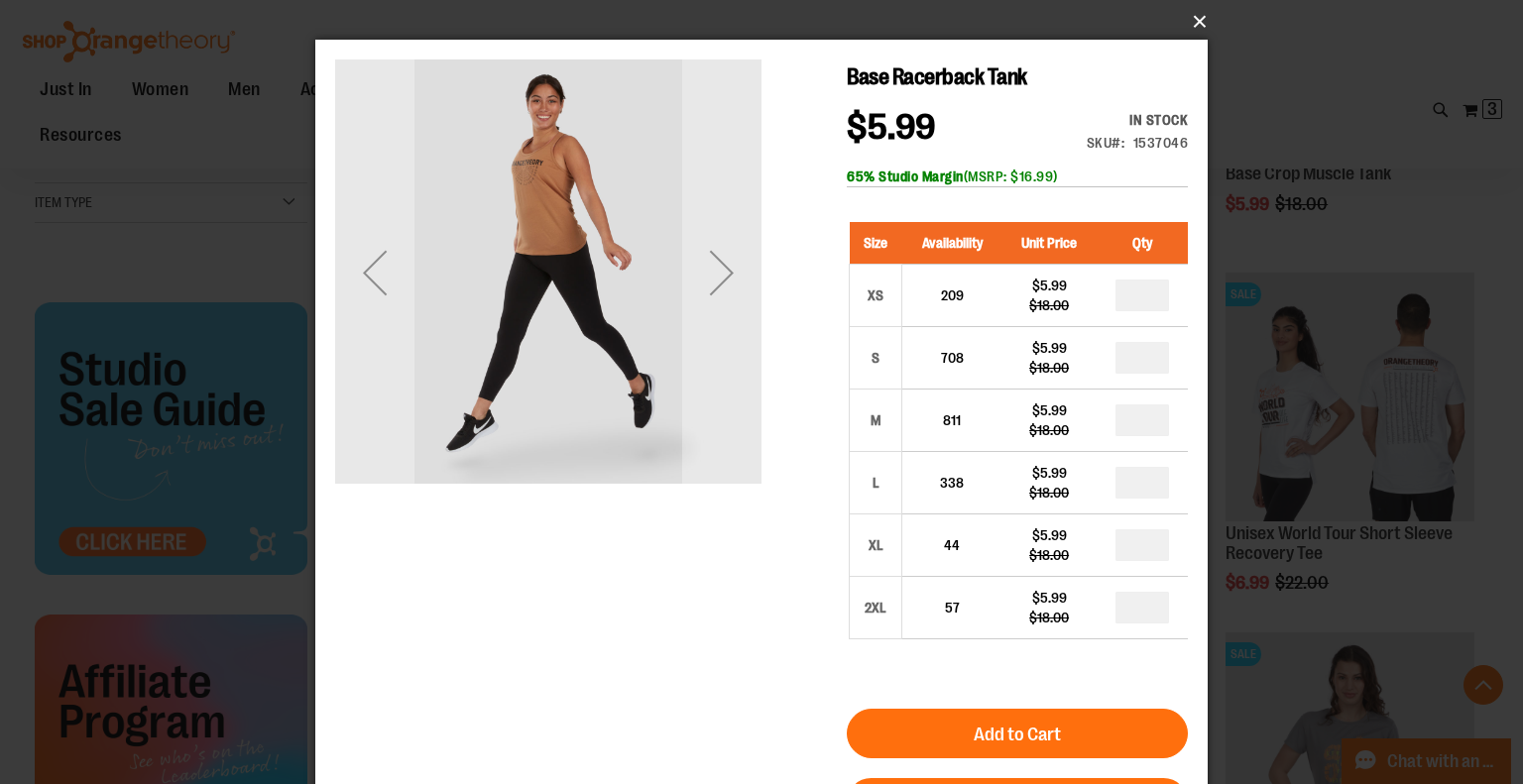 drag, startPoint x: 396, startPoint y: 245, endPoint x: 1198, endPoint y: 15, distance: 834.3285 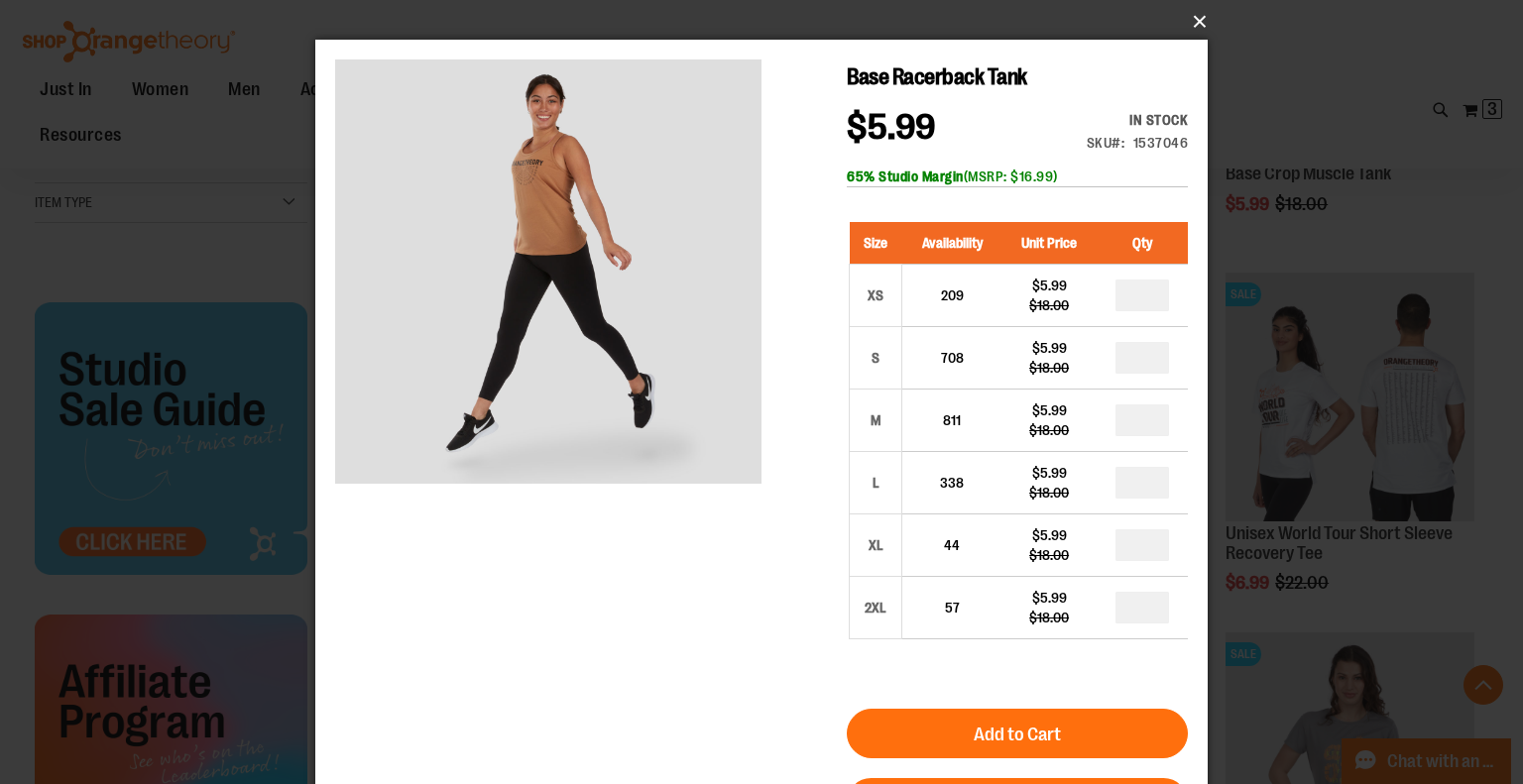 click on "×" at bounding box center [767, 22] 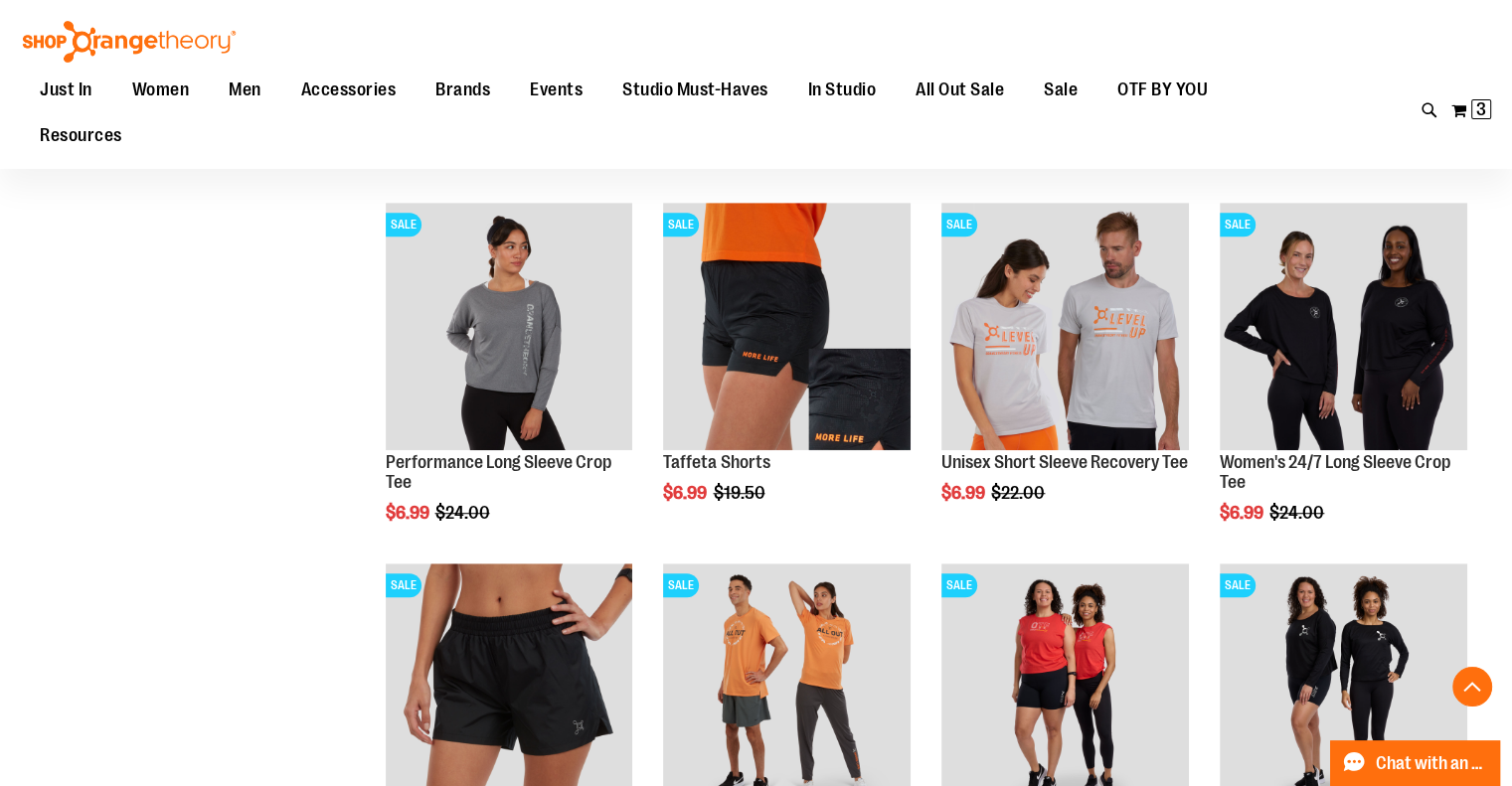 scroll, scrollTop: 1268, scrollLeft: 0, axis: vertical 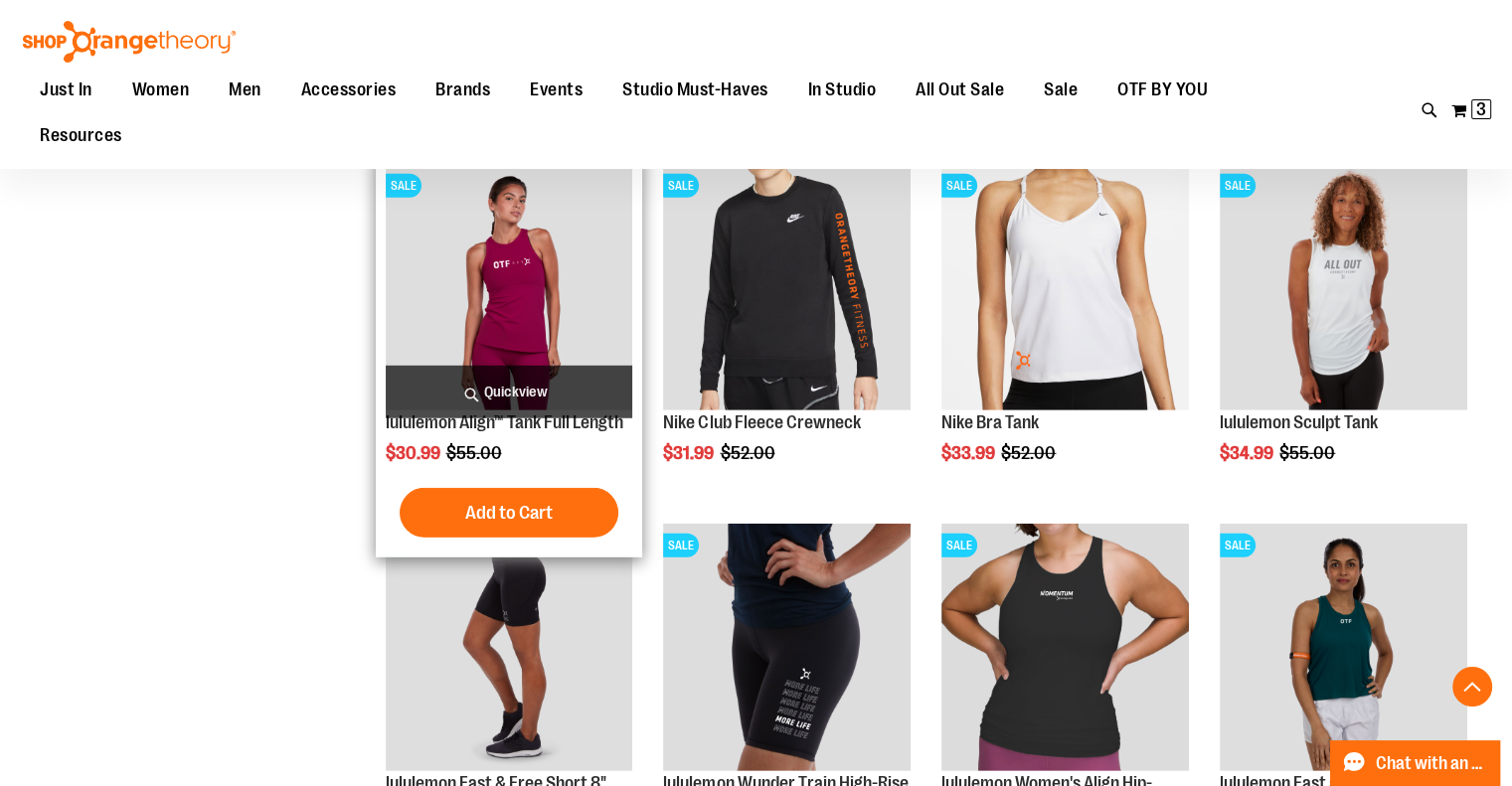 drag, startPoint x: 509, startPoint y: 385, endPoint x: 484, endPoint y: 381, distance: 25.317978 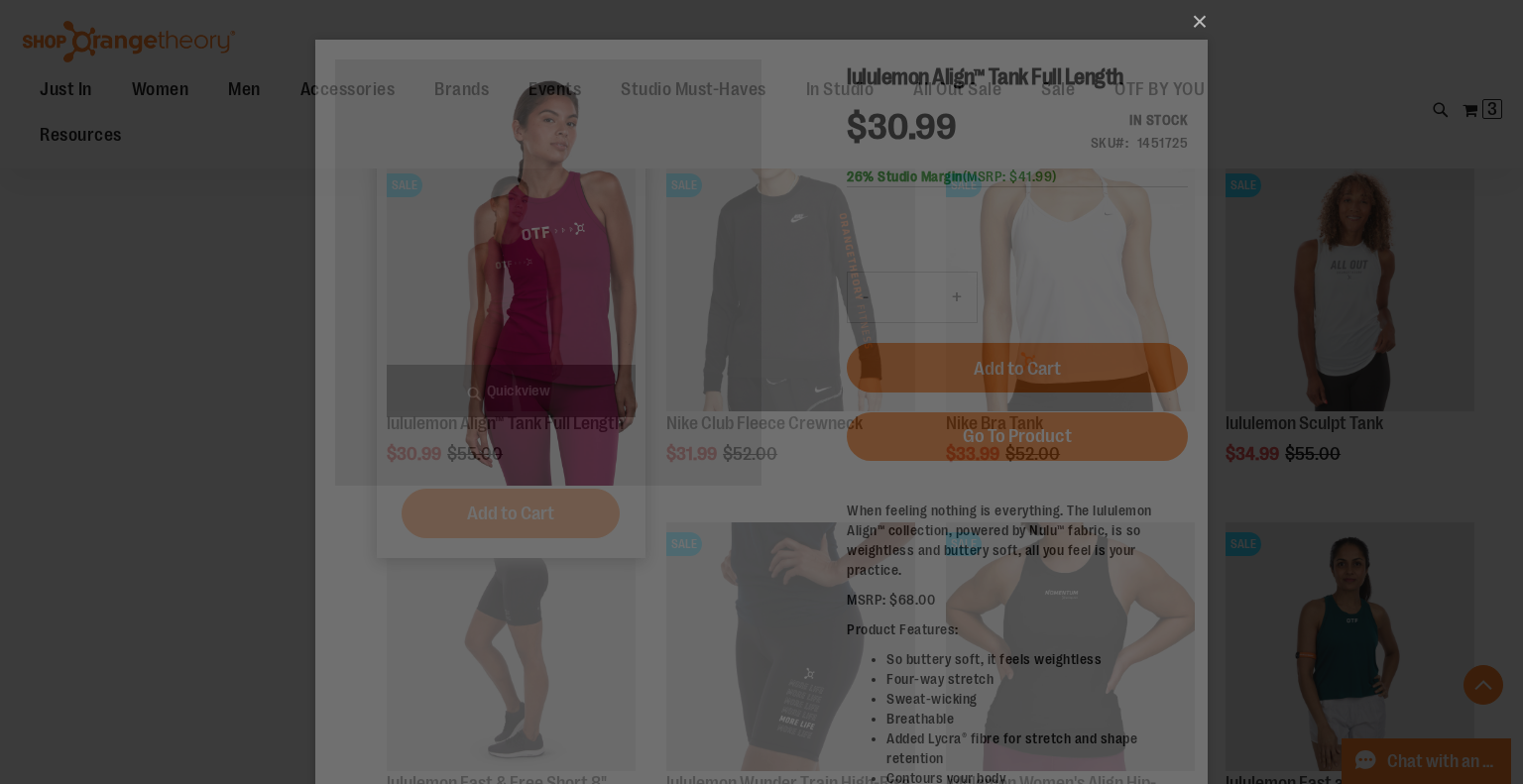 scroll, scrollTop: 0, scrollLeft: 0, axis: both 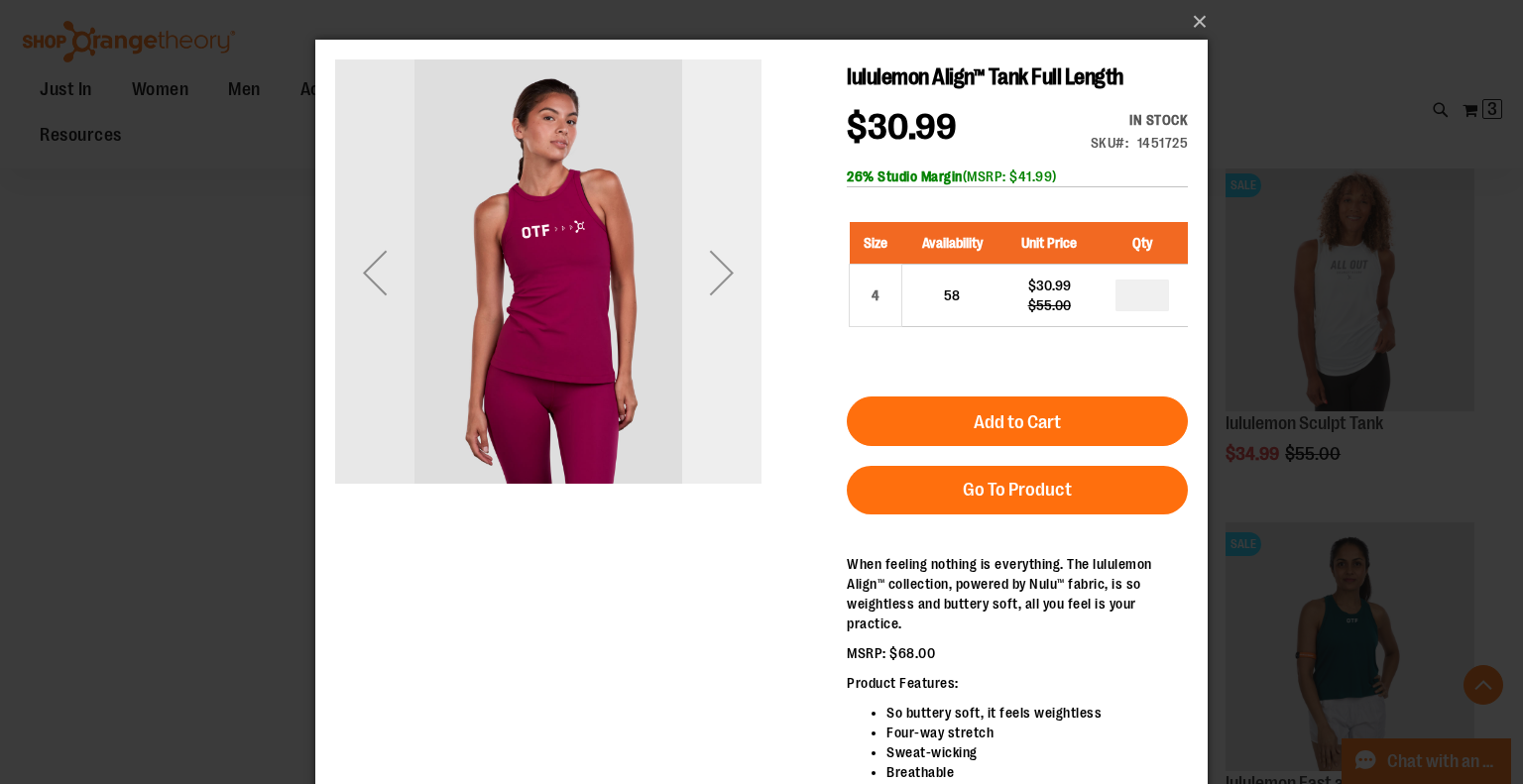 click at bounding box center [722, 273] 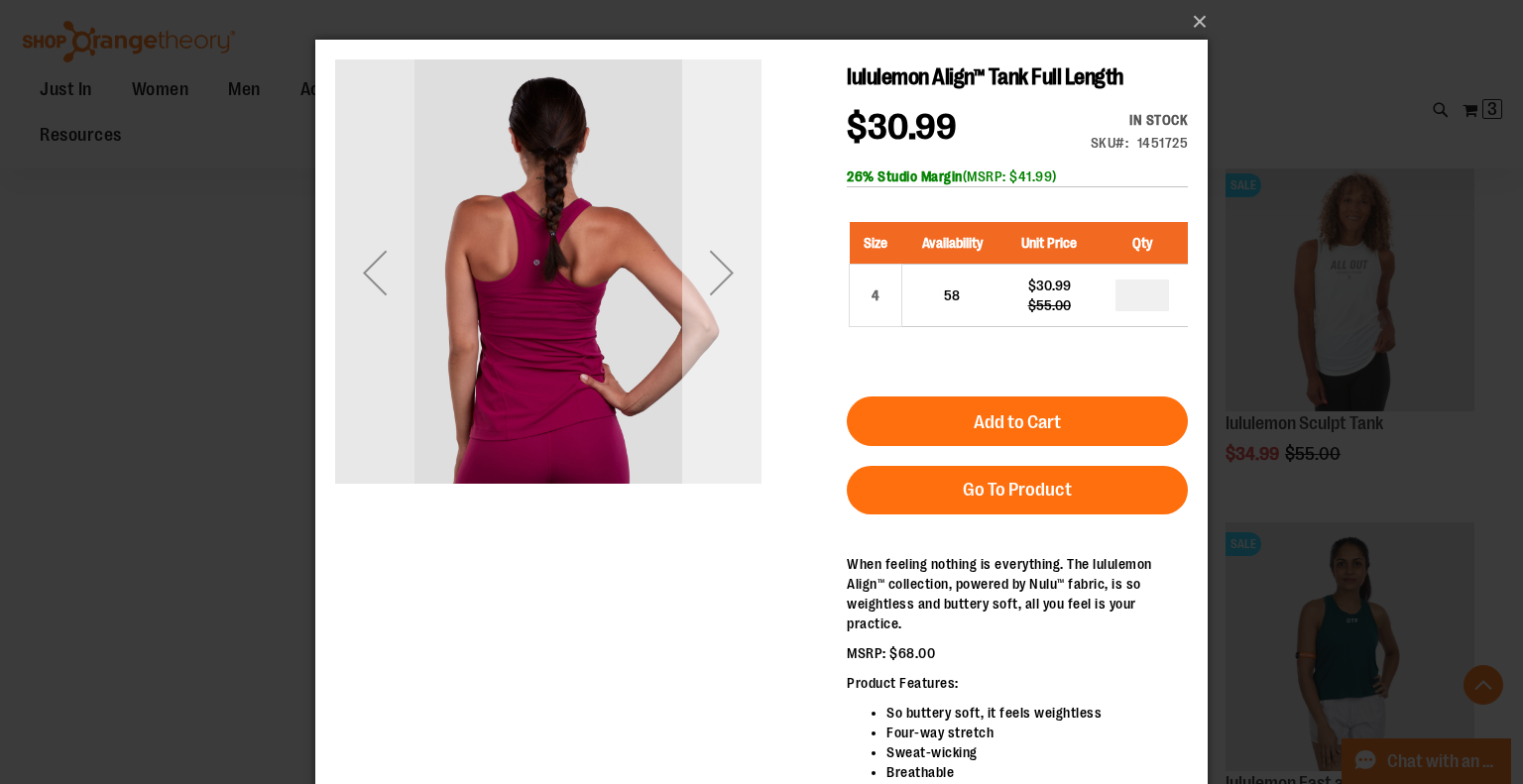 drag, startPoint x: 735, startPoint y: 269, endPoint x: 720, endPoint y: 265, distance: 15.524175 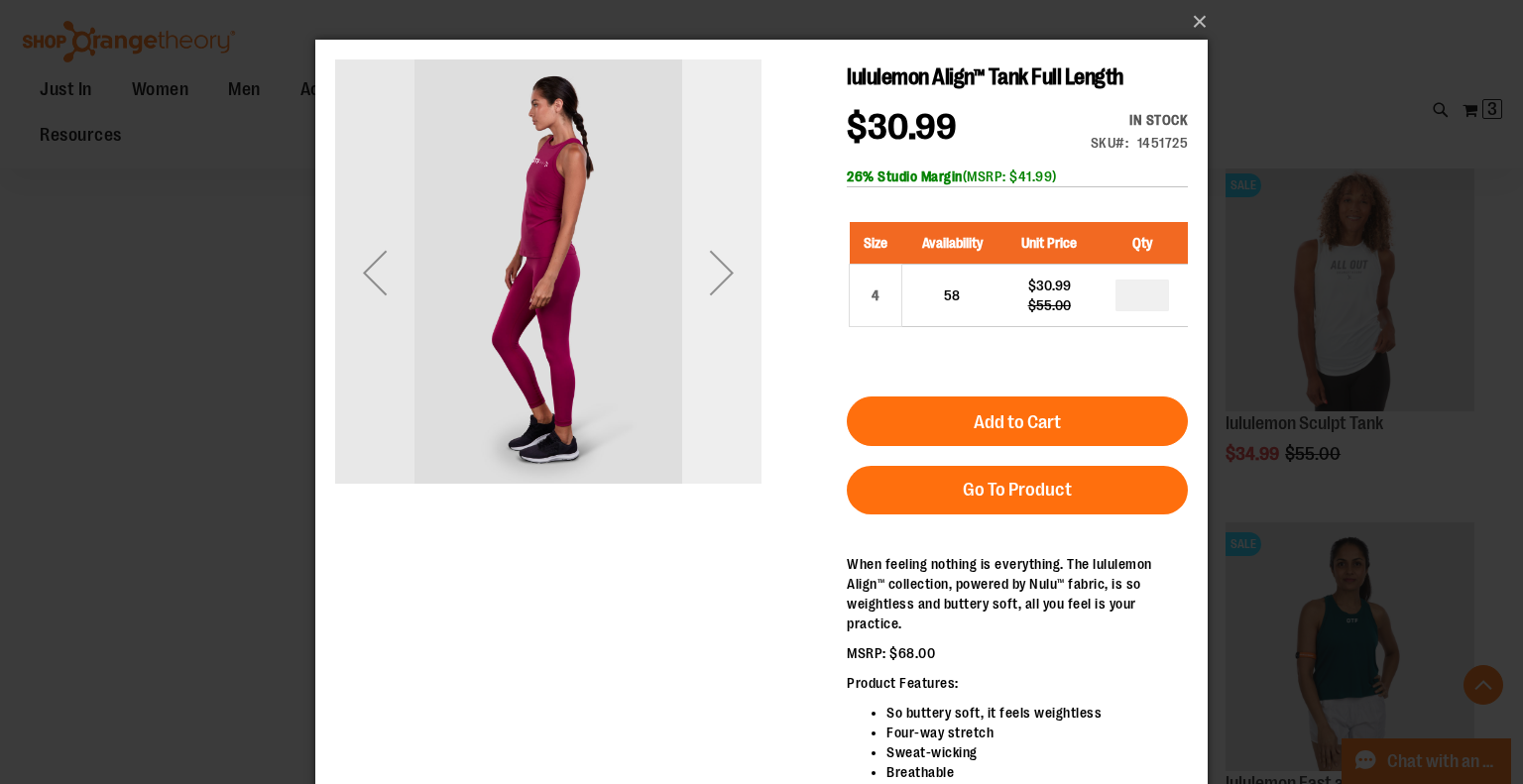 click at bounding box center [722, 273] 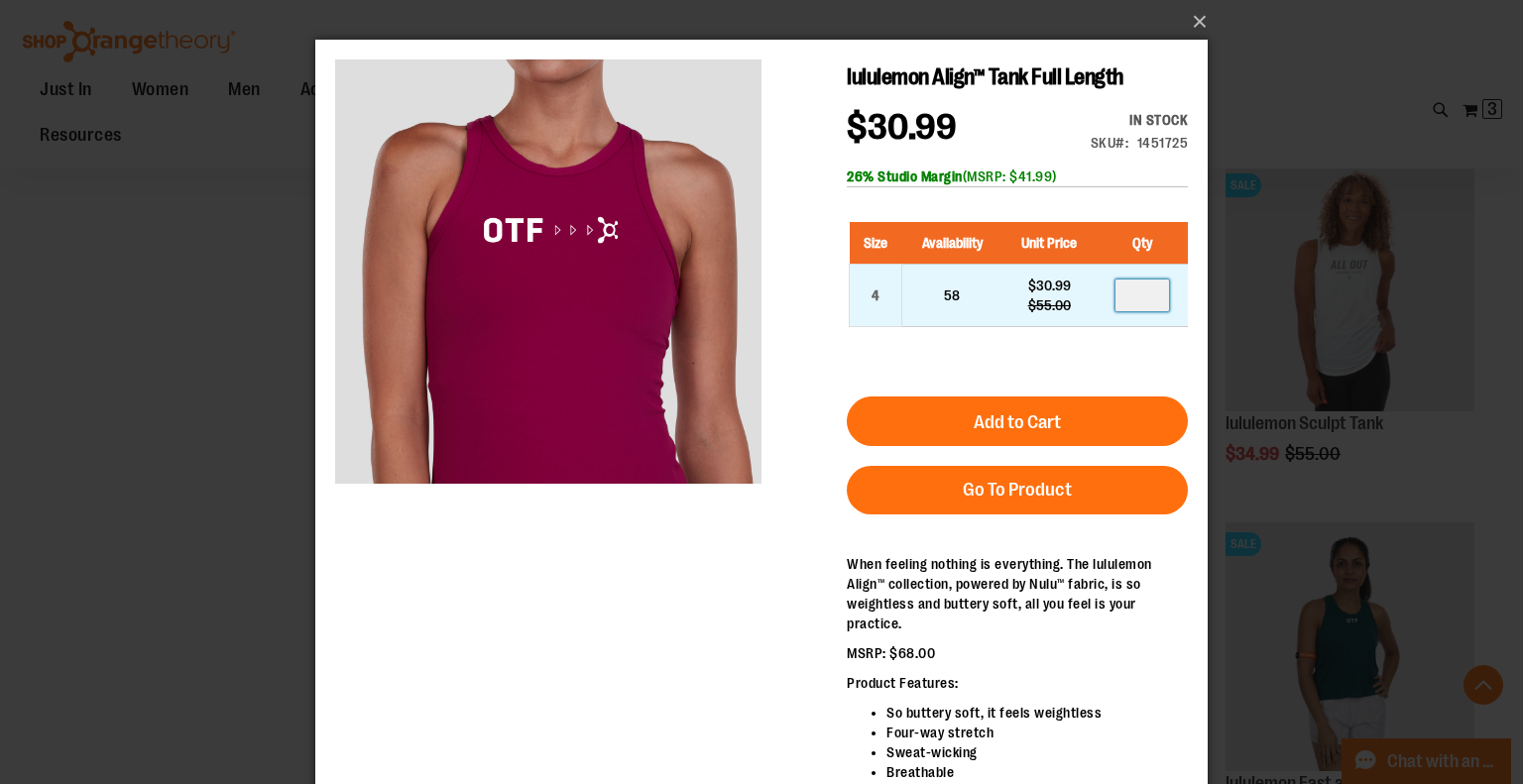 click at bounding box center (1142, 295) 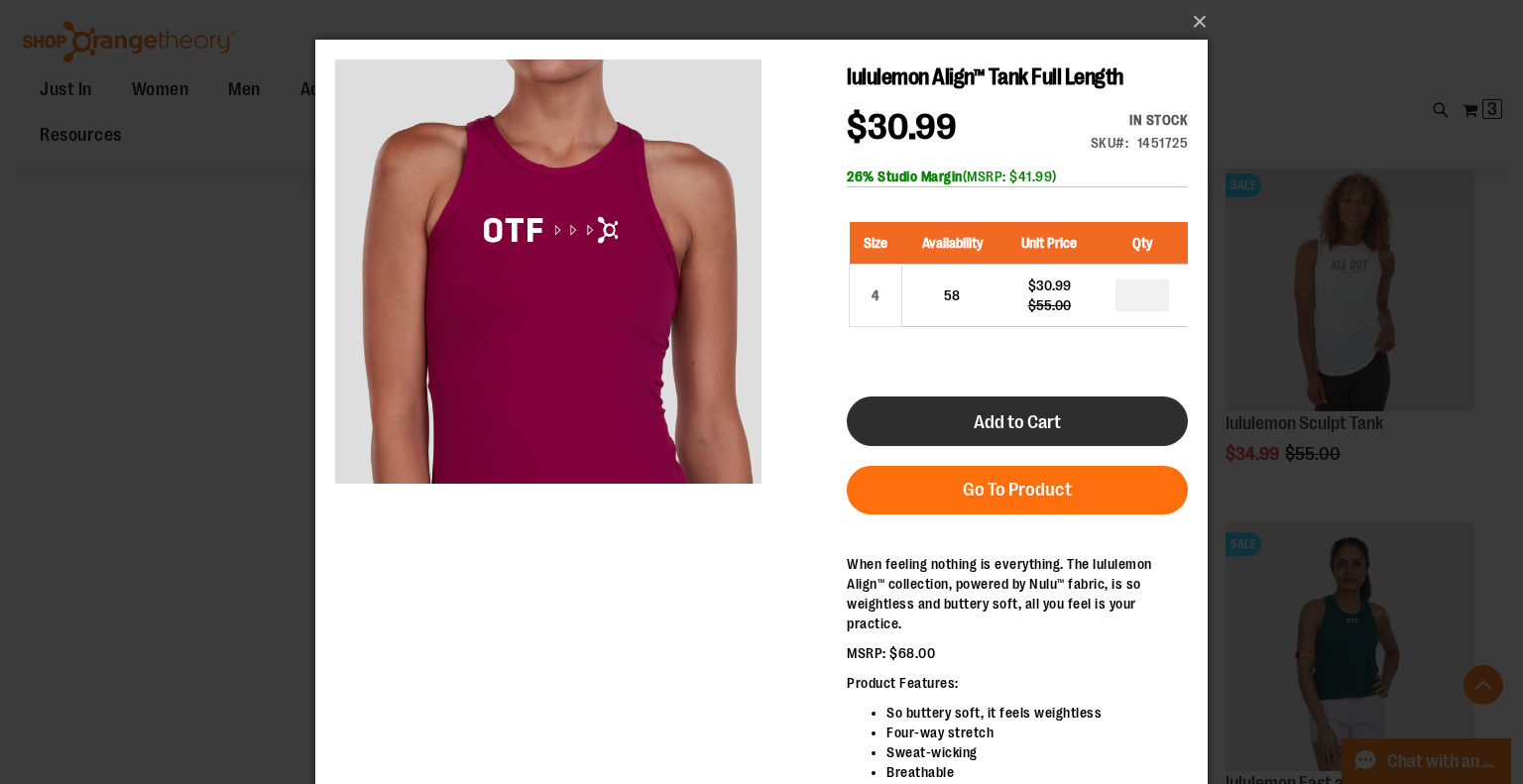 click on "Add to Cart" at bounding box center [1017, 422] 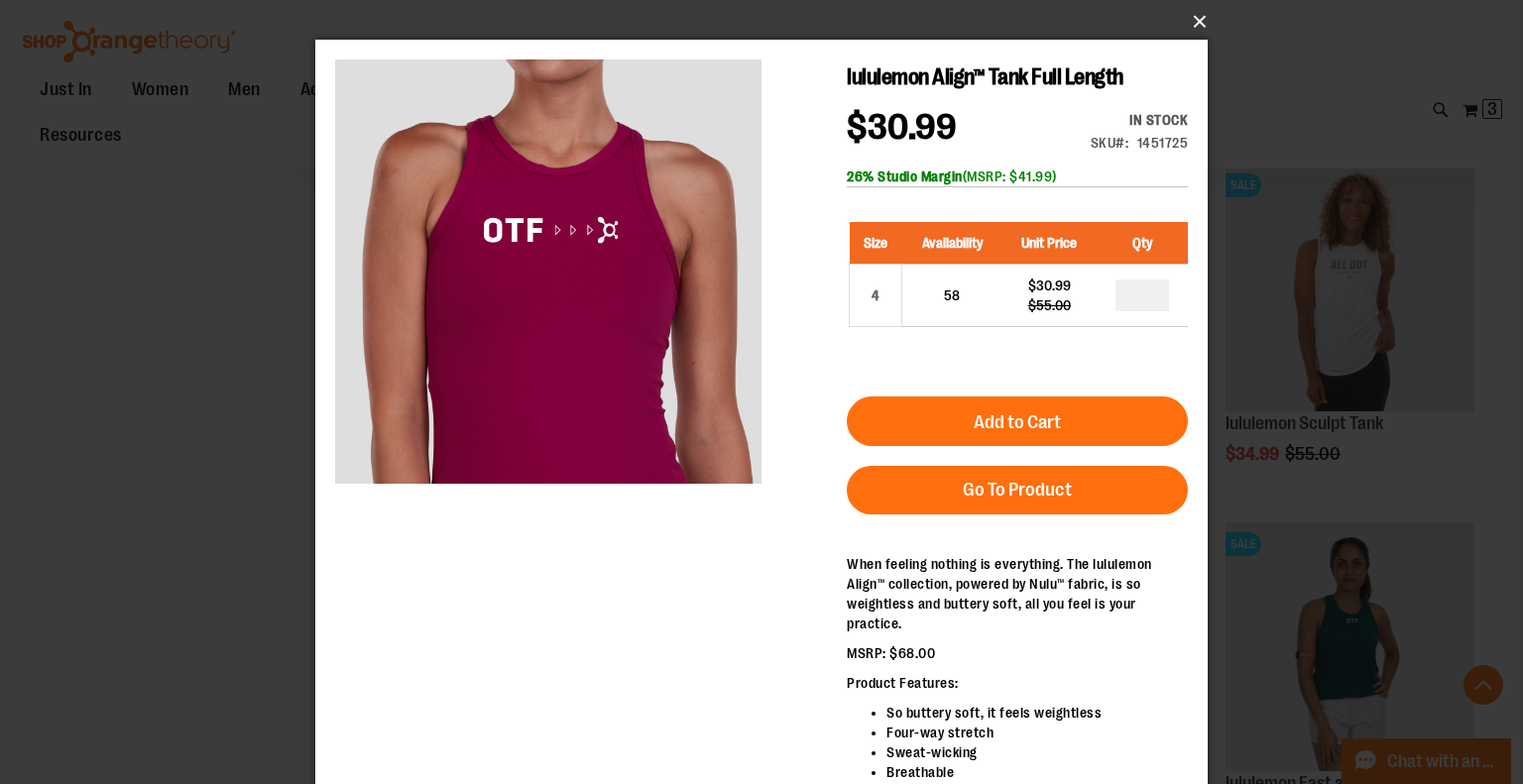 click on "×" at bounding box center (767, 22) 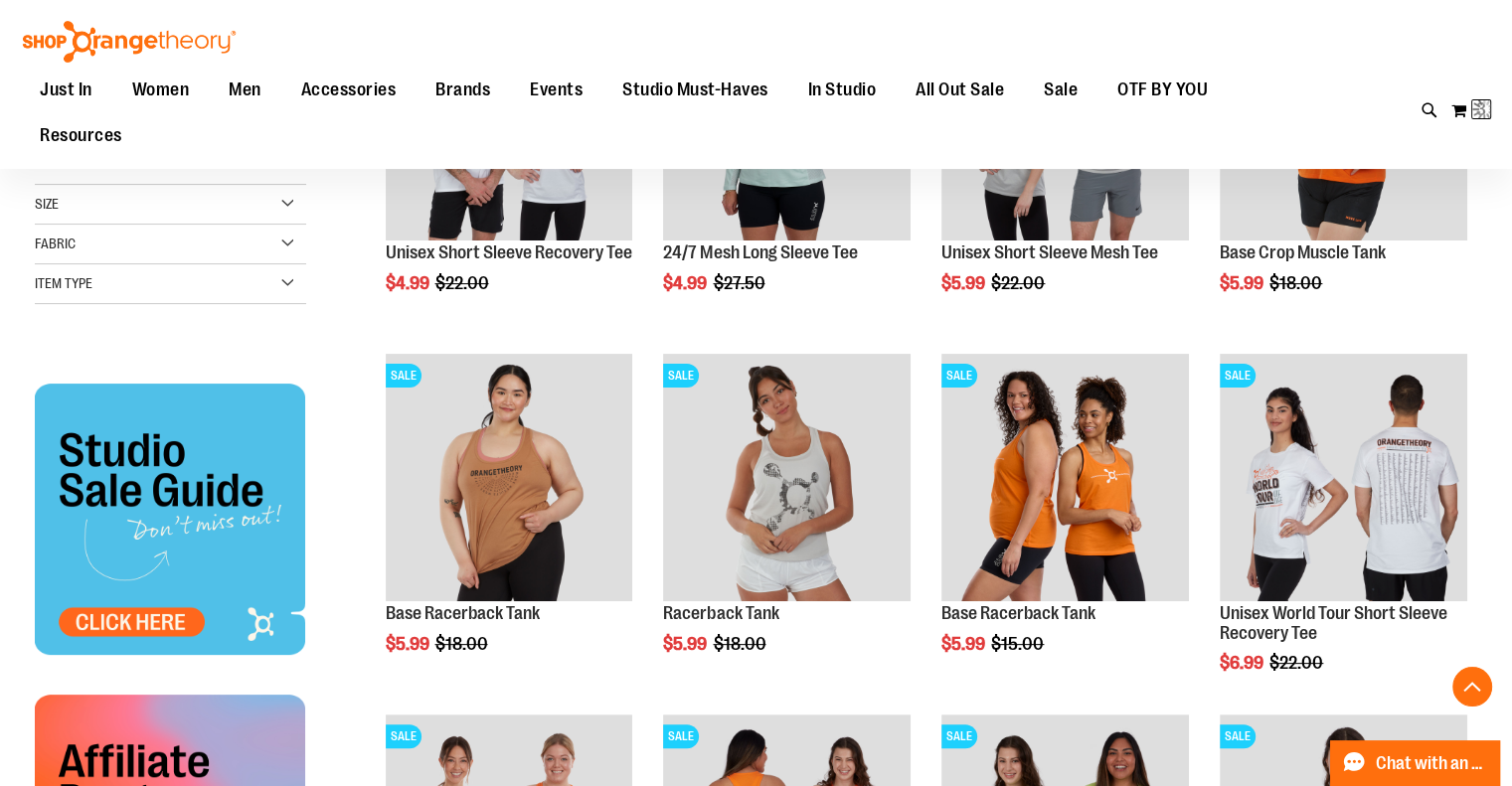 scroll, scrollTop: 28, scrollLeft: 0, axis: vertical 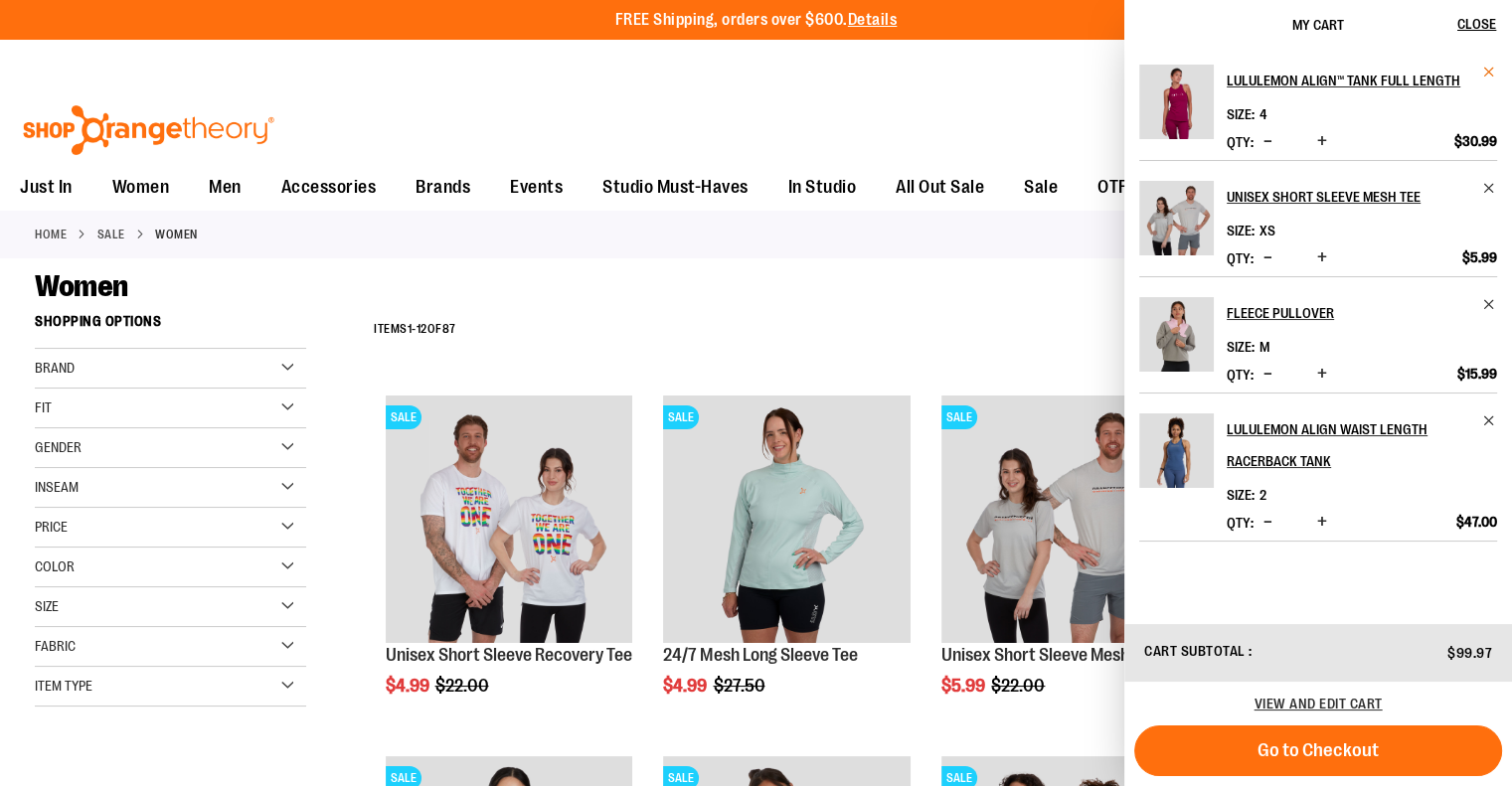 click at bounding box center [1489, 72] 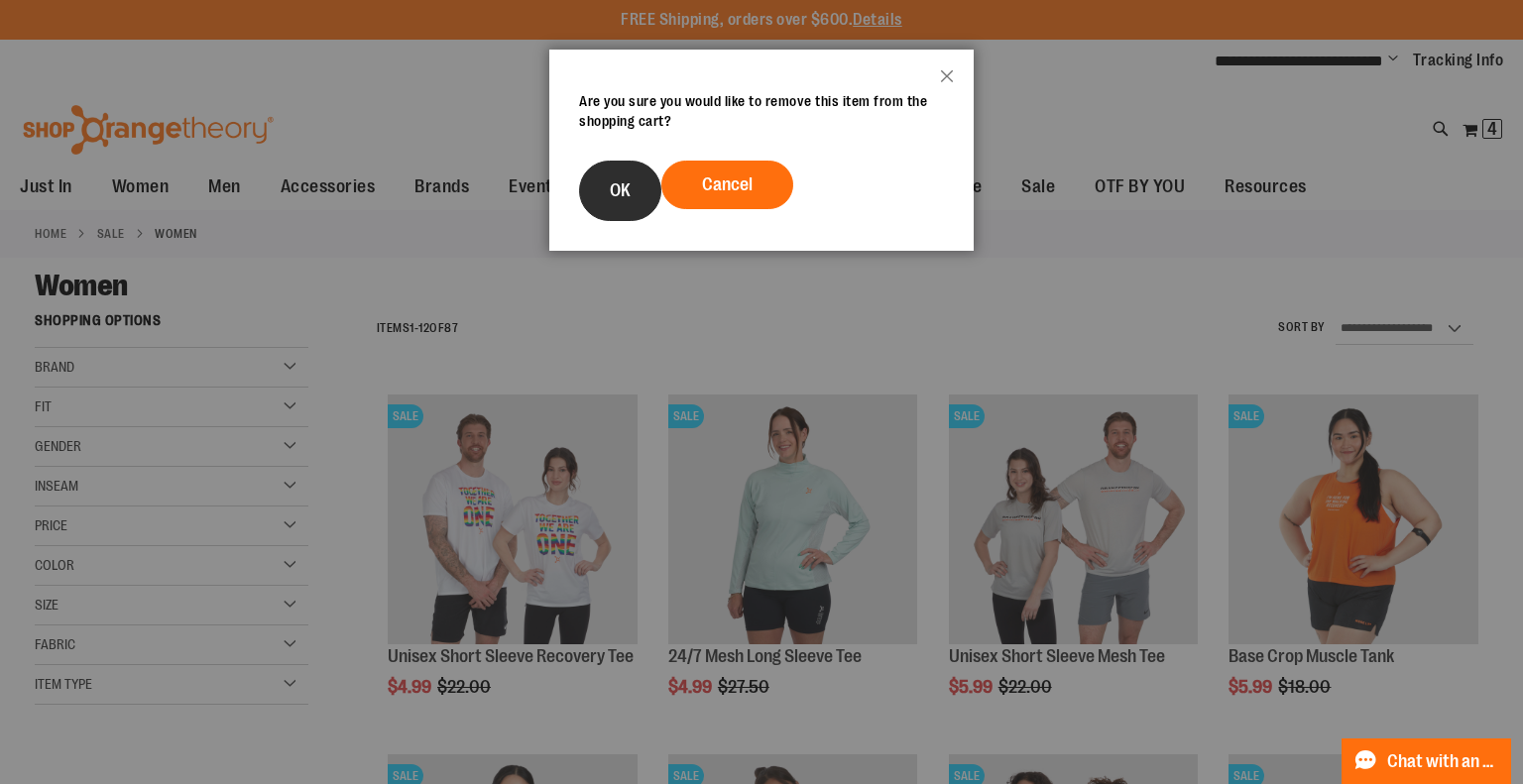 click on "OK" at bounding box center [620, 190] 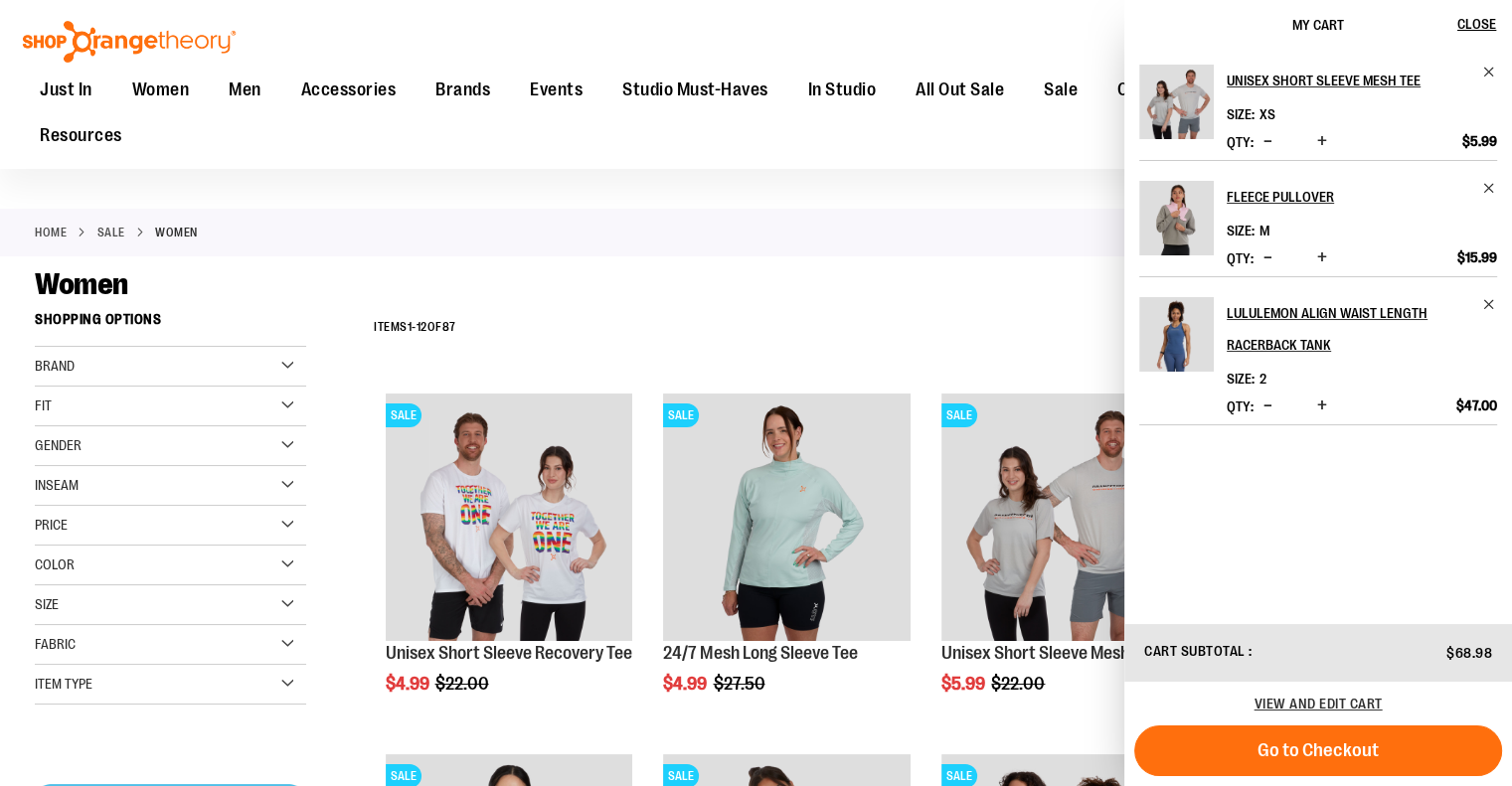 scroll, scrollTop: 365, scrollLeft: 0, axis: vertical 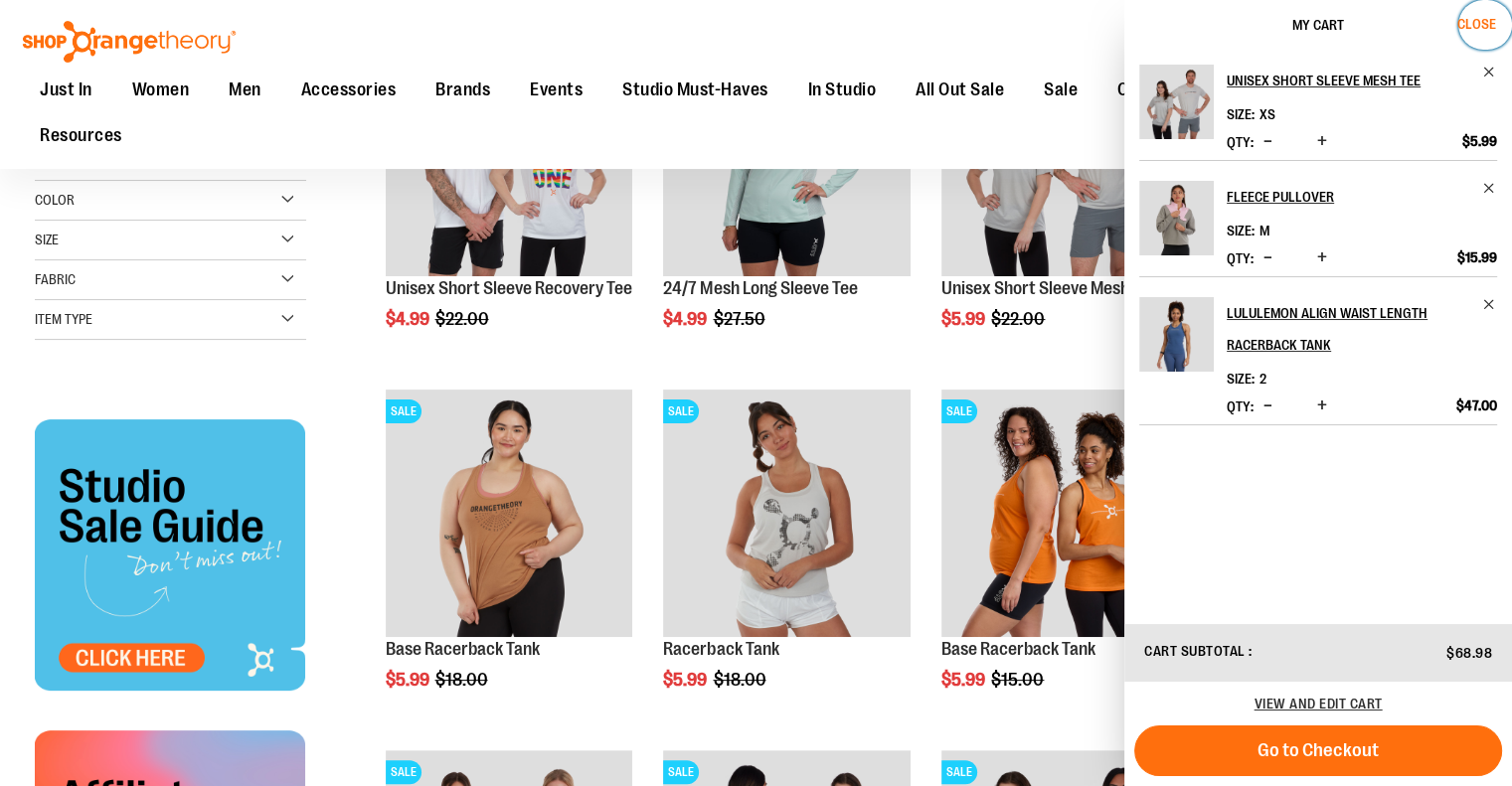click on "Close" at bounding box center [1476, 24] 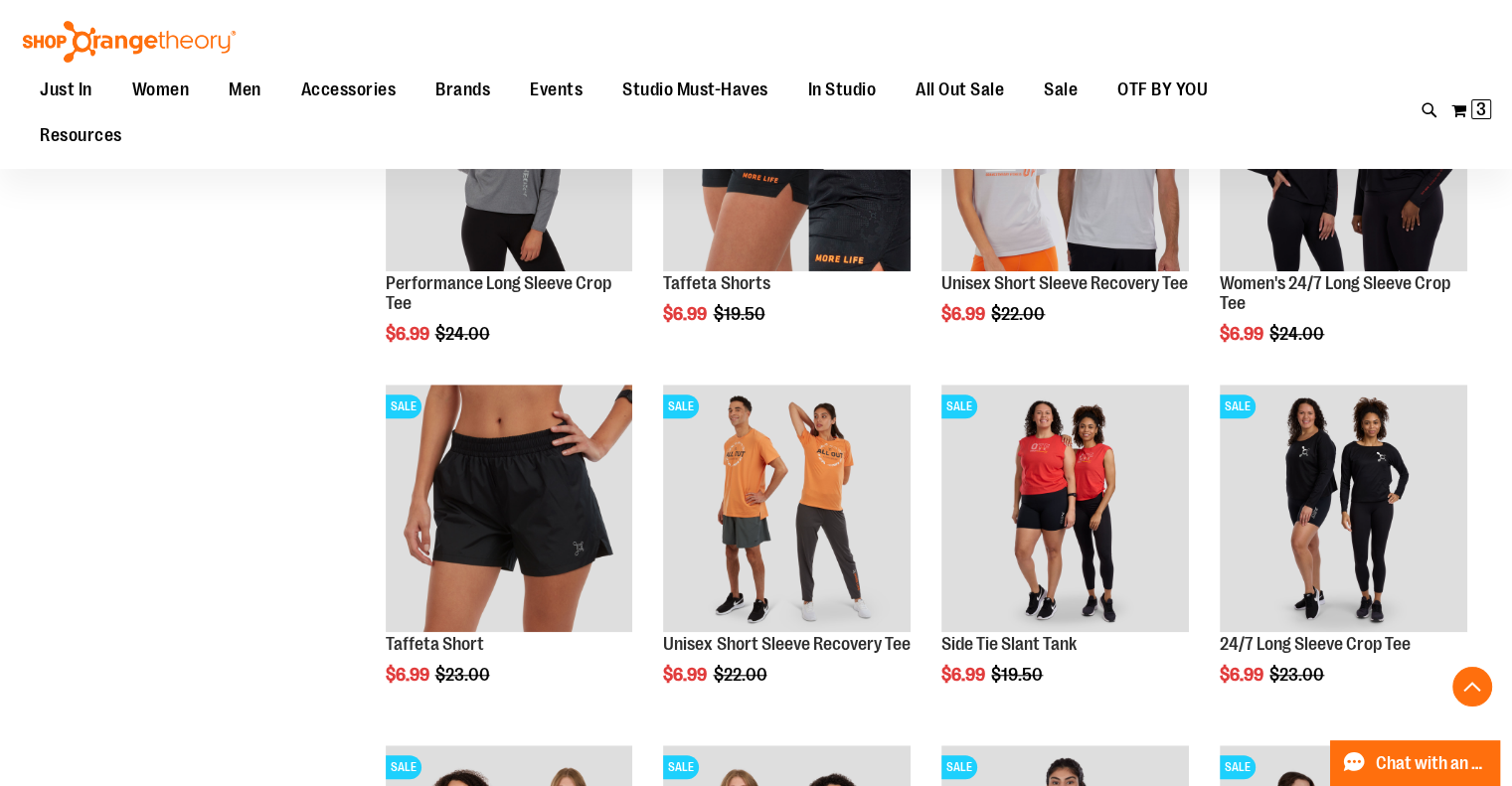 scroll, scrollTop: 1641, scrollLeft: 0, axis: vertical 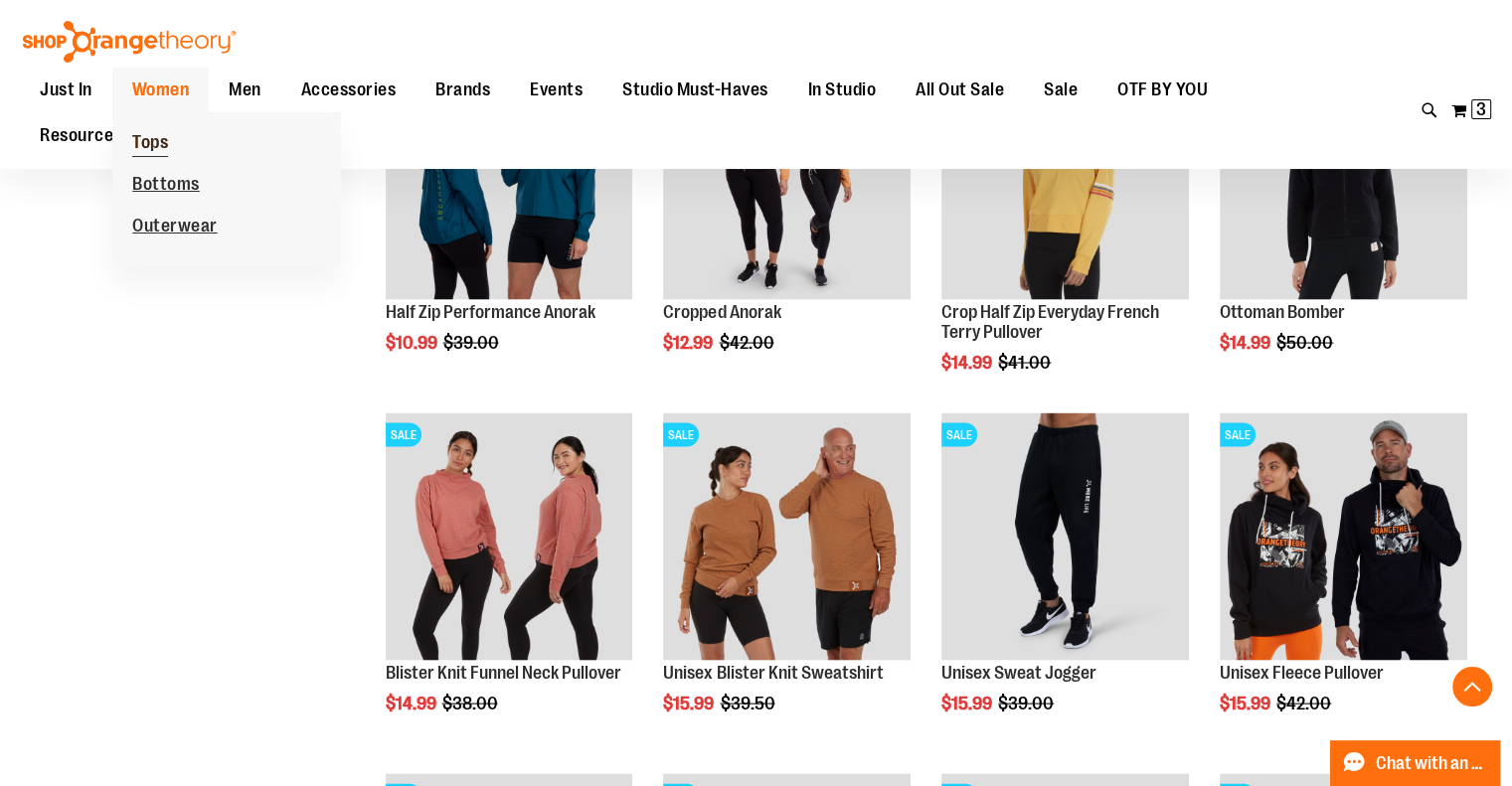 click on "Tops" at bounding box center [150, 144] 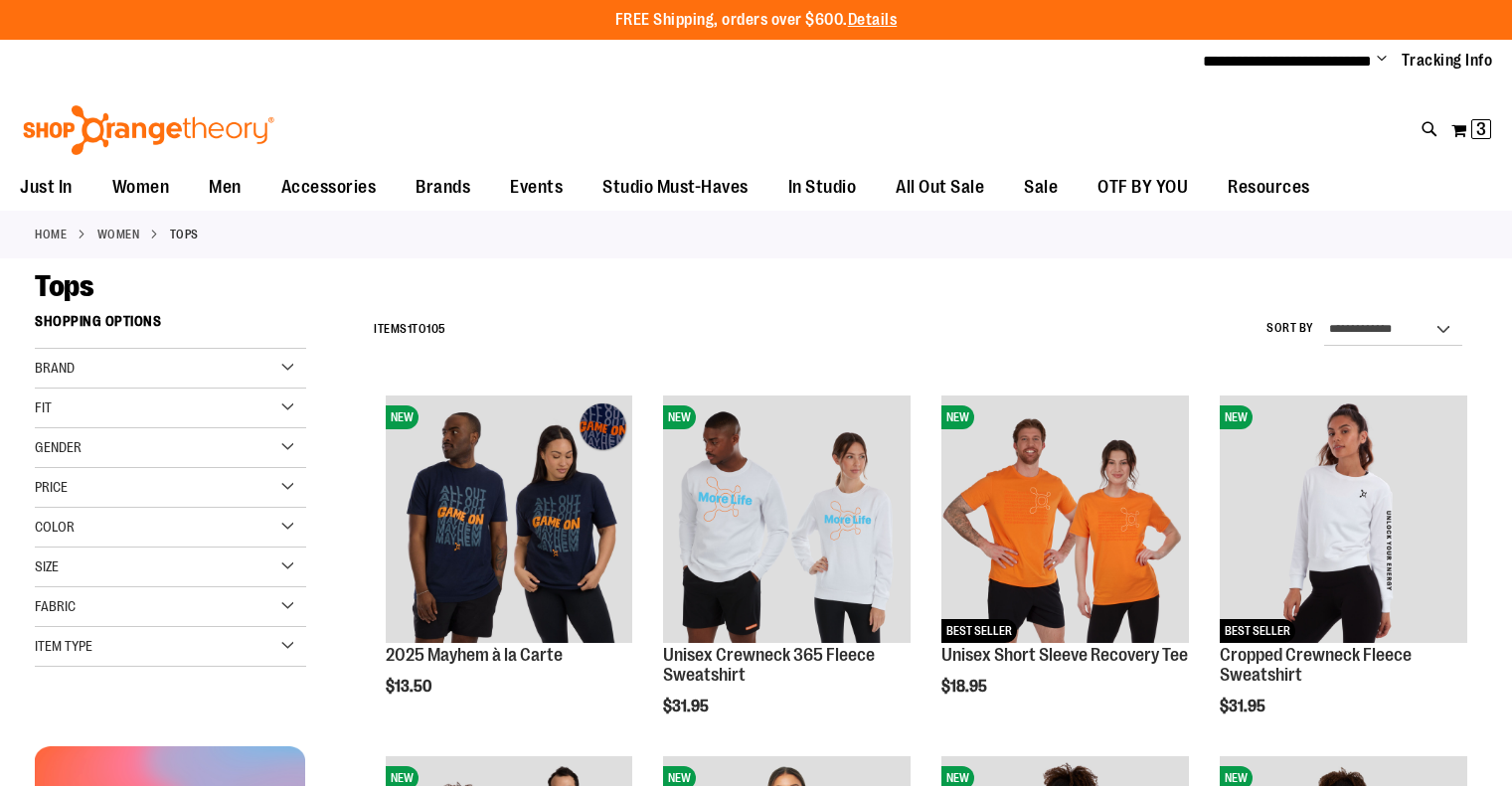 scroll, scrollTop: 0, scrollLeft: 0, axis: both 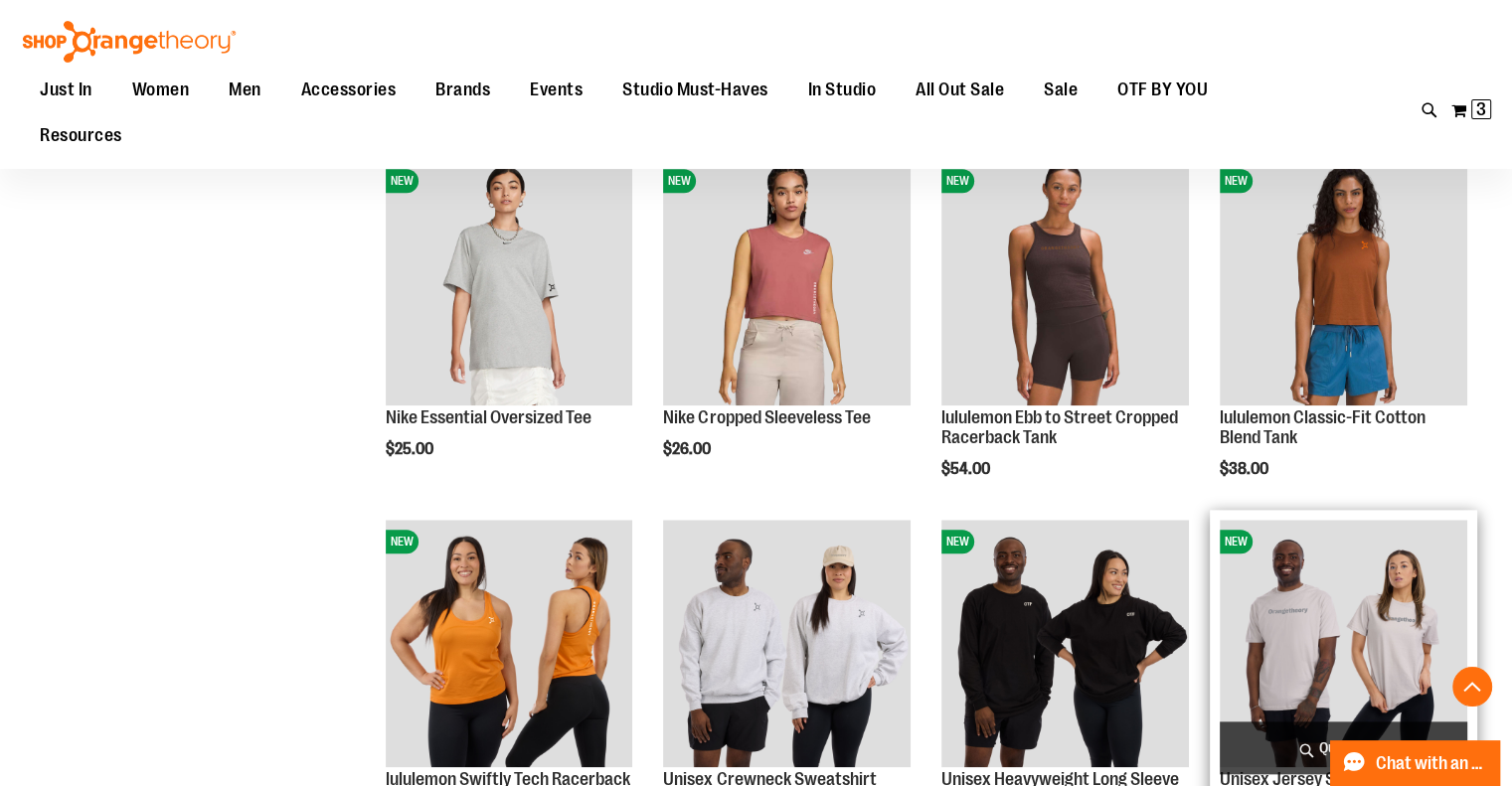 click at bounding box center (1343, 643) 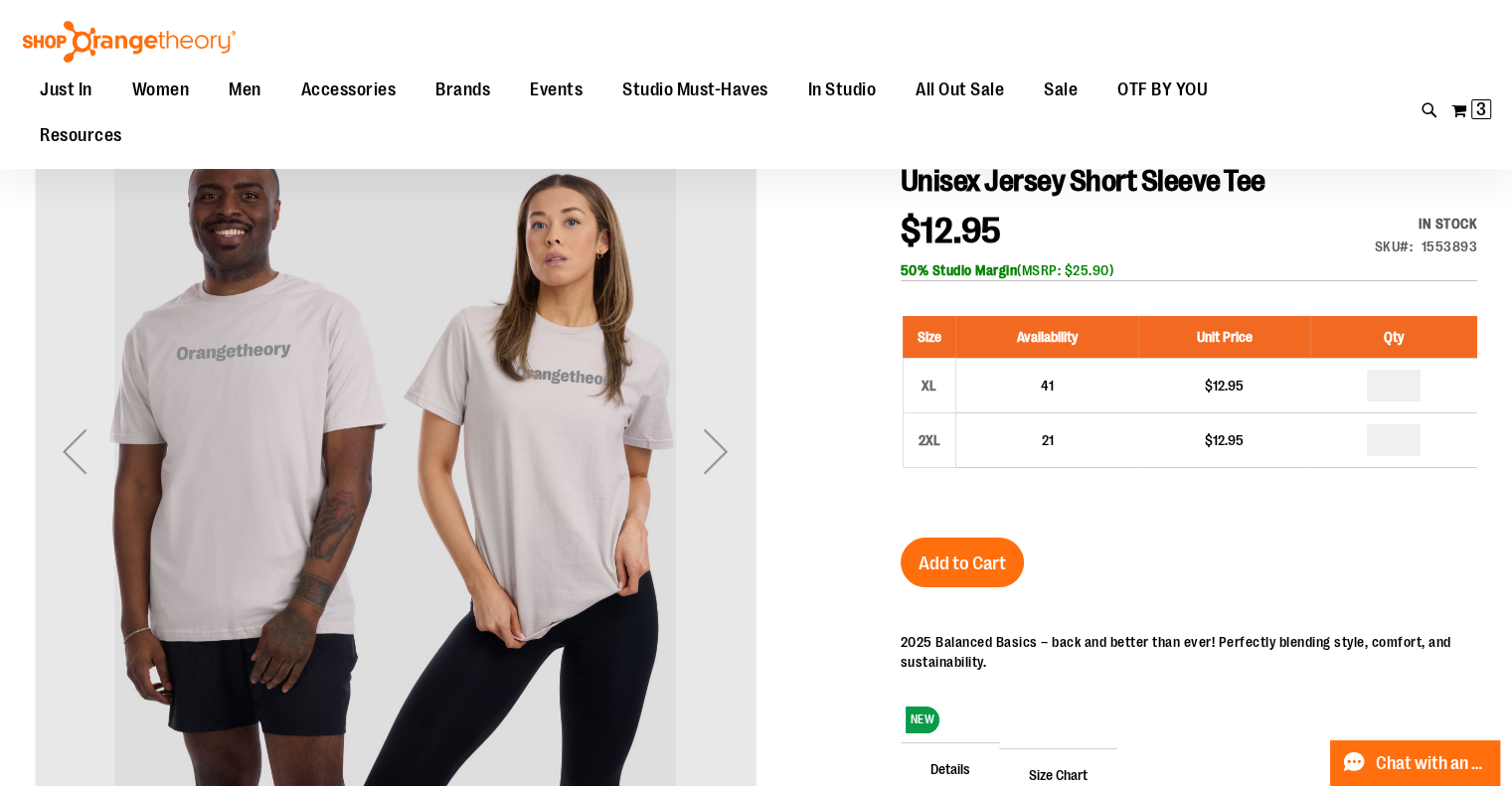 scroll, scrollTop: 185, scrollLeft: 0, axis: vertical 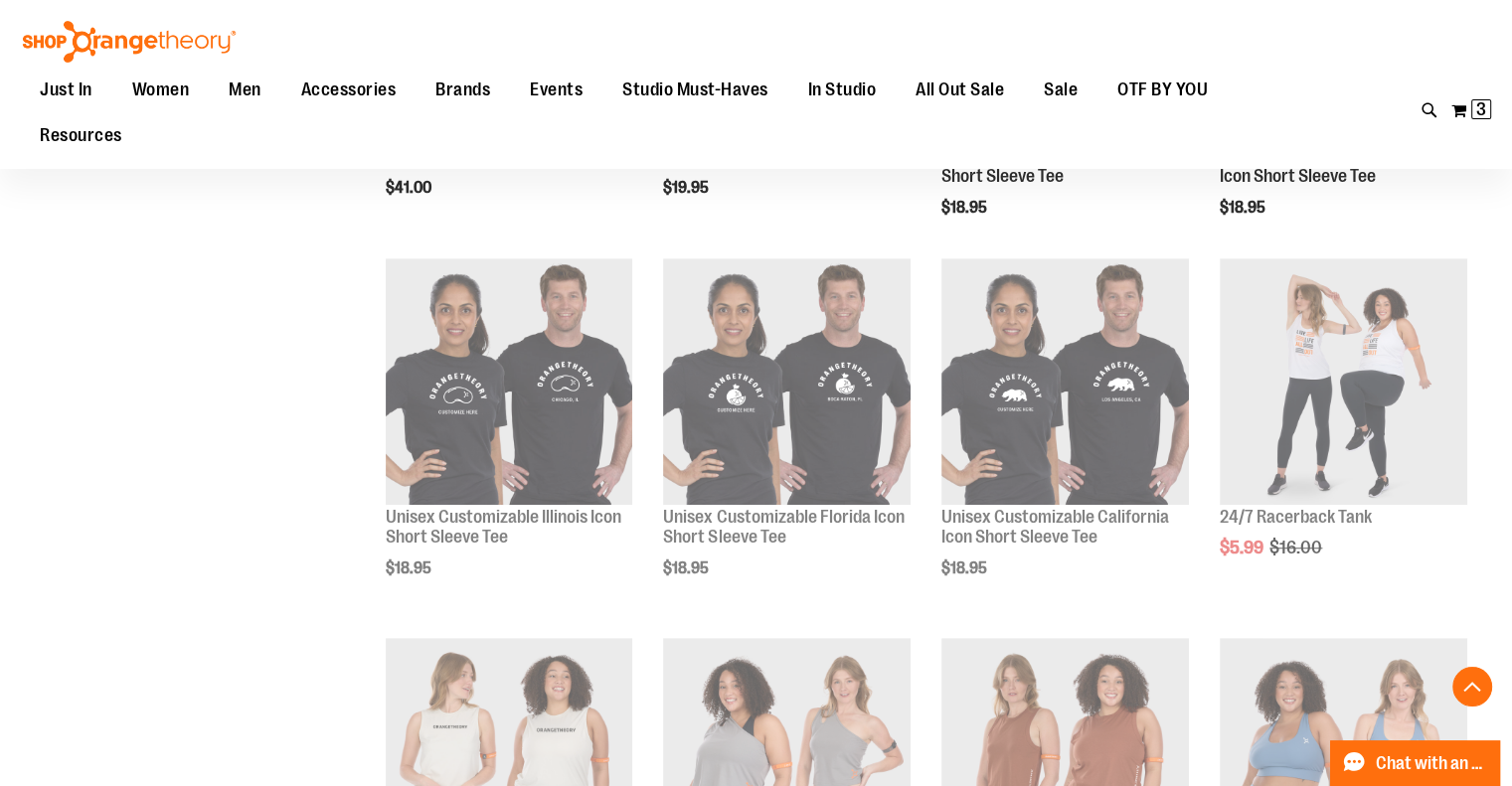 click on "**********" at bounding box center [756, 320] 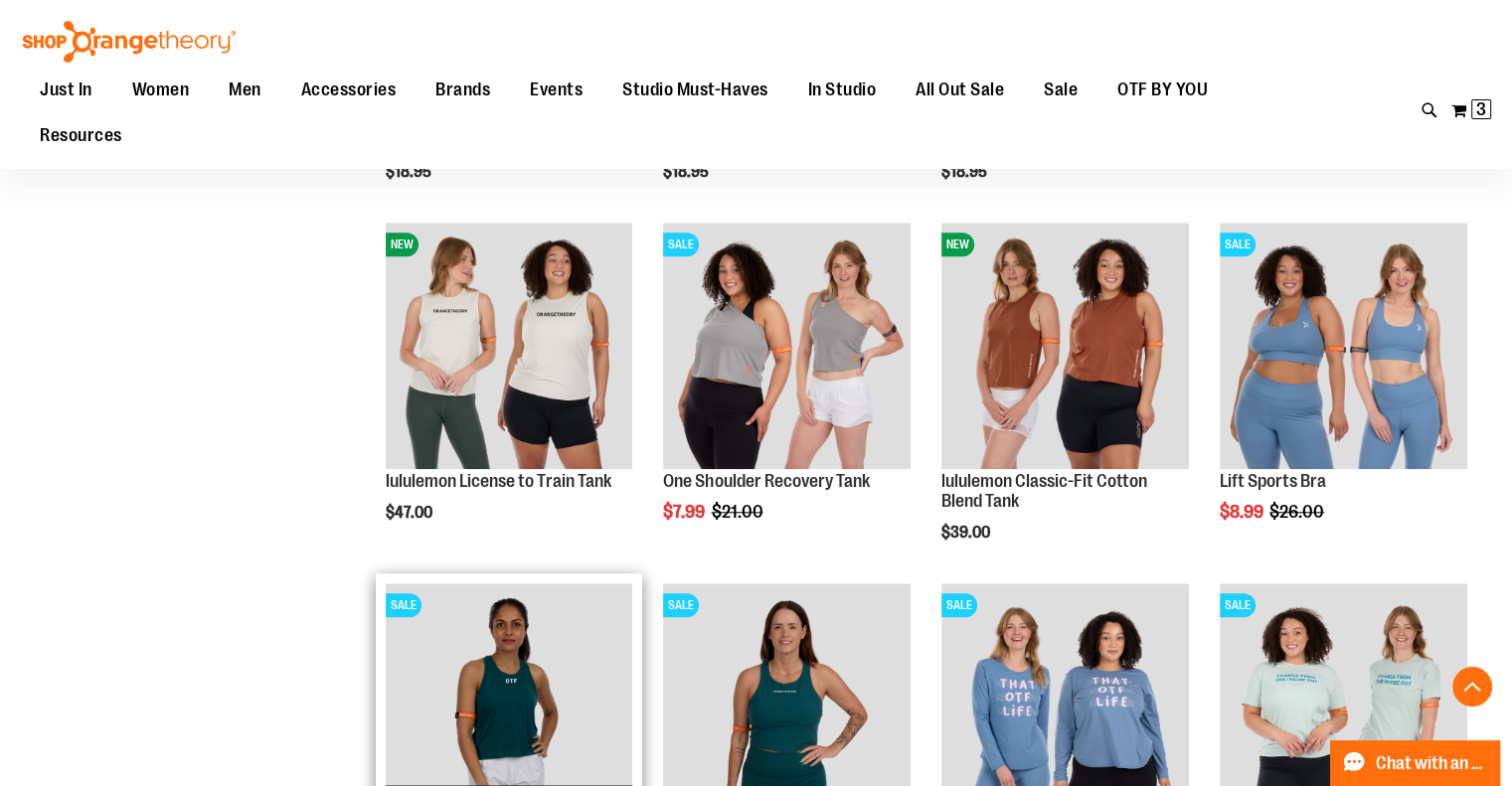 scroll, scrollTop: 1653, scrollLeft: 0, axis: vertical 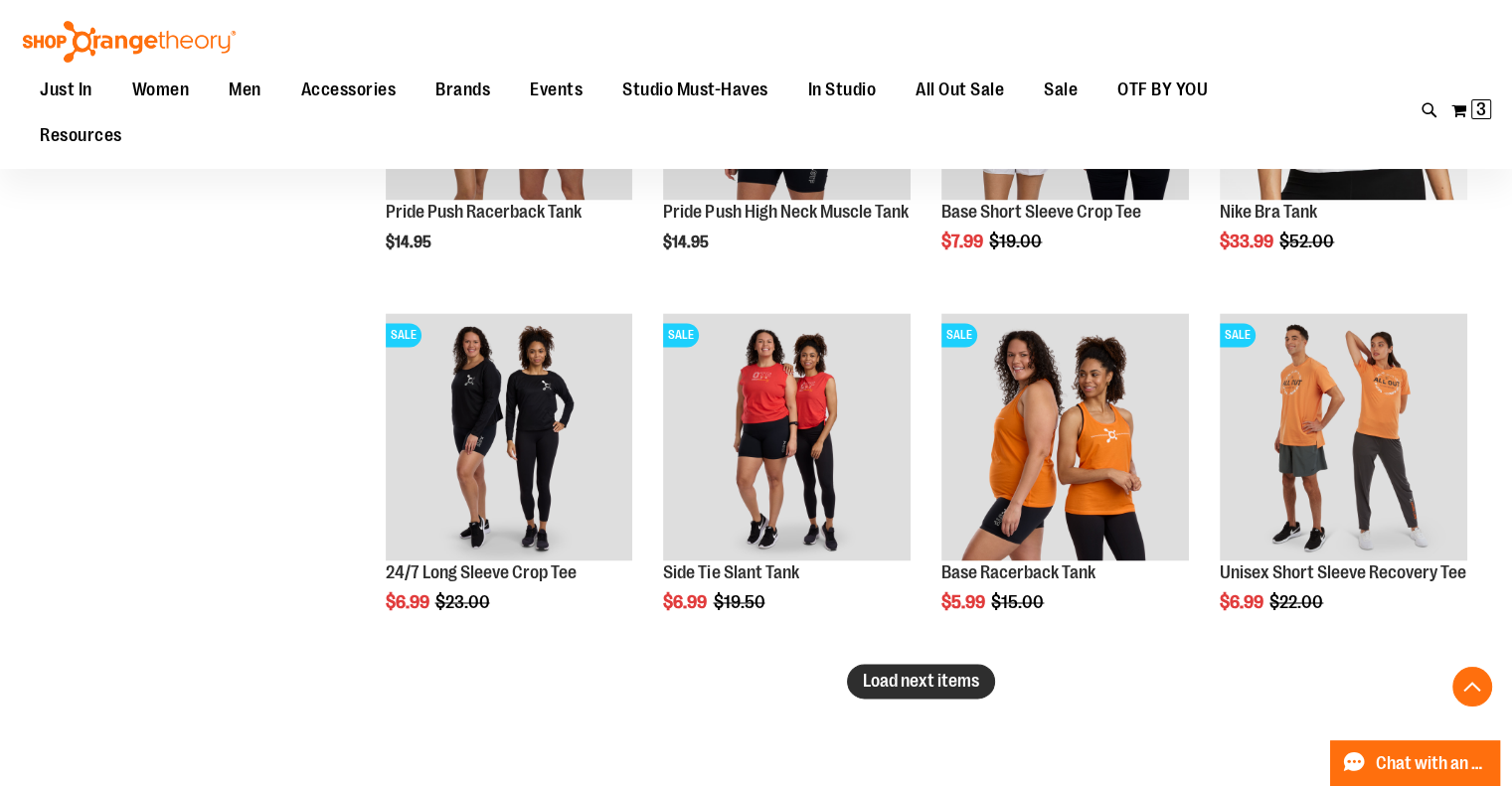 click on "Load next items" at bounding box center [921, 681] 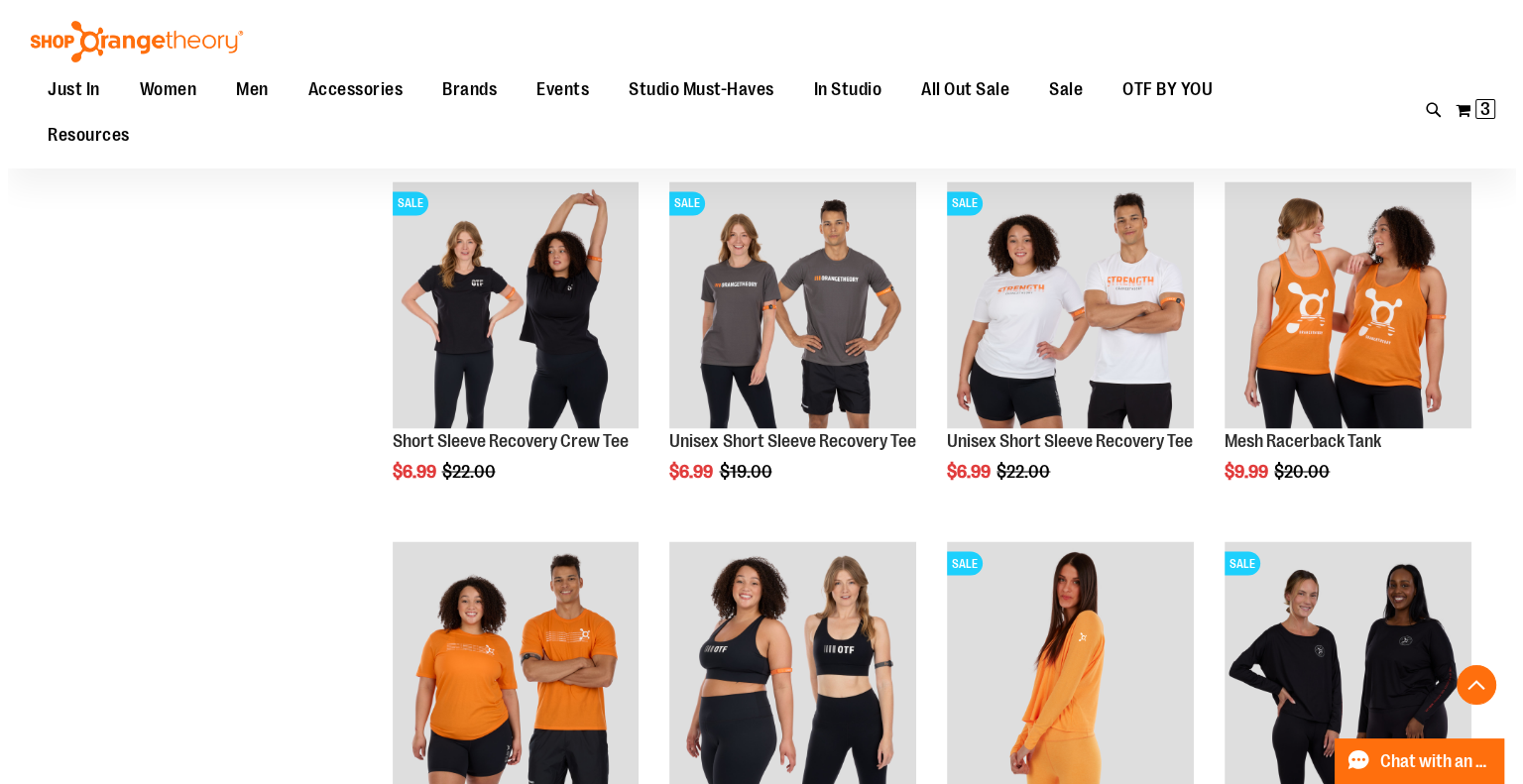 scroll, scrollTop: 3752, scrollLeft: 0, axis: vertical 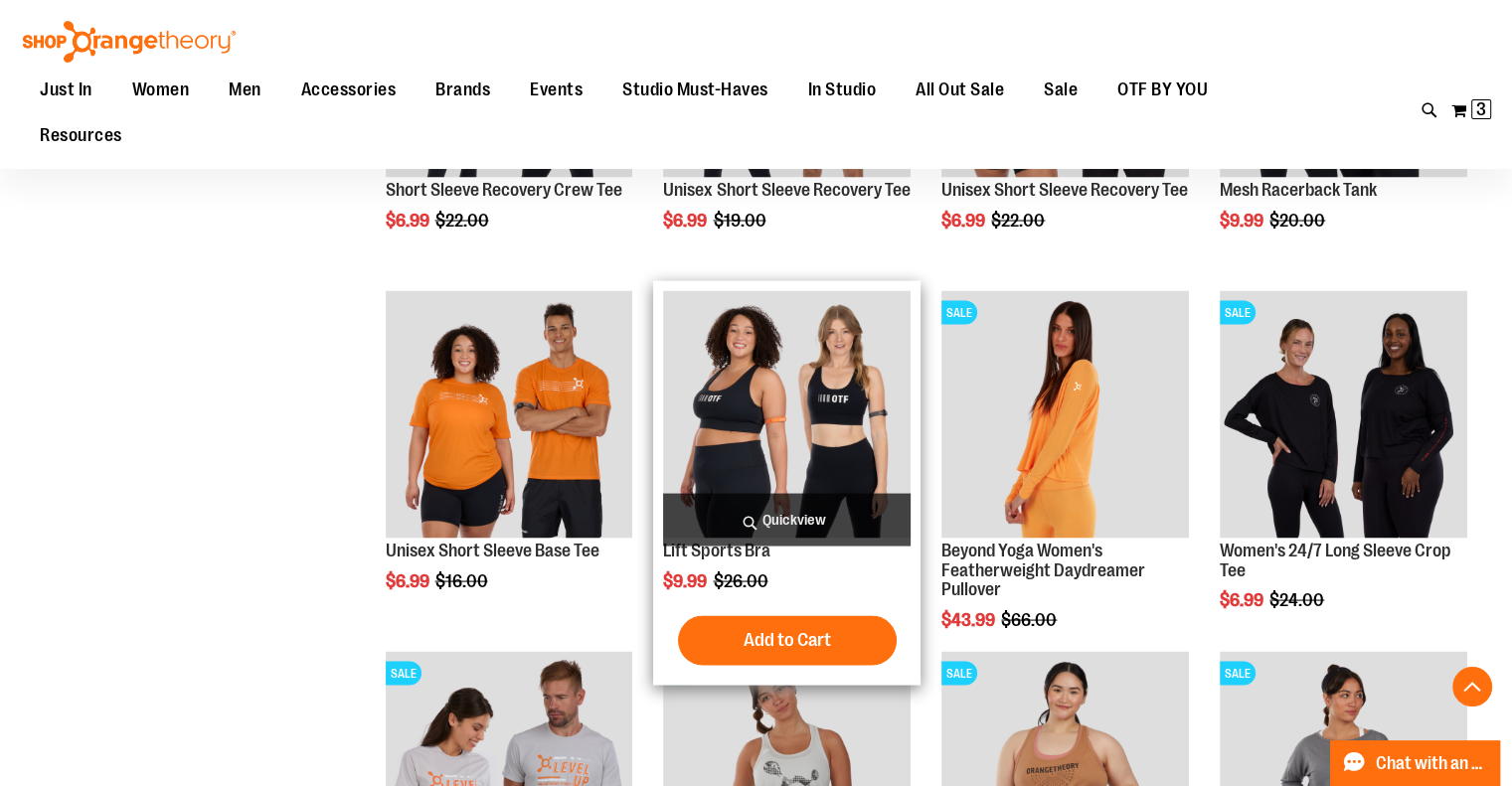 click on "Quickview" at bounding box center [786, 519] 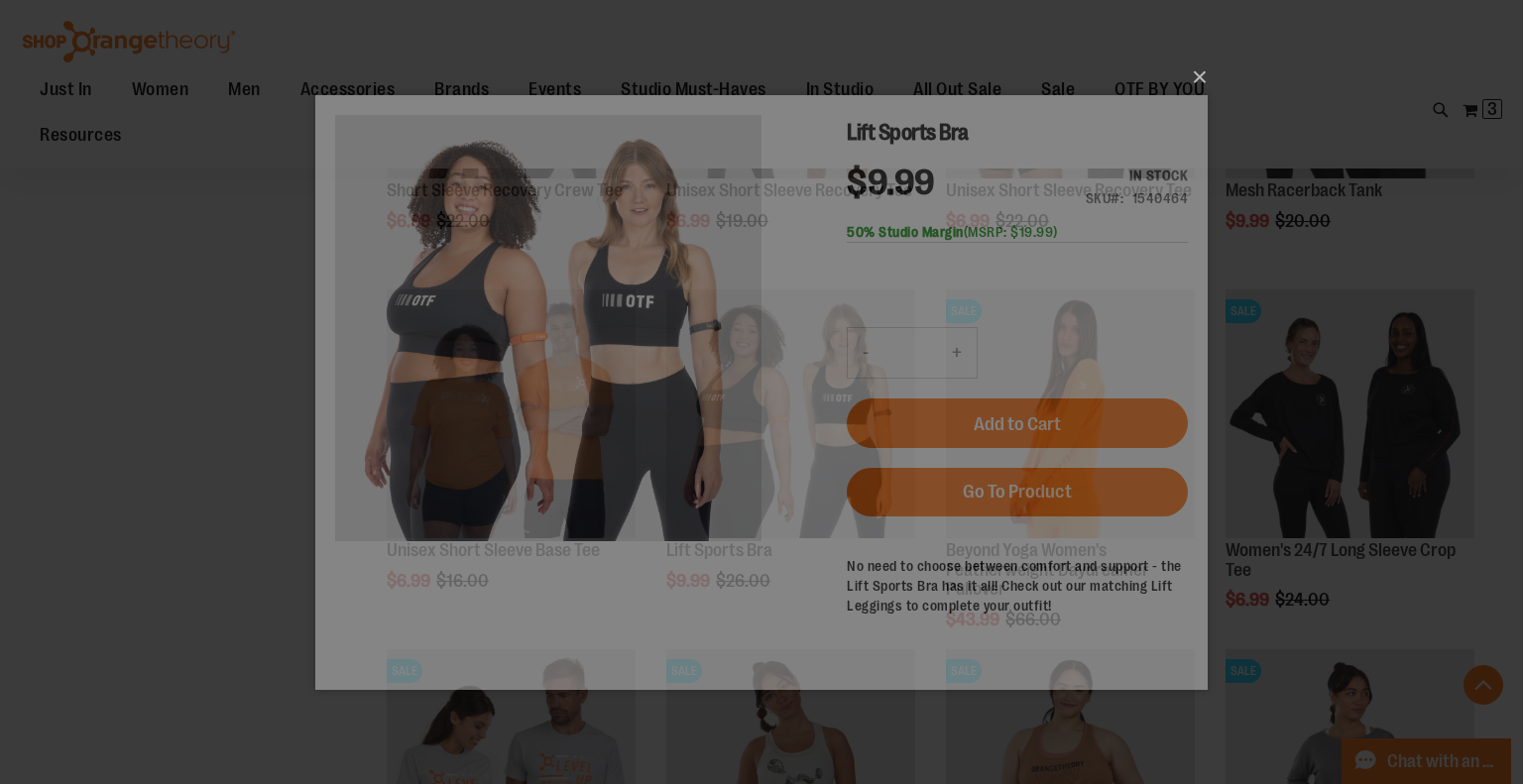 scroll, scrollTop: 0, scrollLeft: 0, axis: both 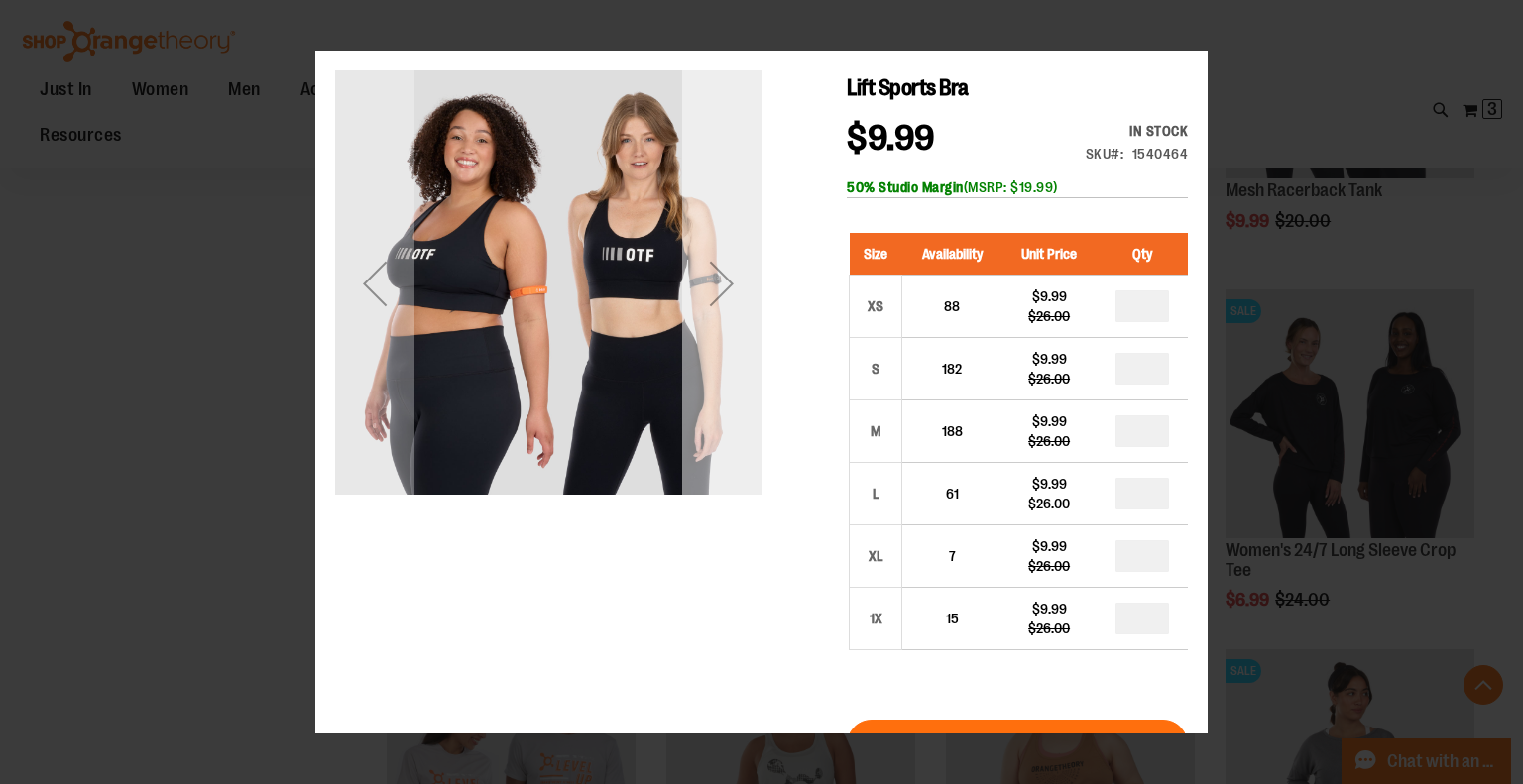 click at bounding box center [722, 282] 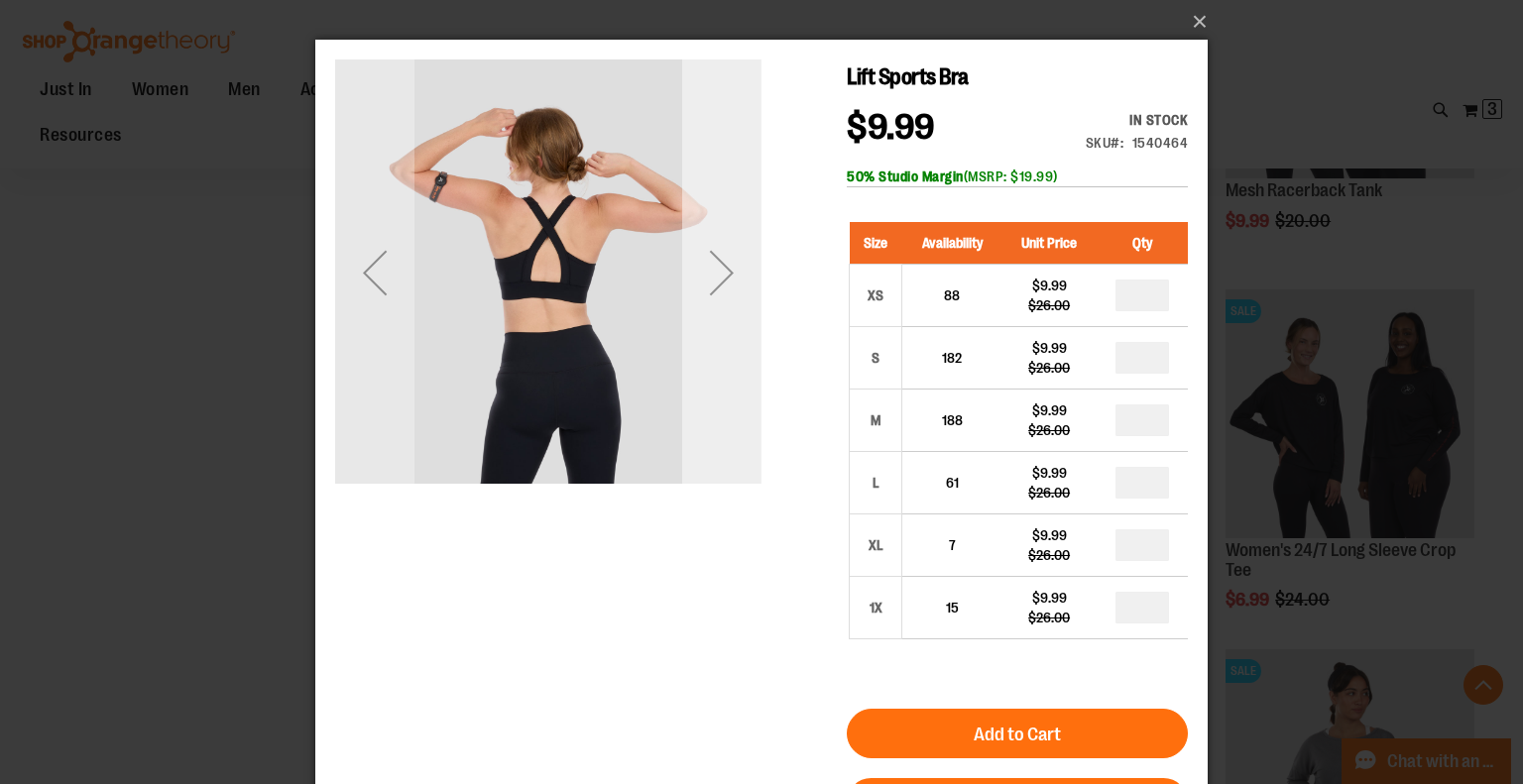 drag, startPoint x: 720, startPoint y: 343, endPoint x: 719, endPoint y: 277, distance: 66.00758 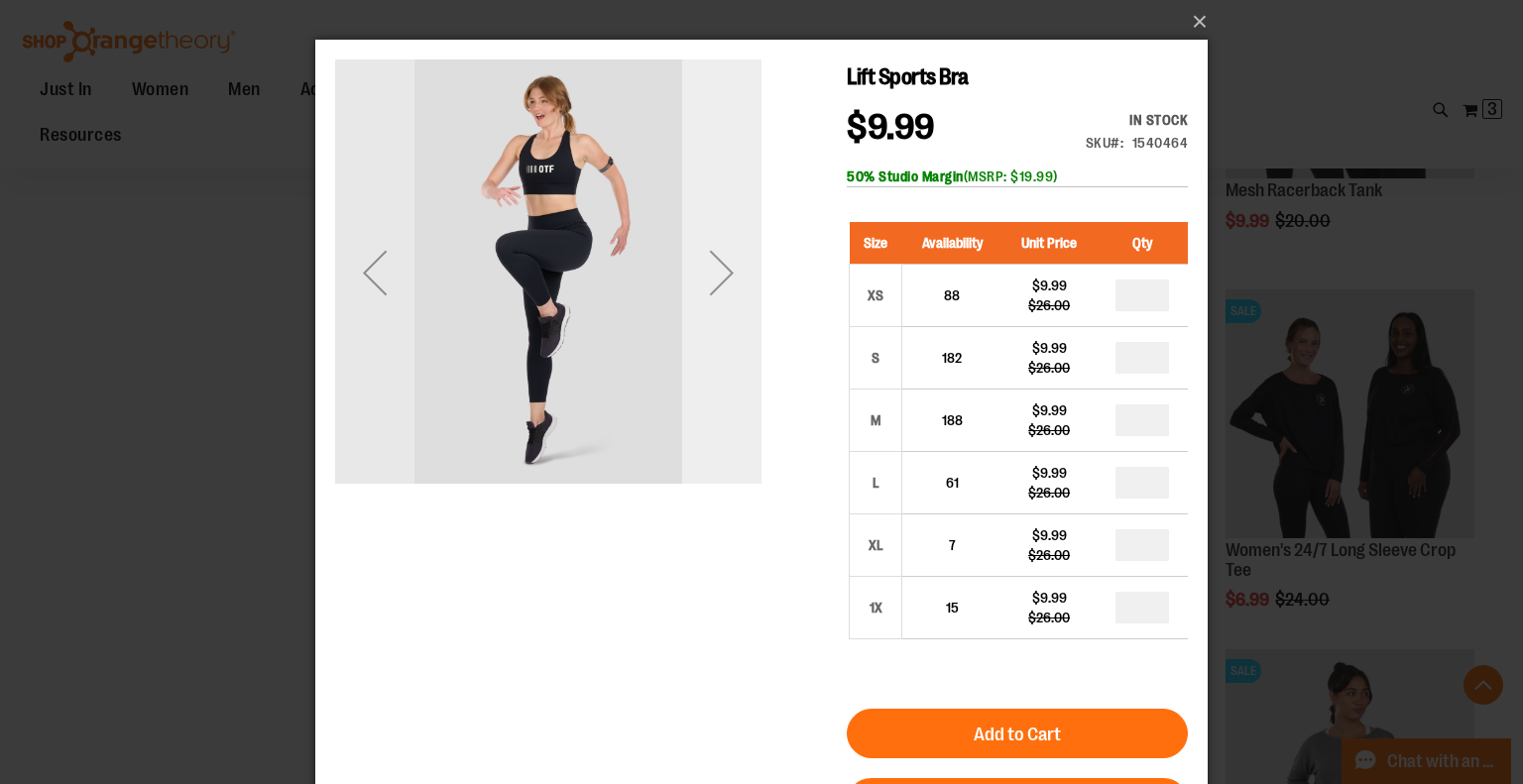 click at bounding box center [722, 273] 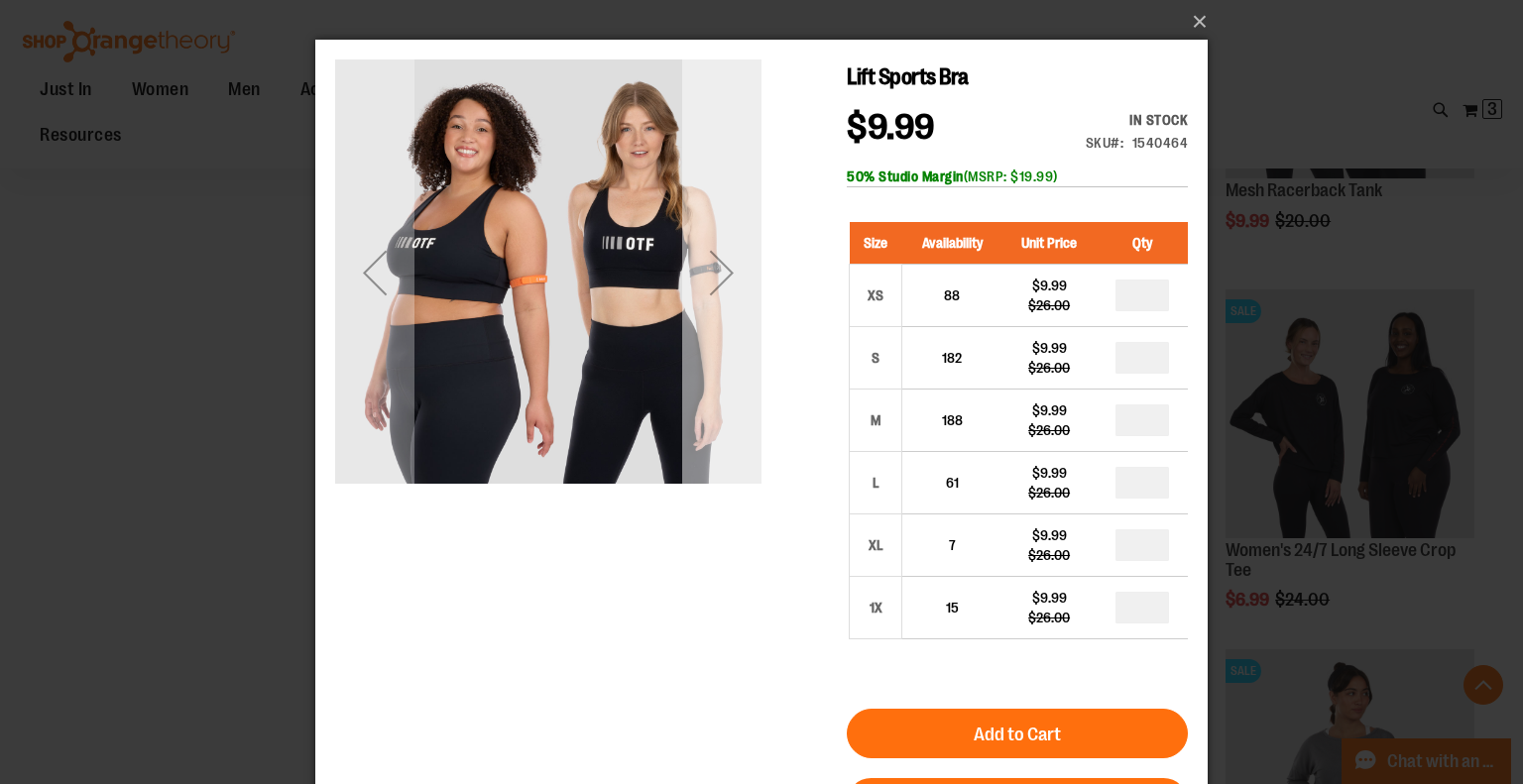 click at bounding box center [722, 273] 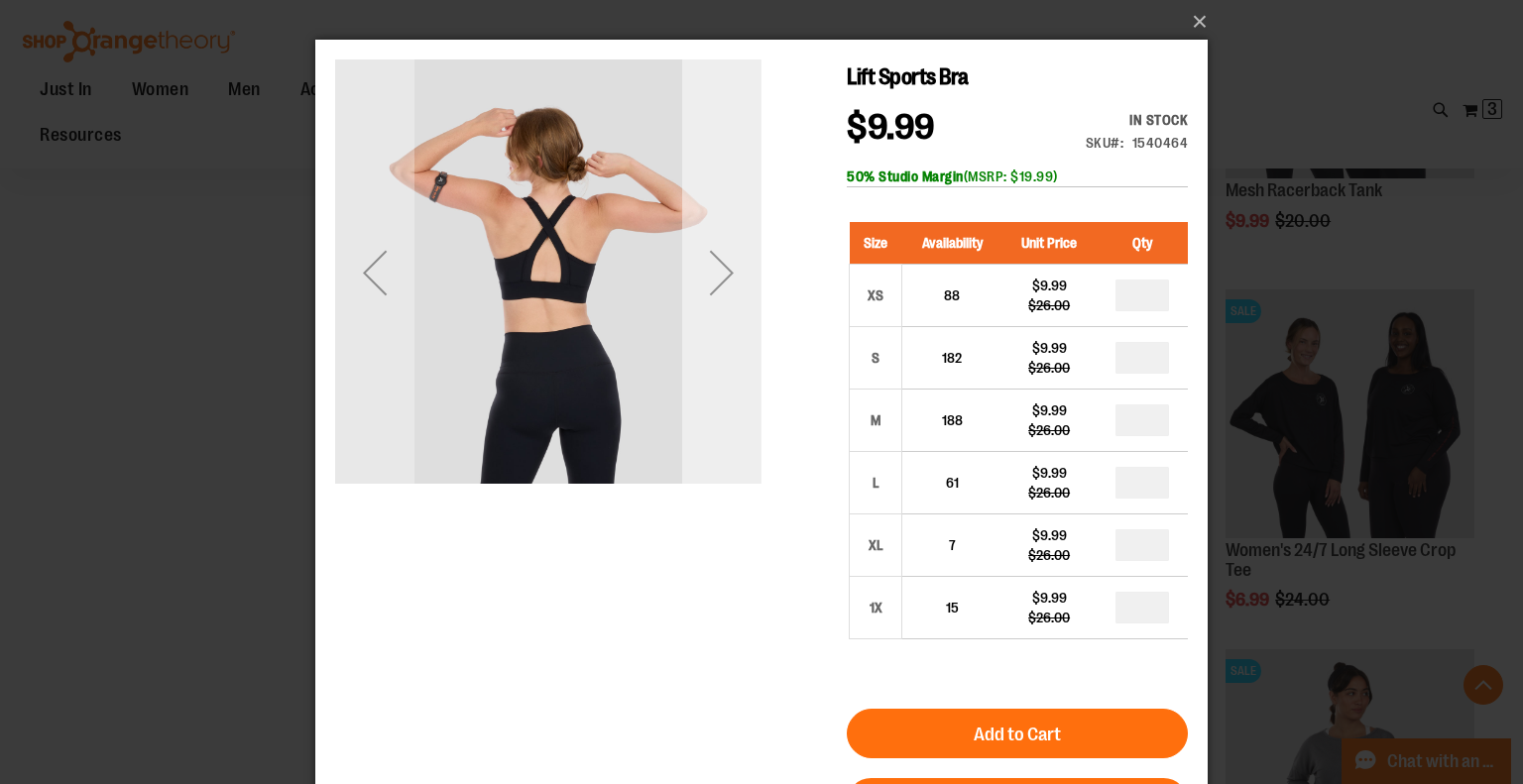 click at bounding box center [722, 273] 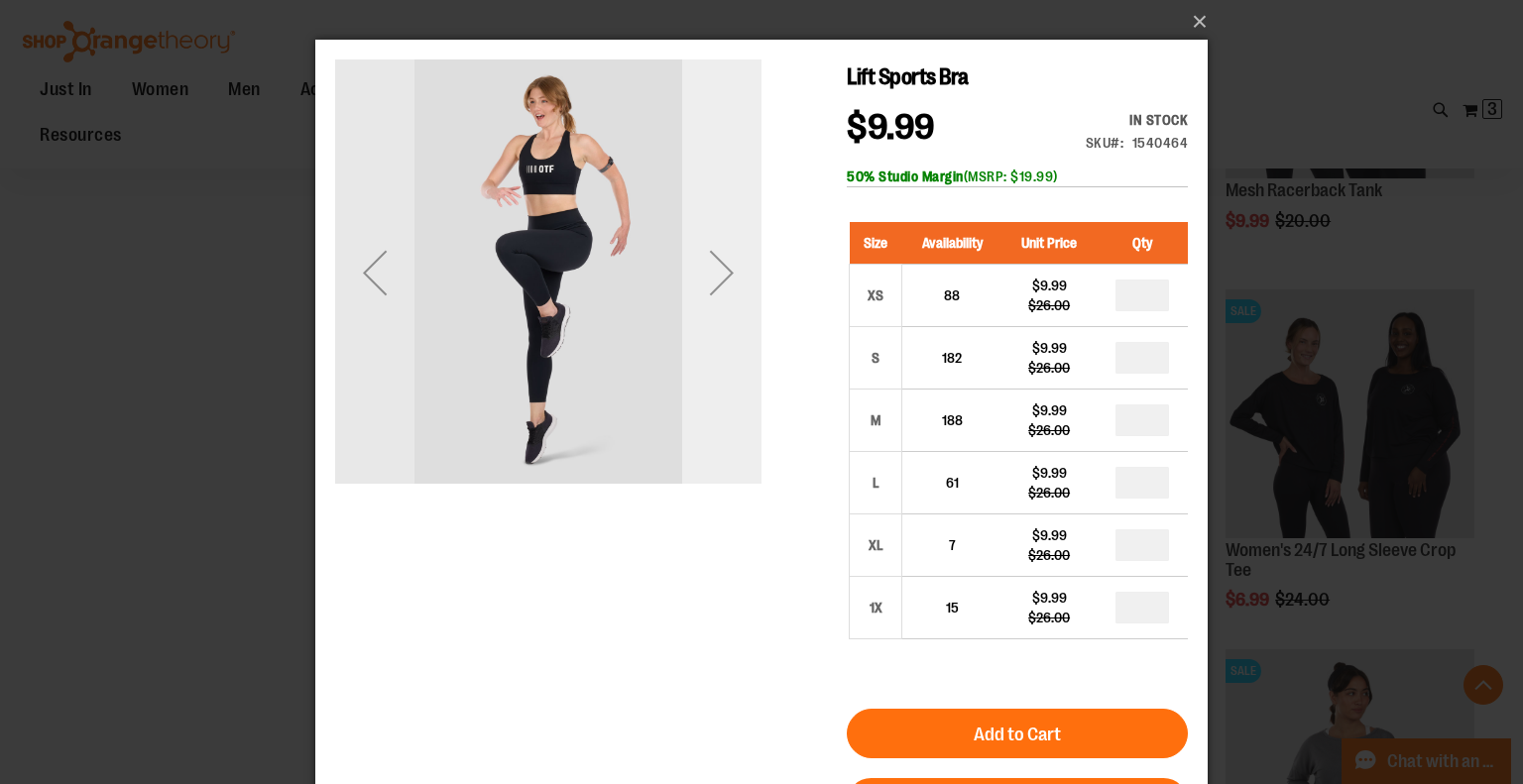 click at bounding box center (722, 273) 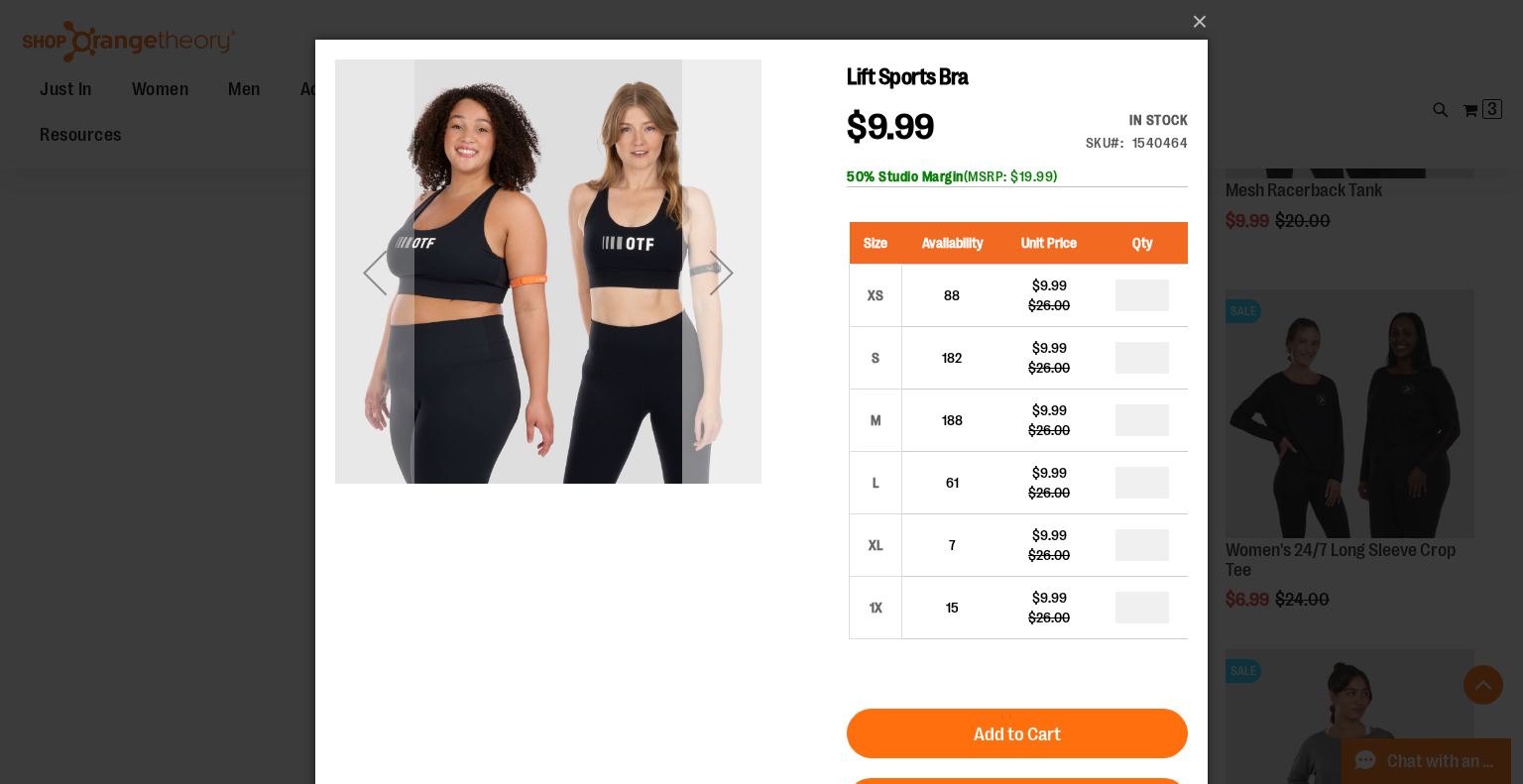 click at bounding box center (722, 273) 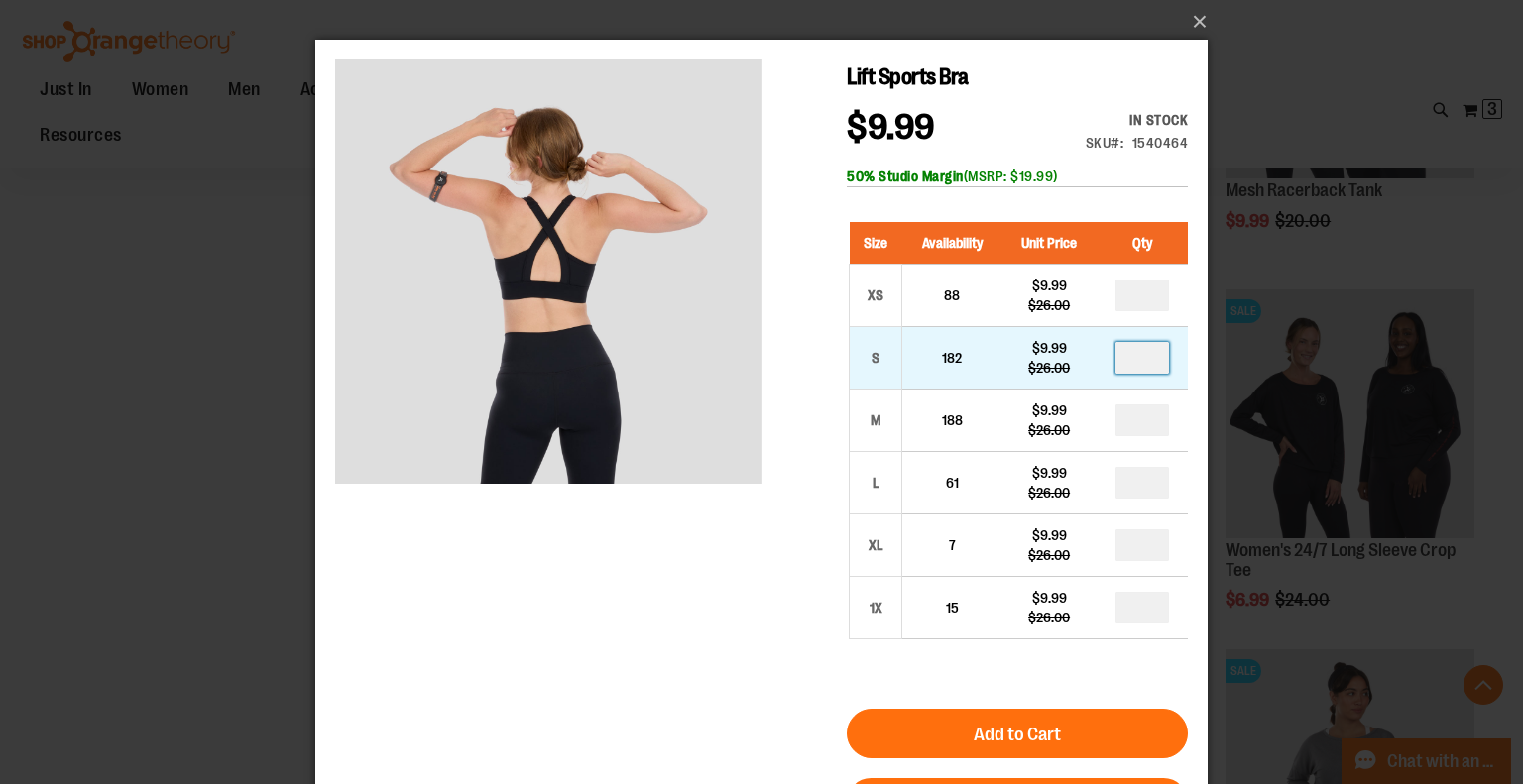 click at bounding box center (1142, 358) 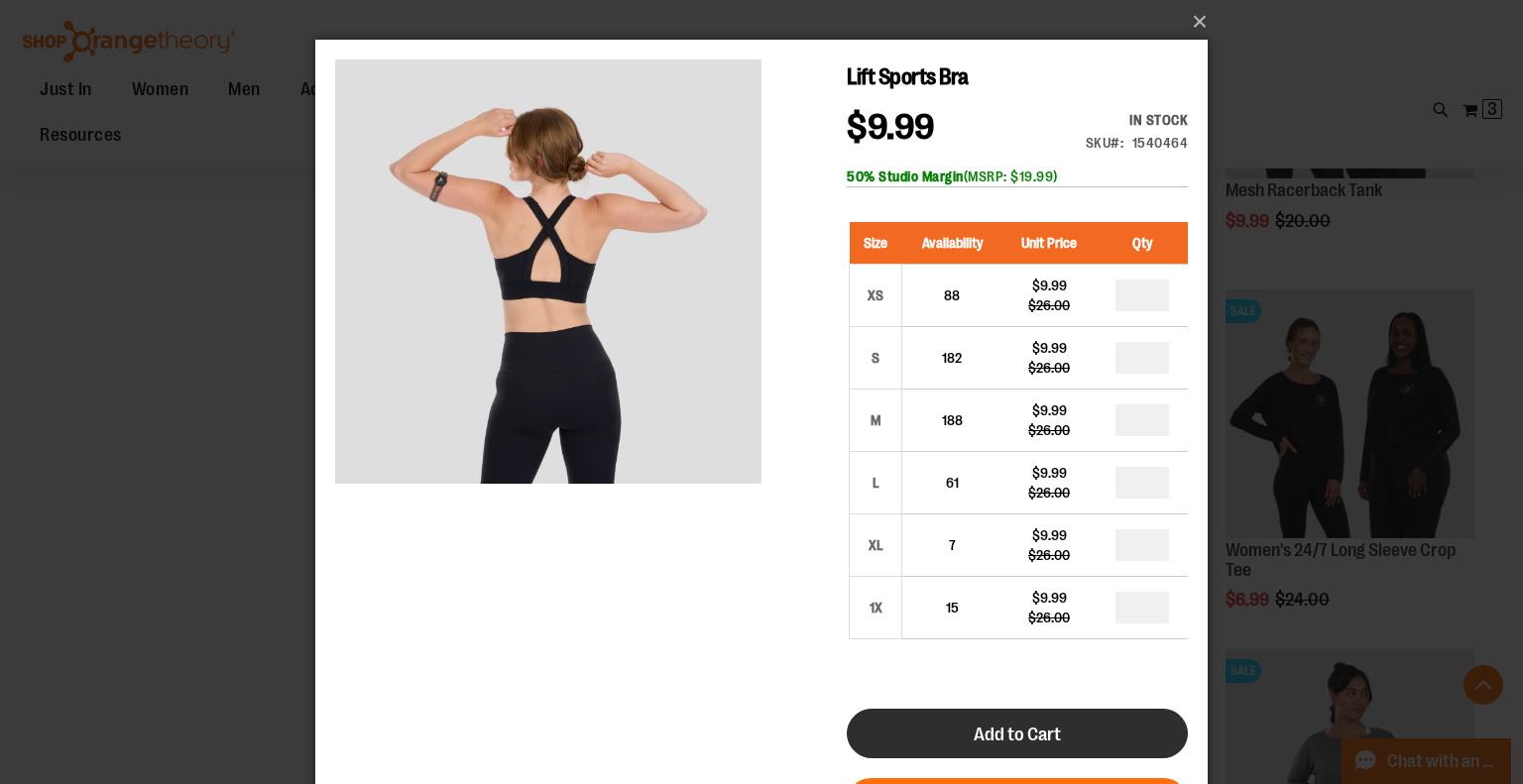 click on "Add to Cart" at bounding box center (1017, 733) 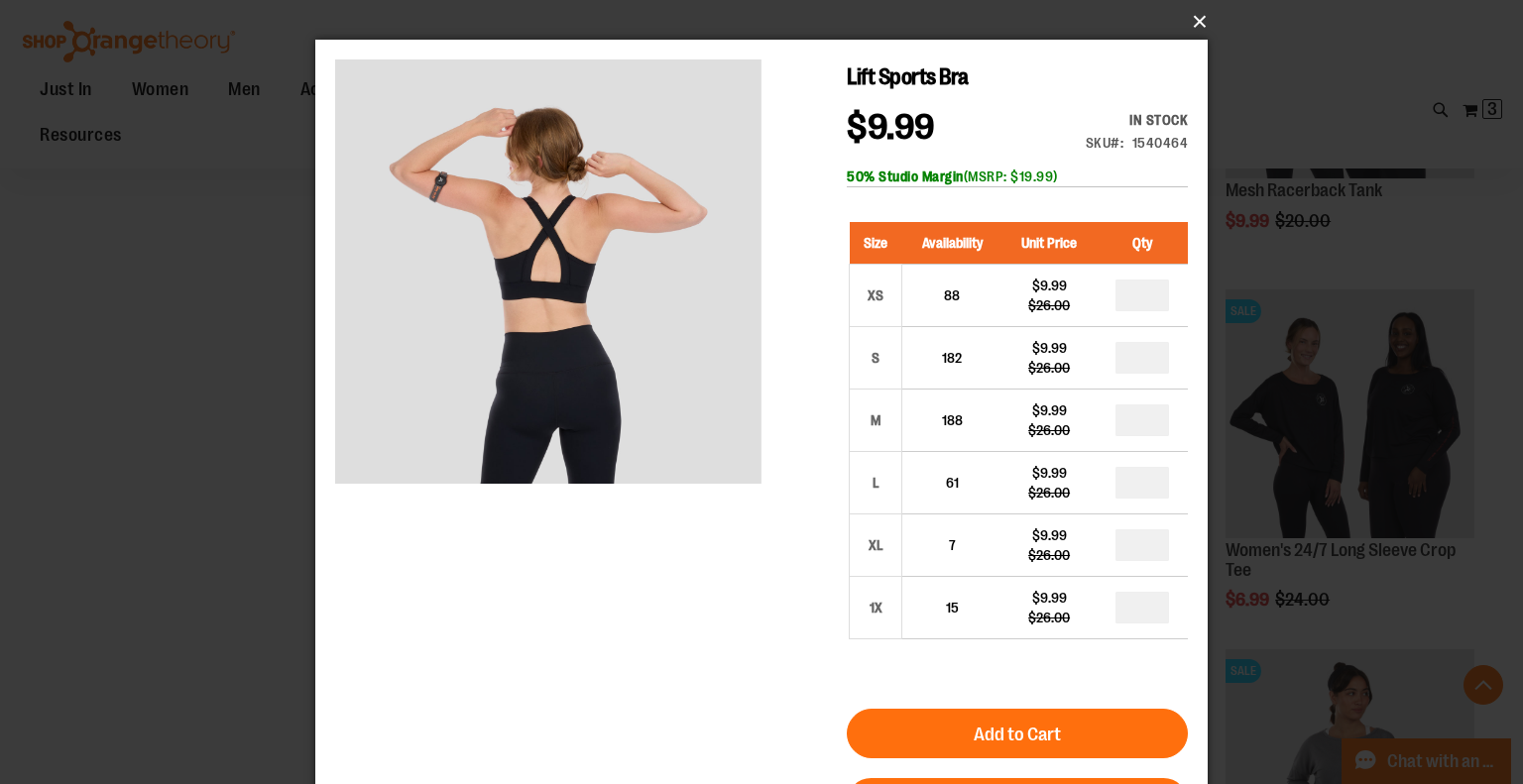 click on "×" at bounding box center [767, 22] 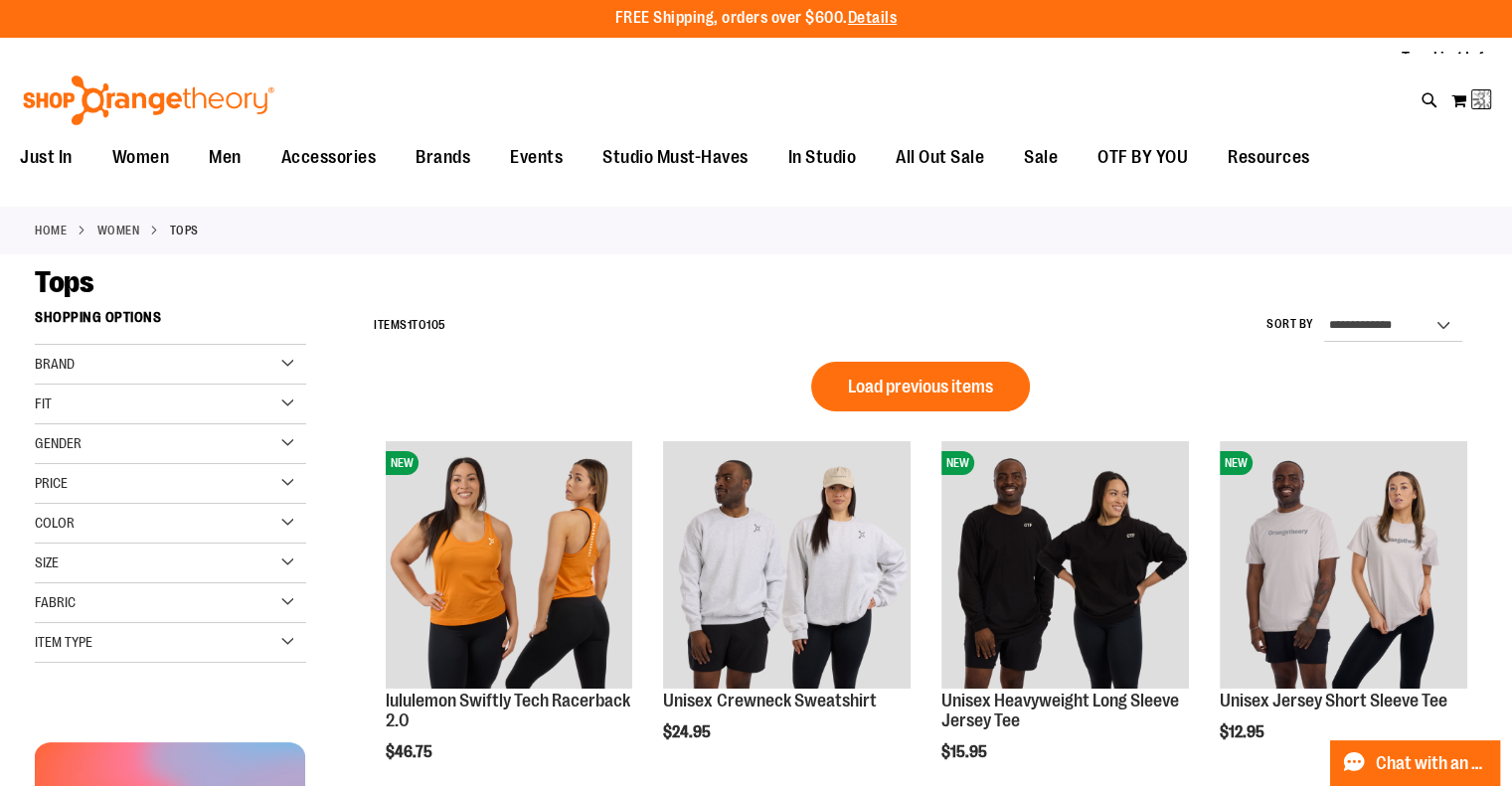scroll, scrollTop: 0, scrollLeft: 0, axis: both 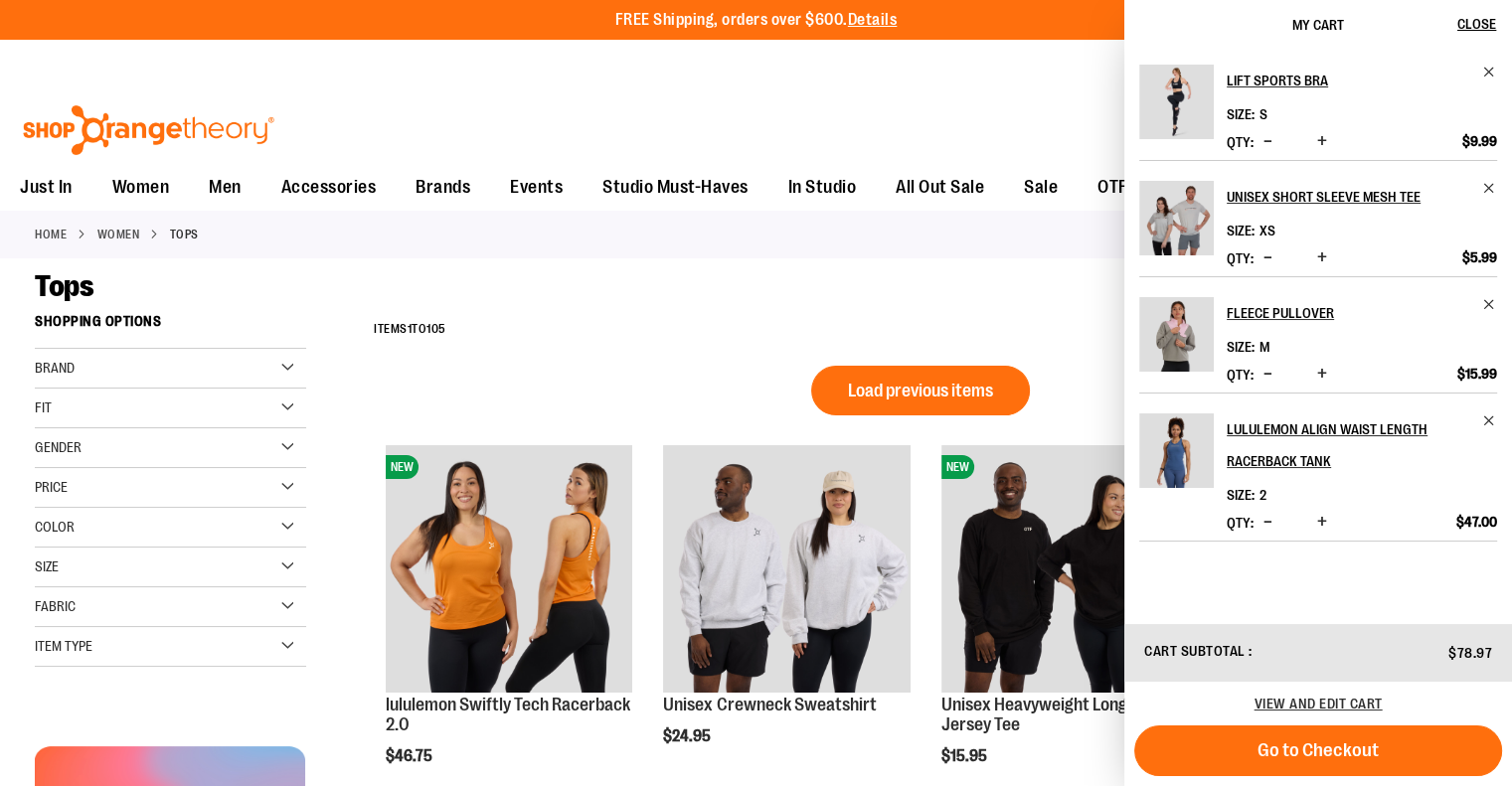 click on "Toggle Nav
Search
Popular Suggestions
Advanced Search" at bounding box center (756, 124) 